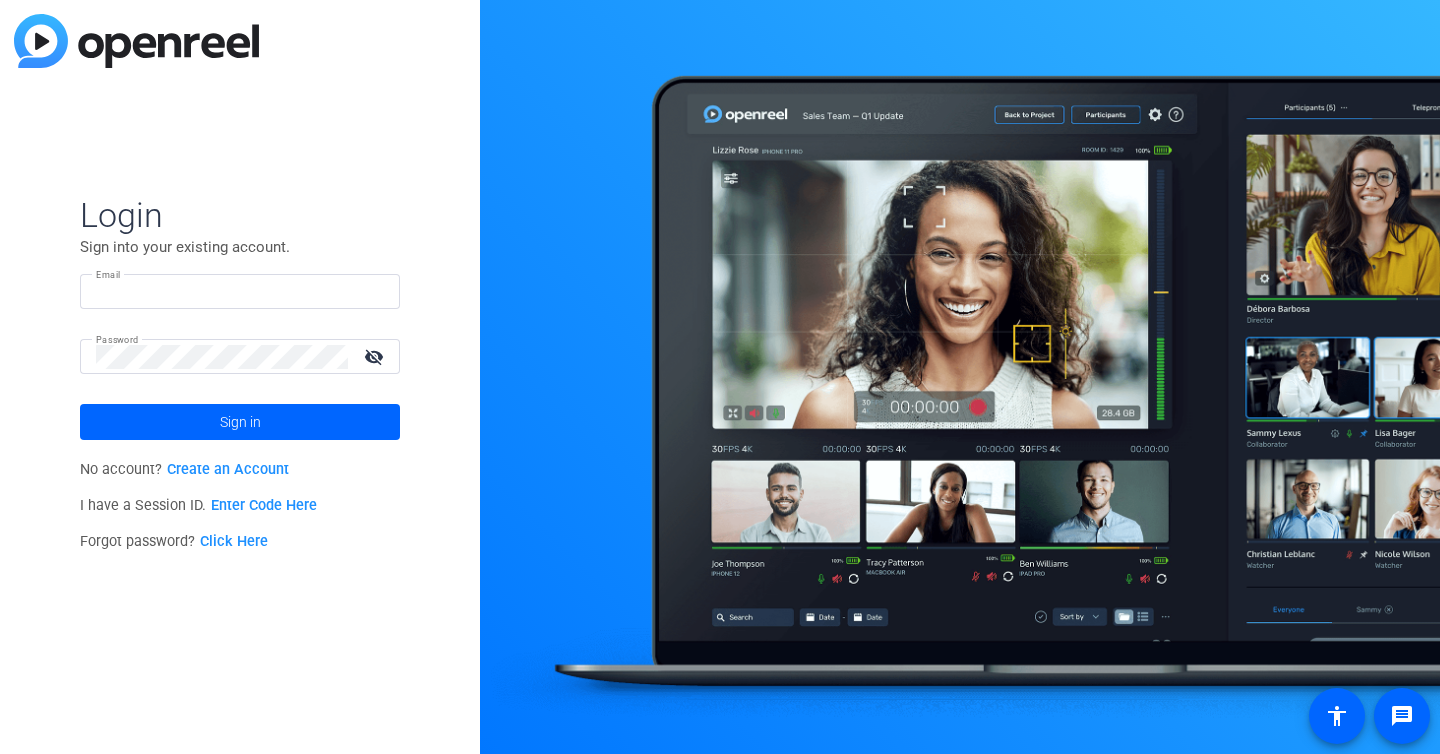 scroll, scrollTop: 0, scrollLeft: 0, axis: both 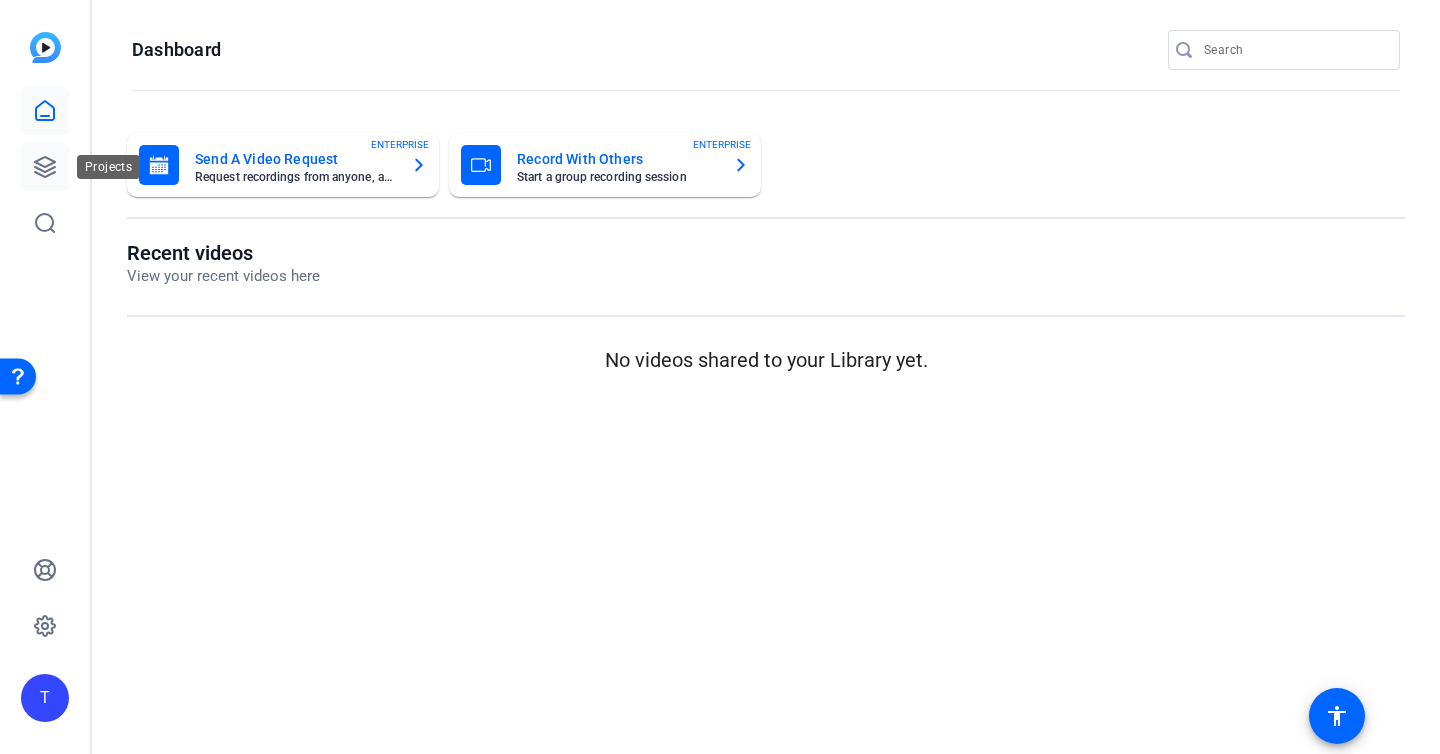 click 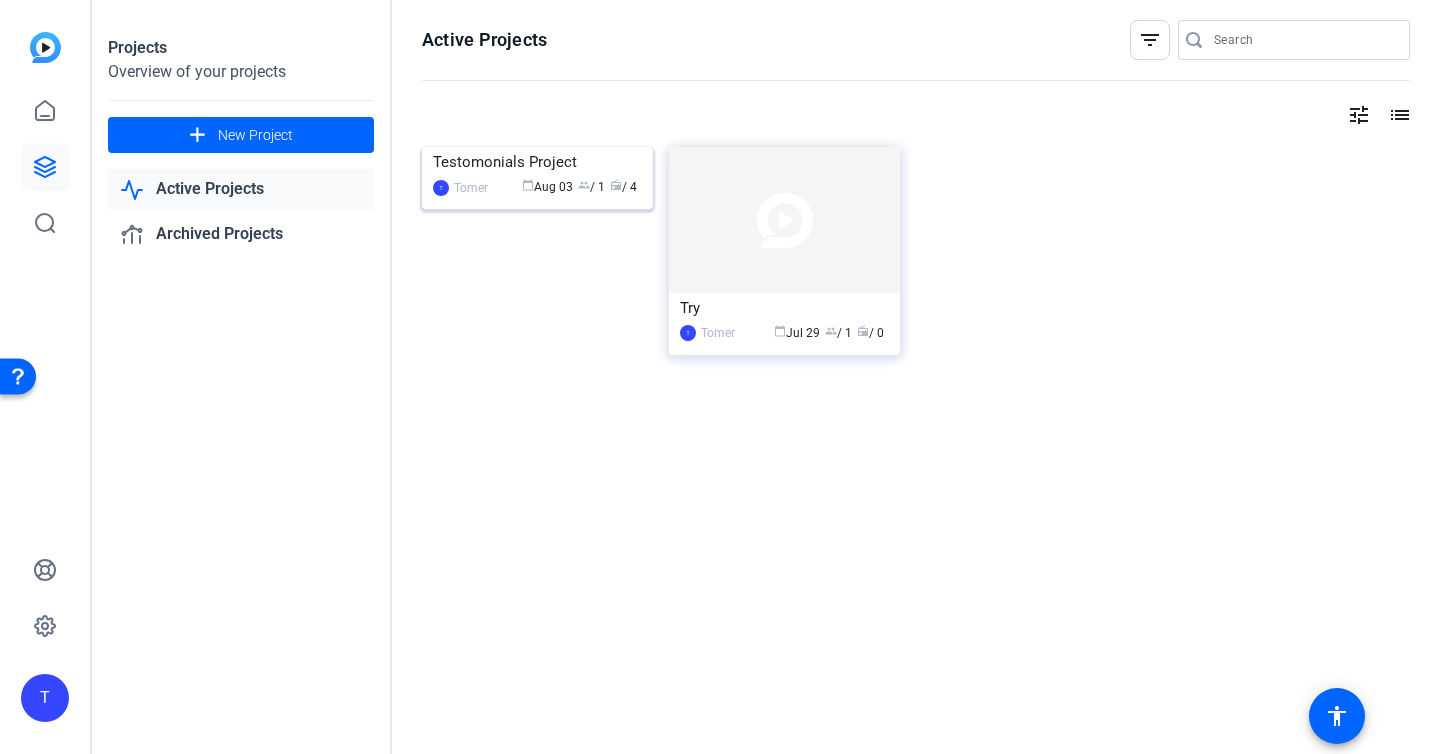 click on "Testomonials Project" 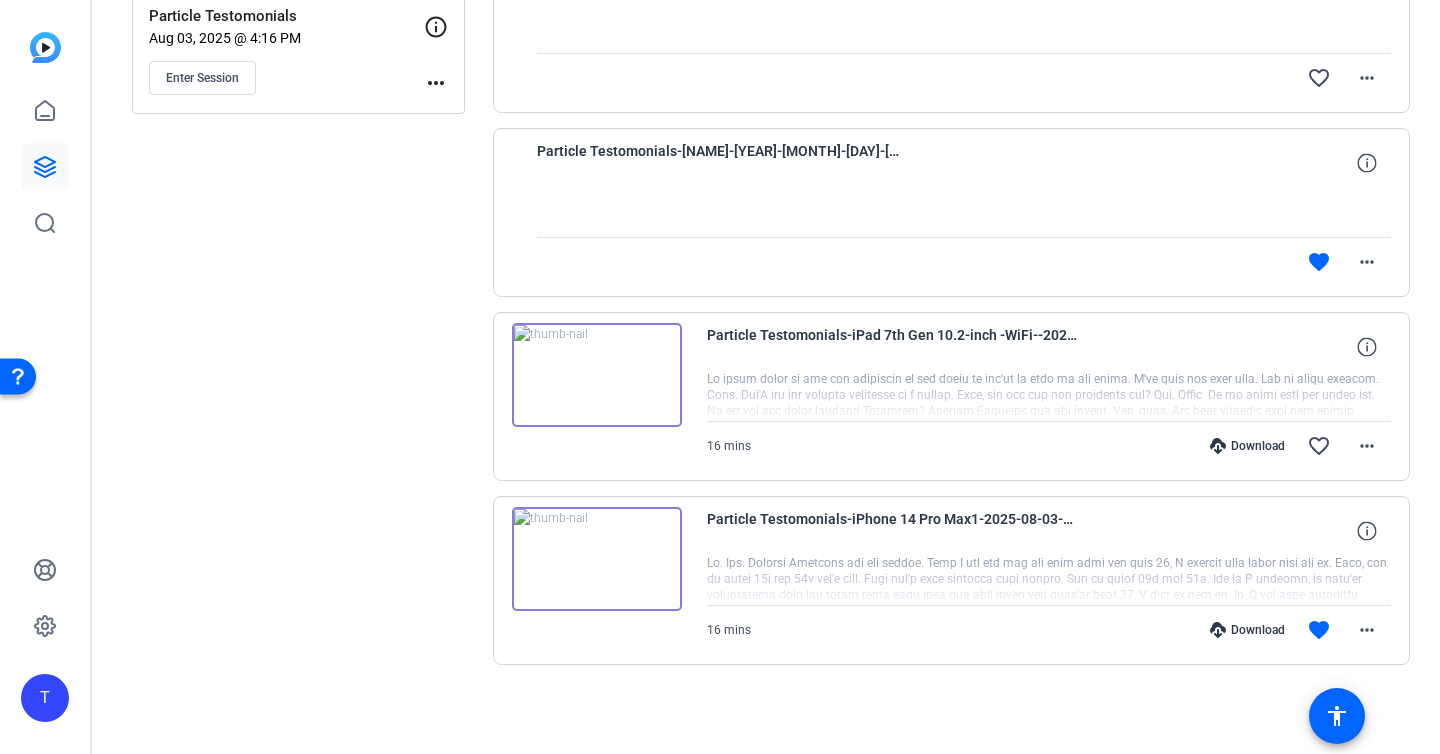 scroll, scrollTop: 0, scrollLeft: 0, axis: both 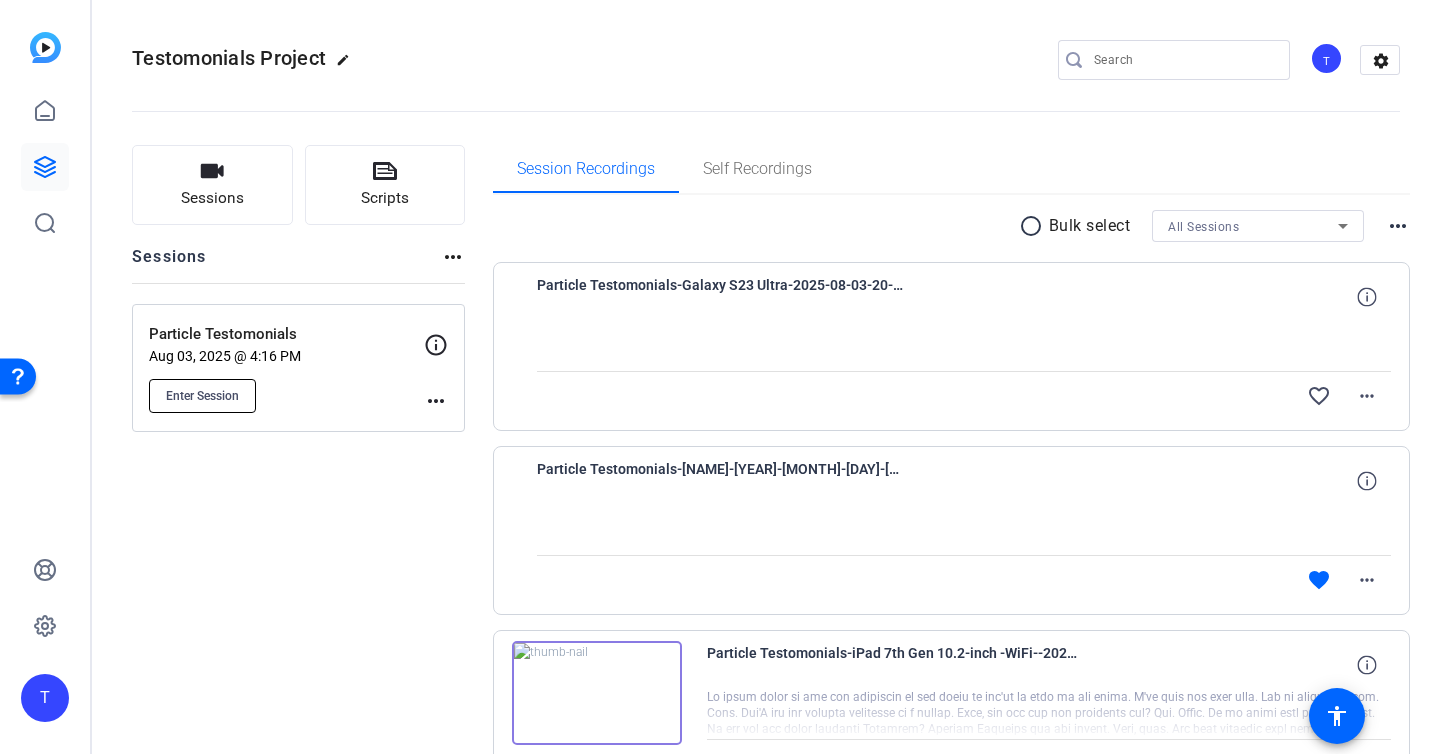 click on "Enter Session" 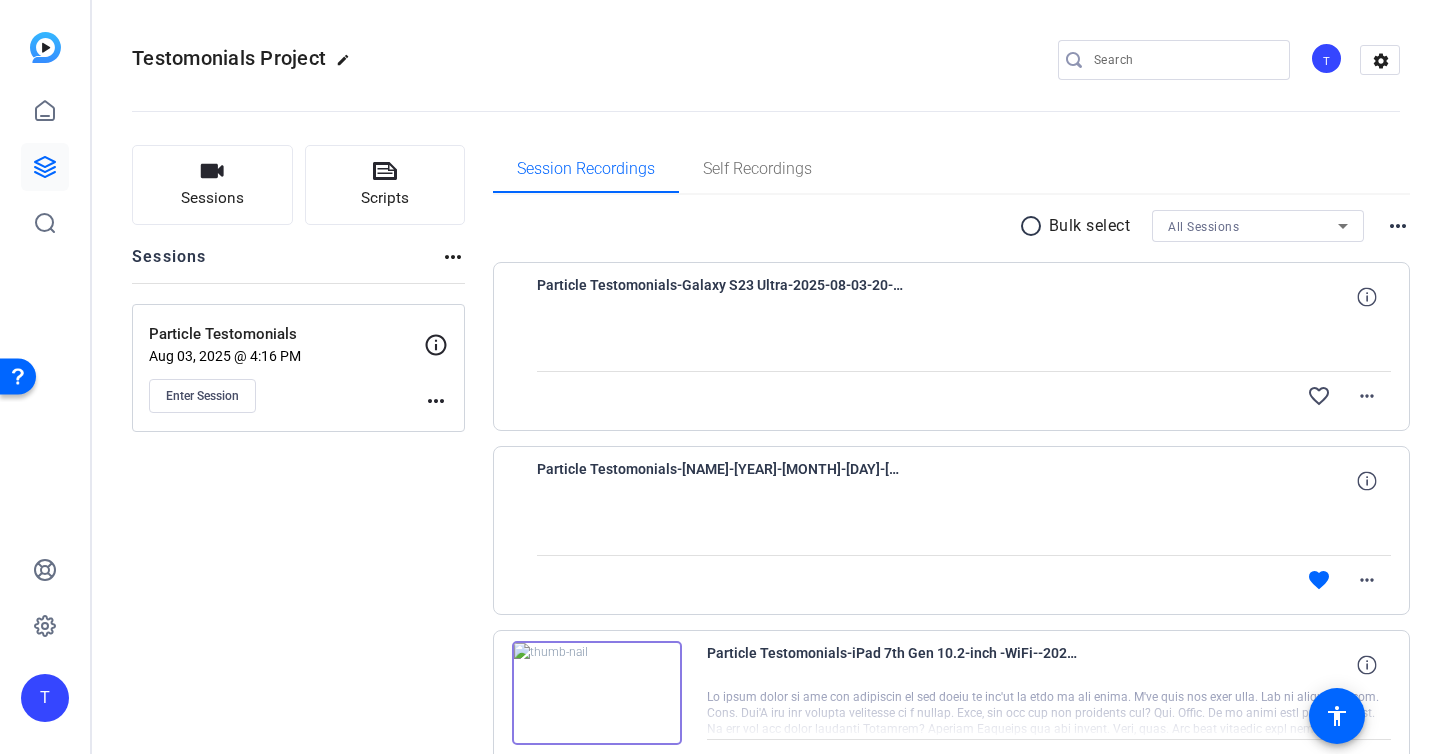 type 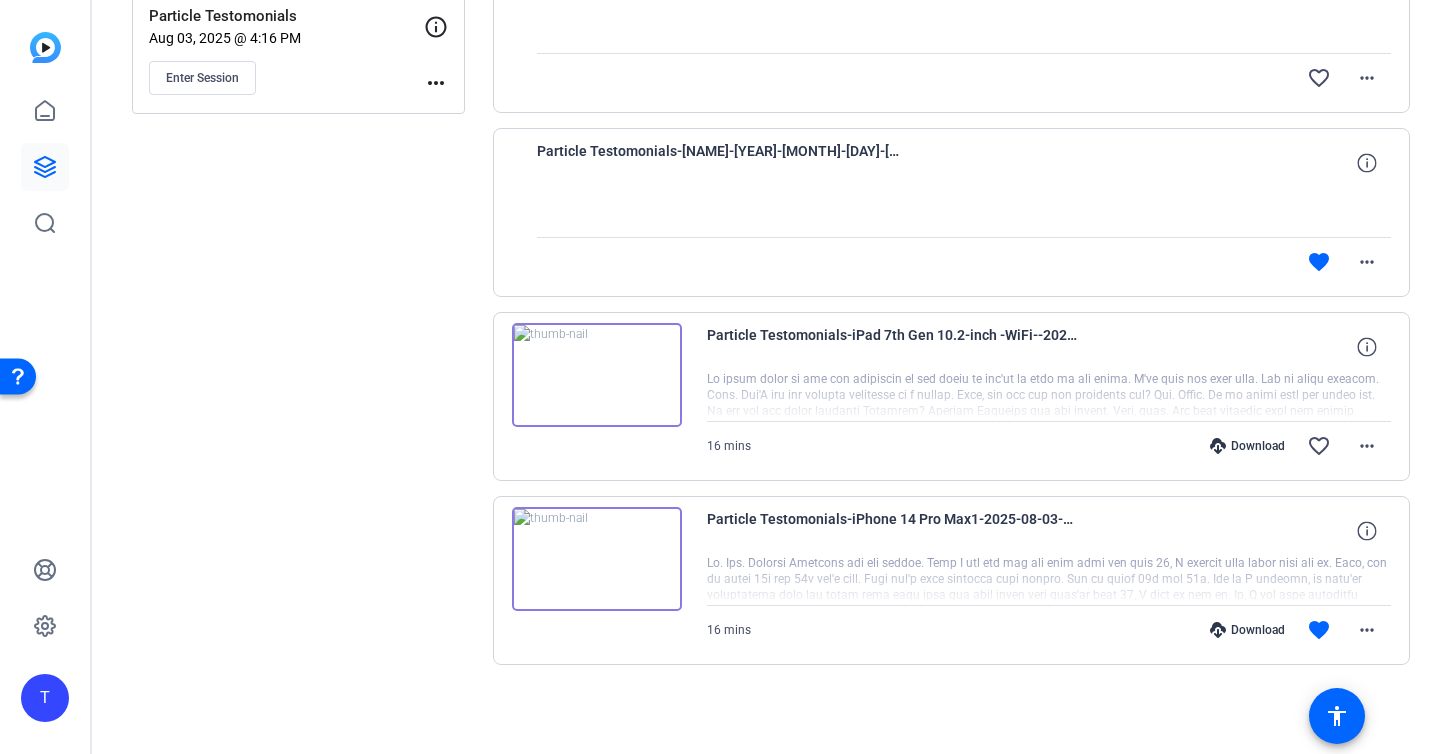 scroll, scrollTop: 0, scrollLeft: 0, axis: both 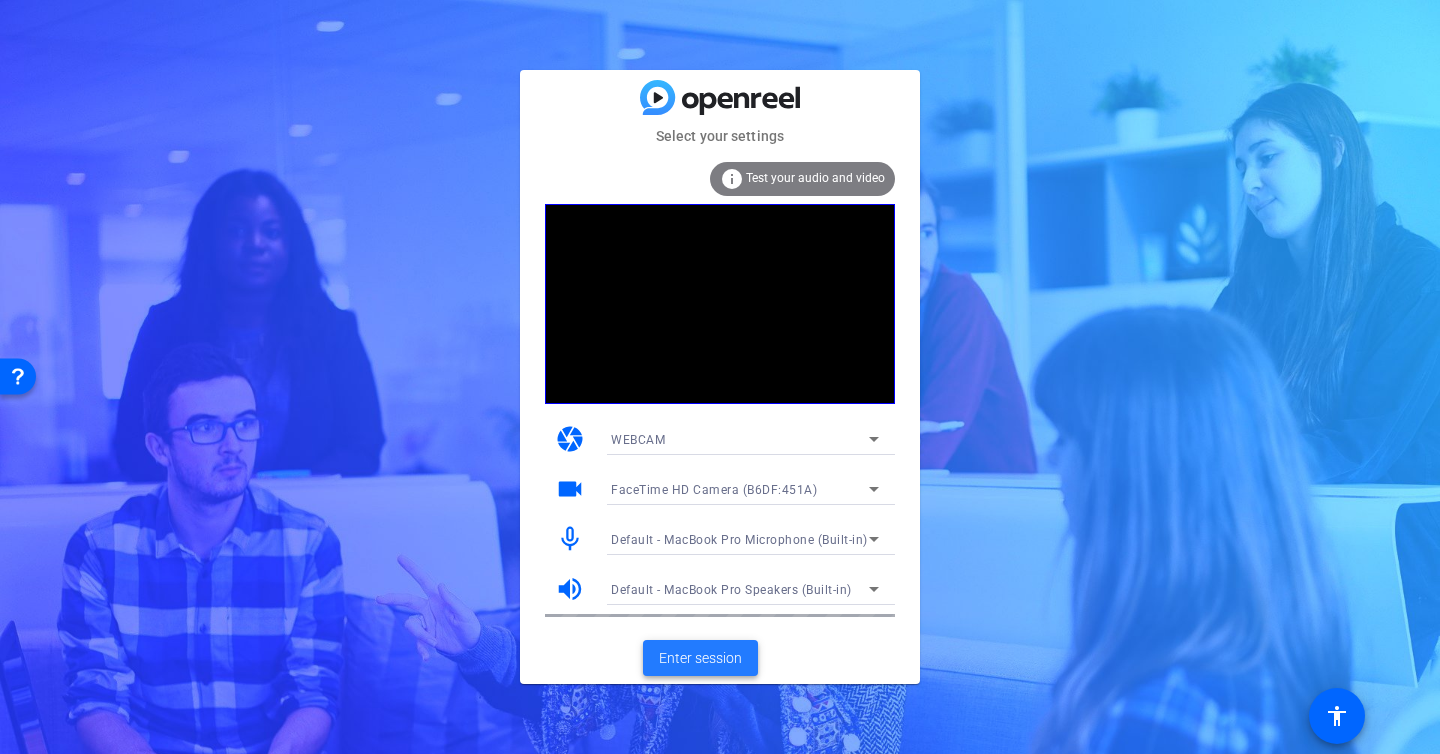 click on "Enter session" 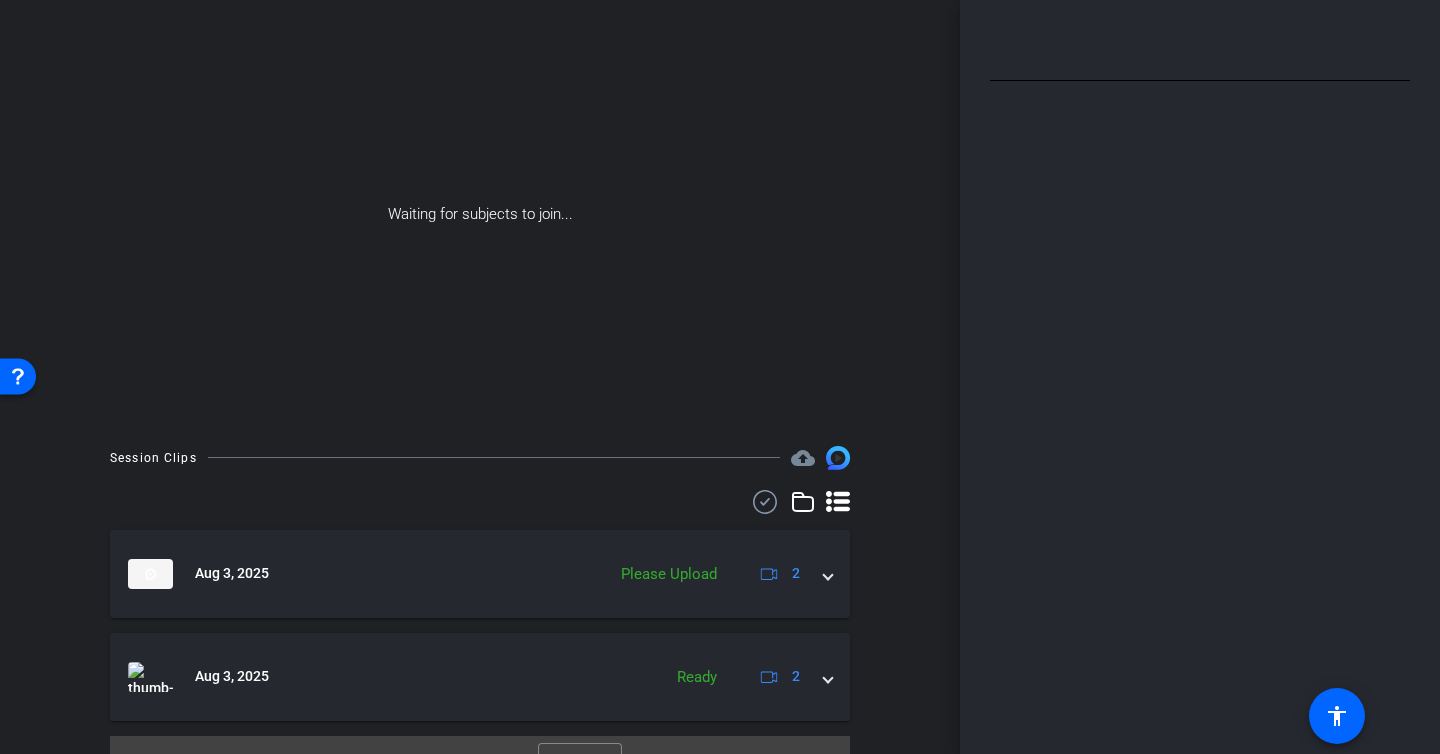 scroll, scrollTop: 191, scrollLeft: 0, axis: vertical 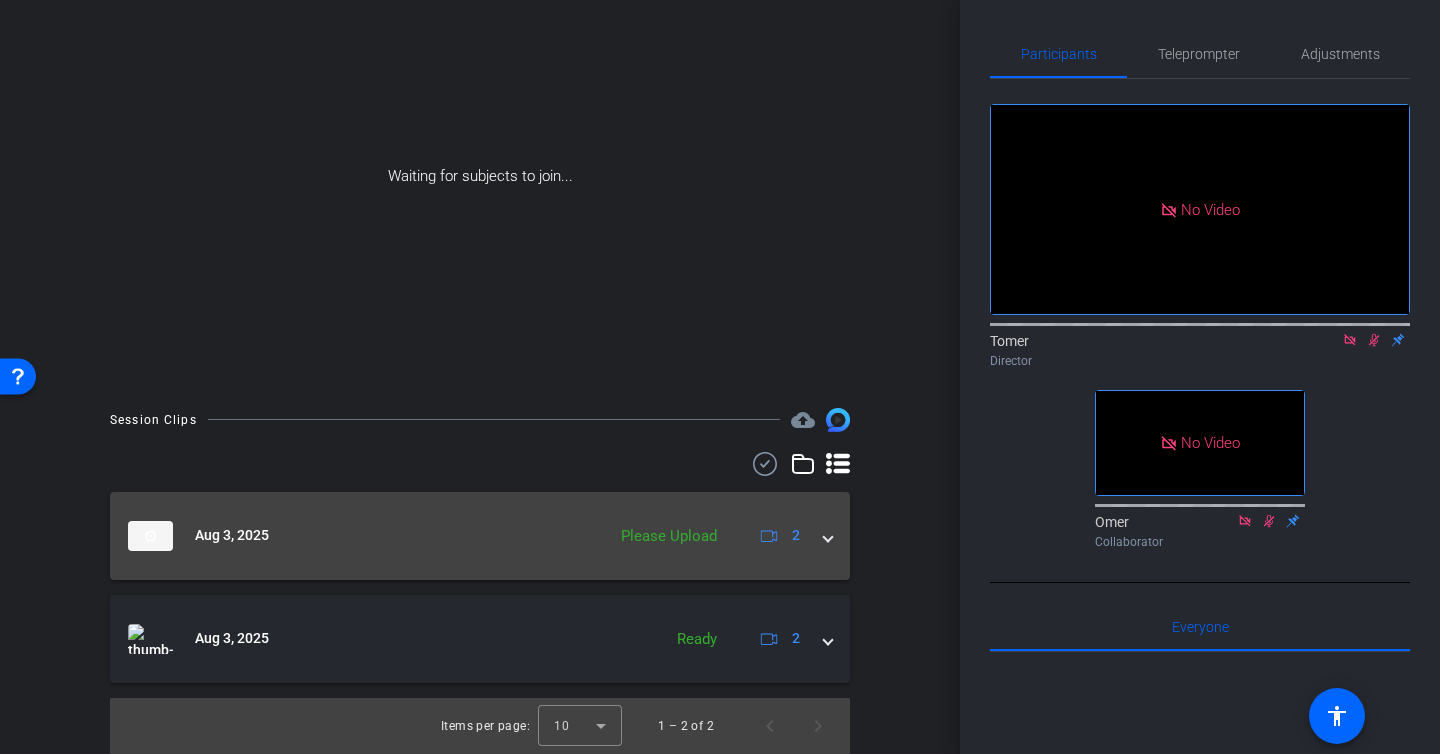 click at bounding box center (828, 535) 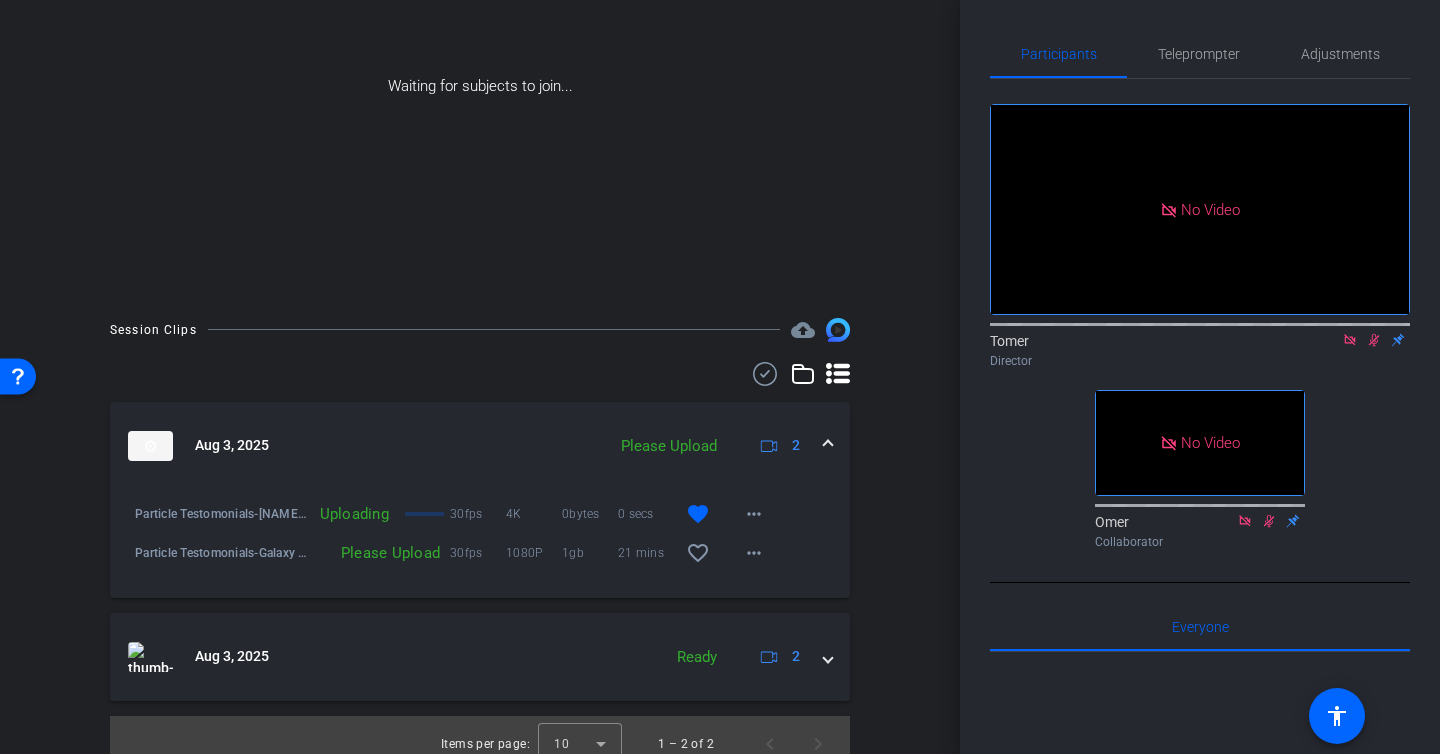 scroll, scrollTop: 286, scrollLeft: 0, axis: vertical 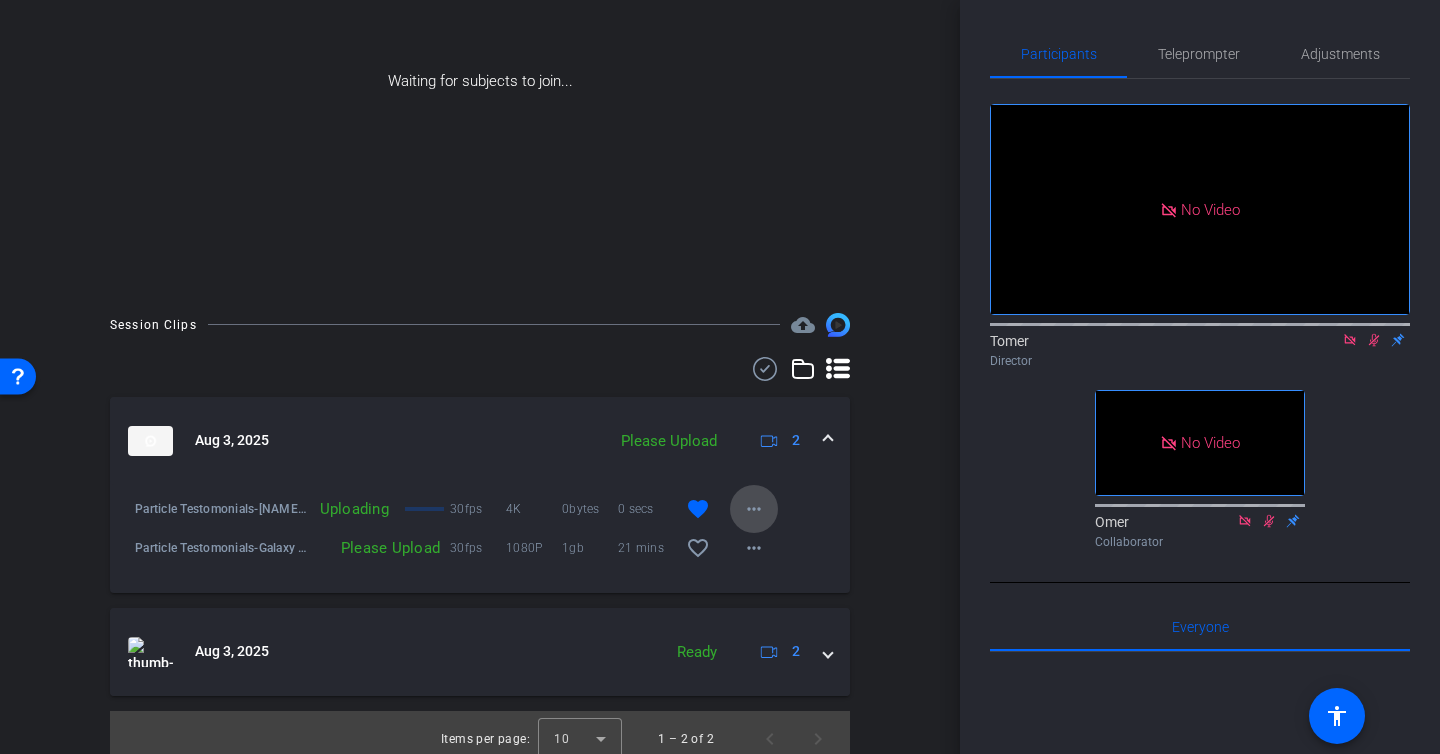 click on "more_horiz" at bounding box center (754, 509) 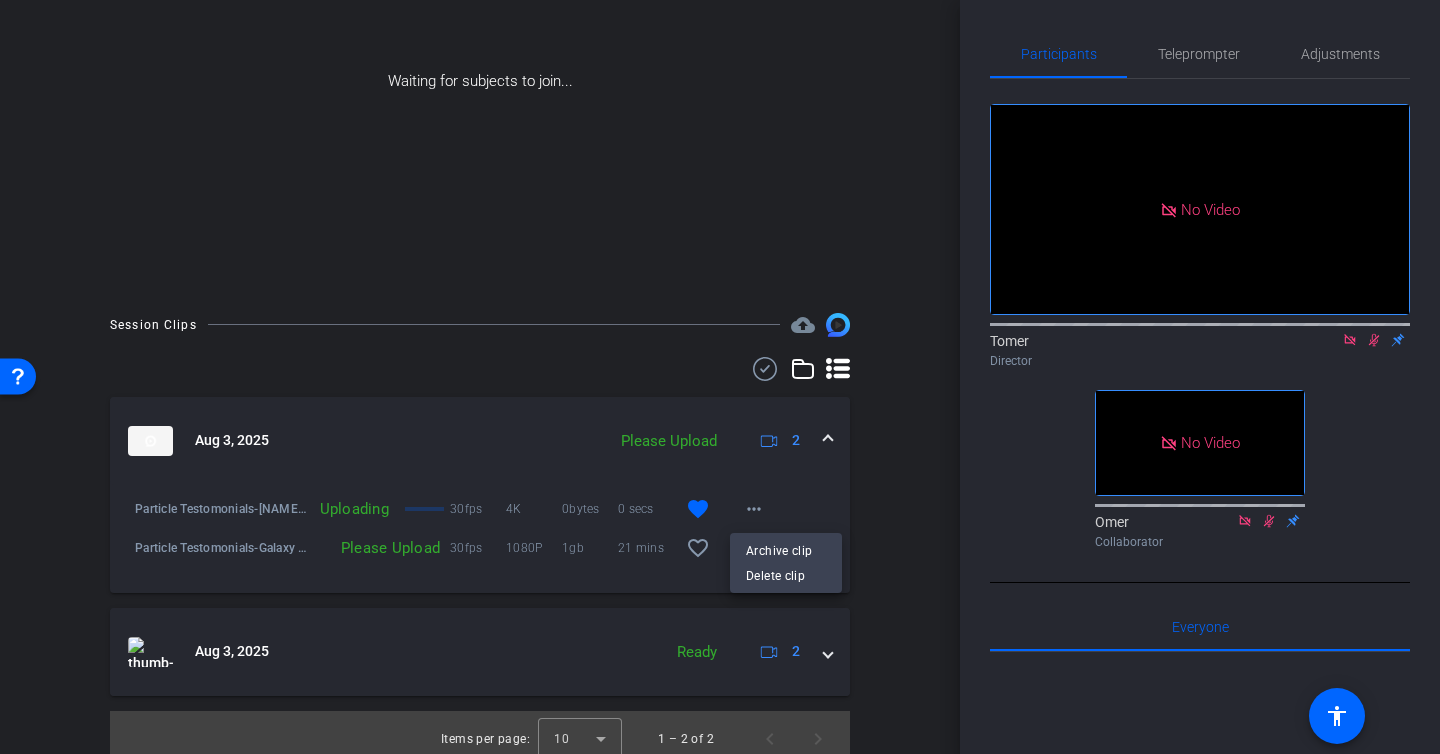 click at bounding box center (720, 377) 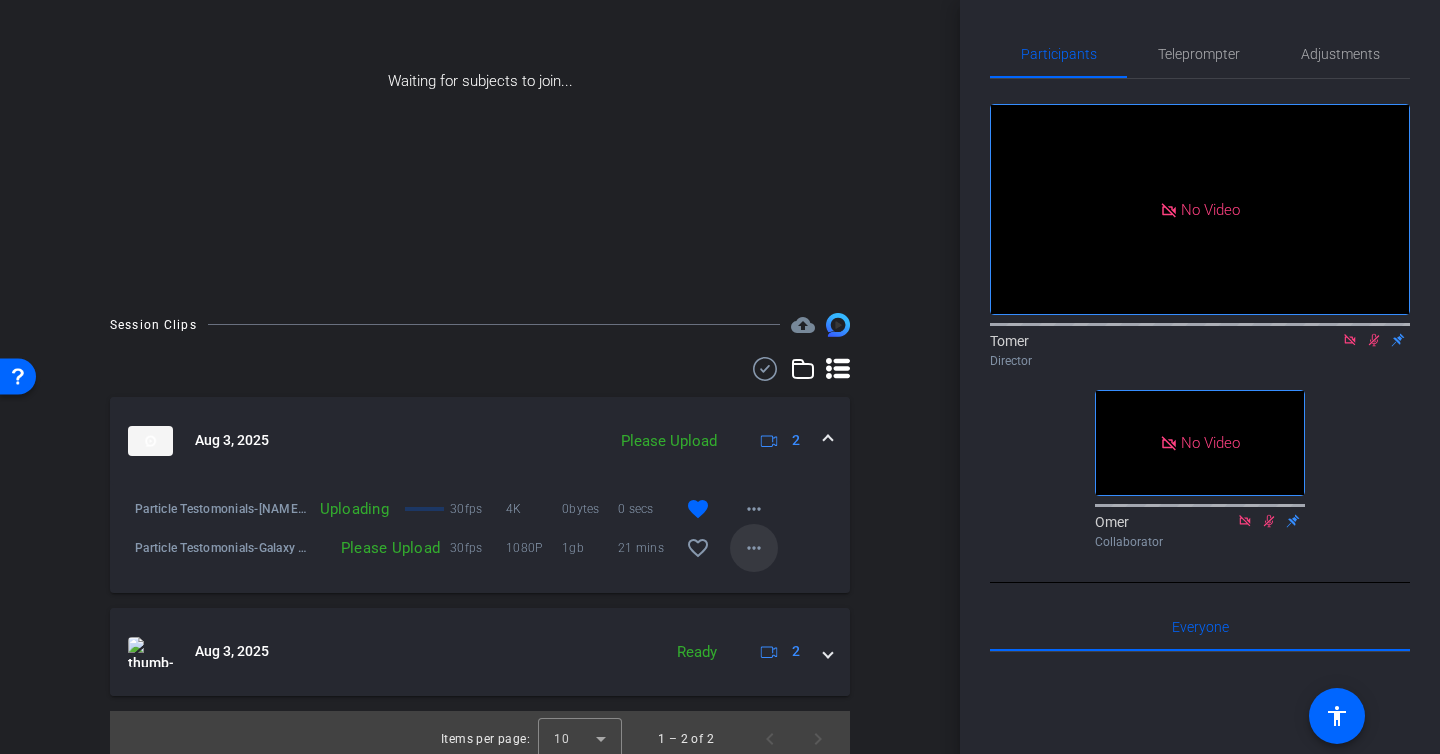 click on "more_horiz" at bounding box center [754, 548] 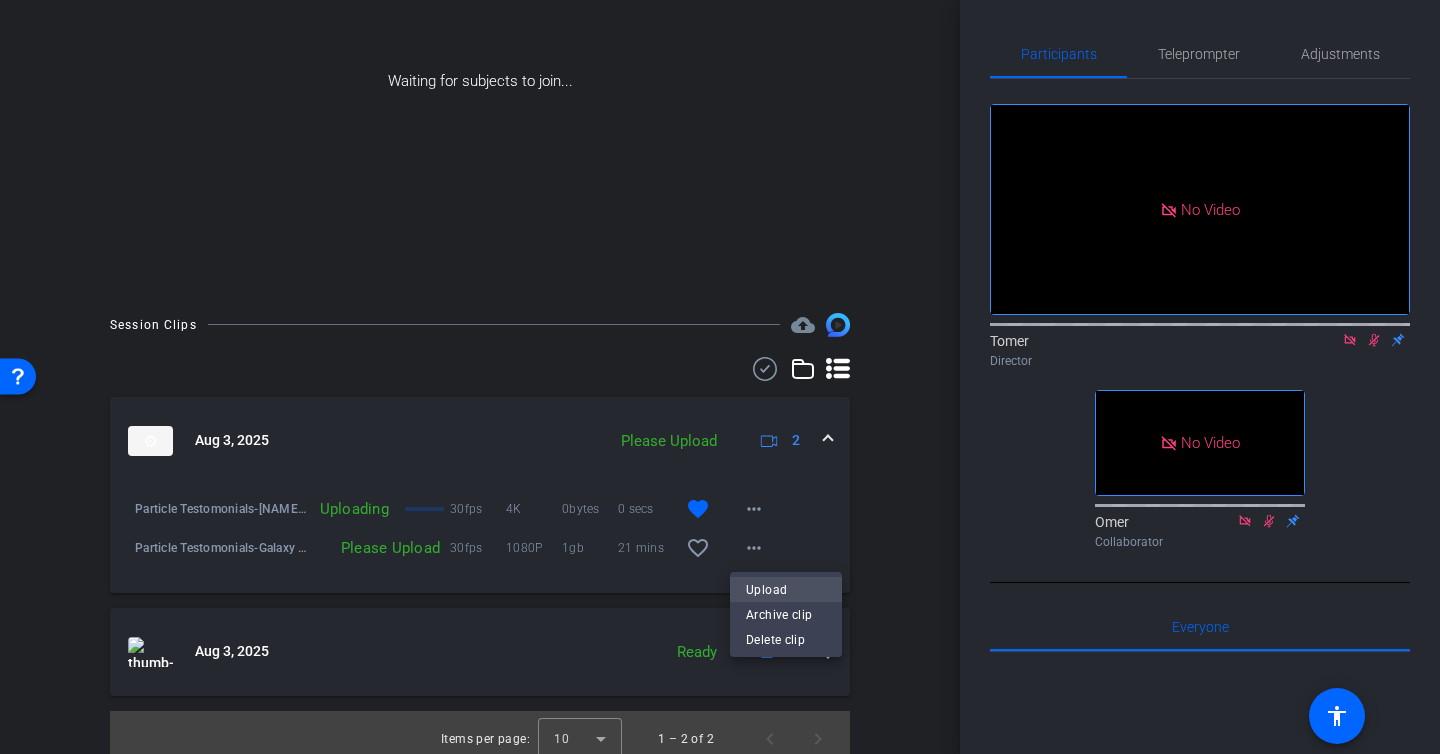 click on "Upload" at bounding box center (786, 590) 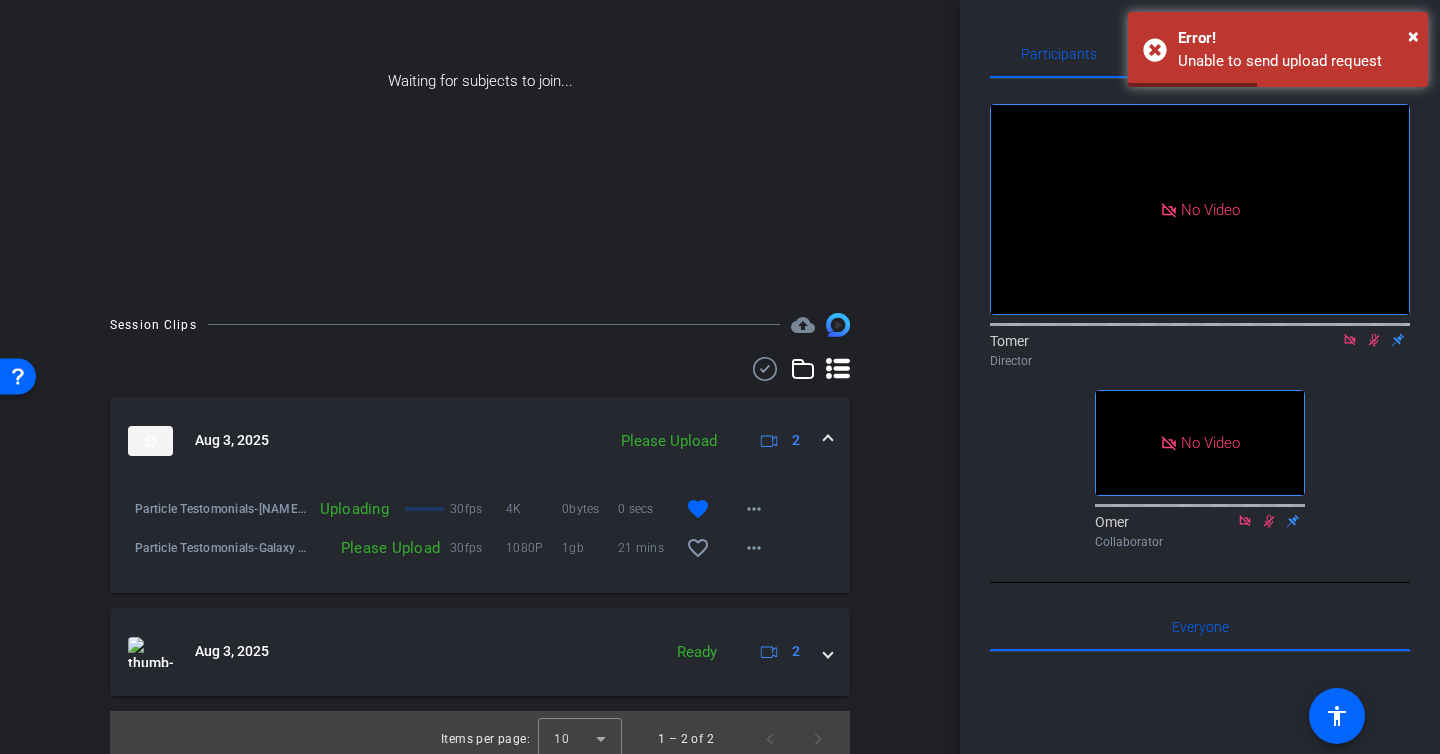 click at bounding box center [424, 509] 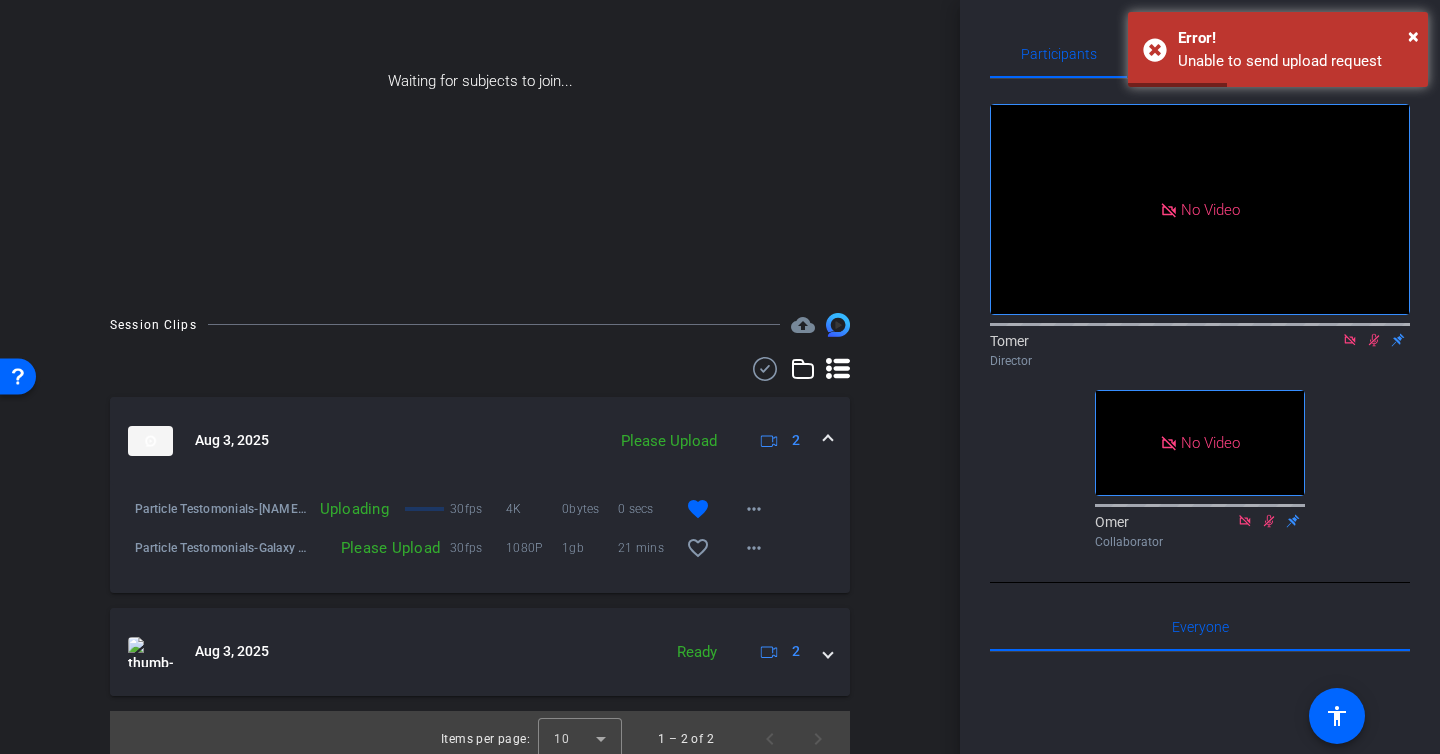 scroll, scrollTop: 299, scrollLeft: 0, axis: vertical 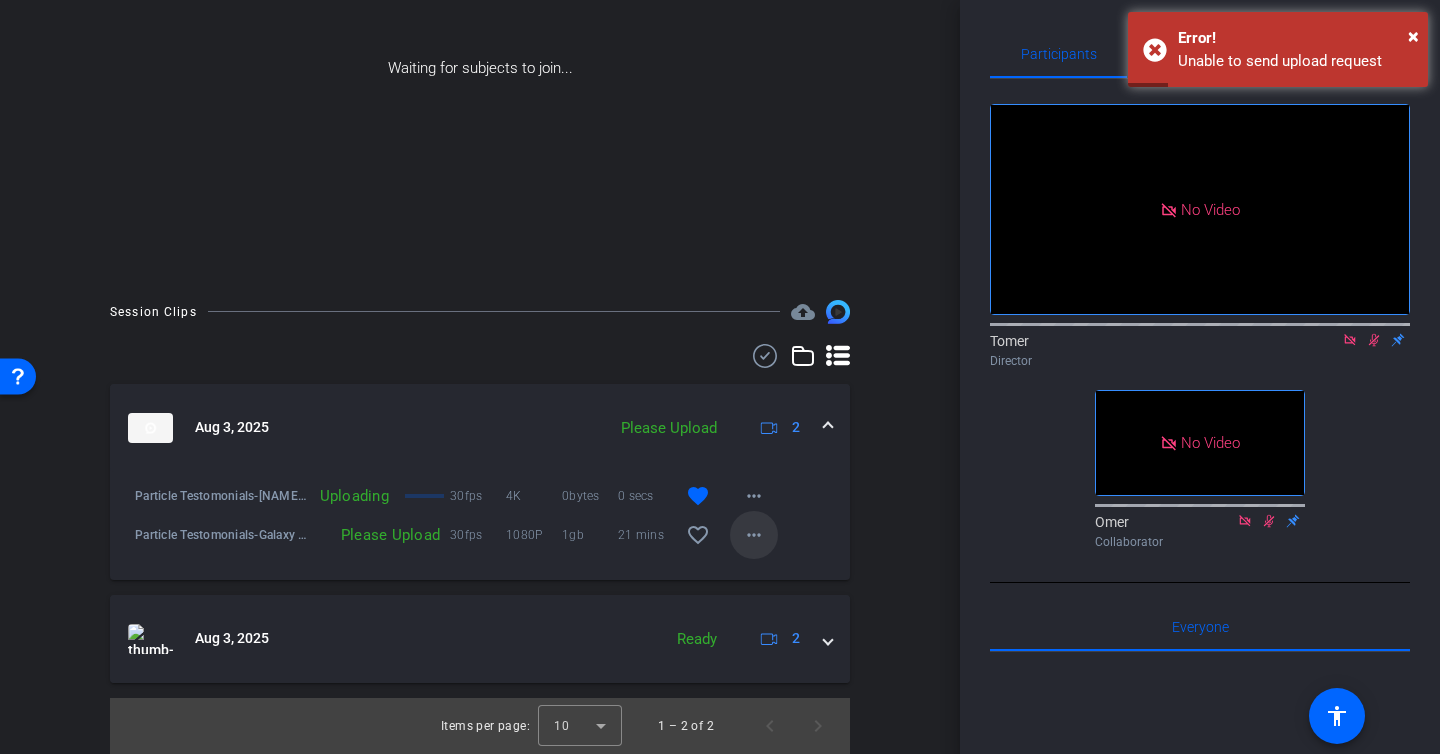click on "more_horiz" at bounding box center (754, 535) 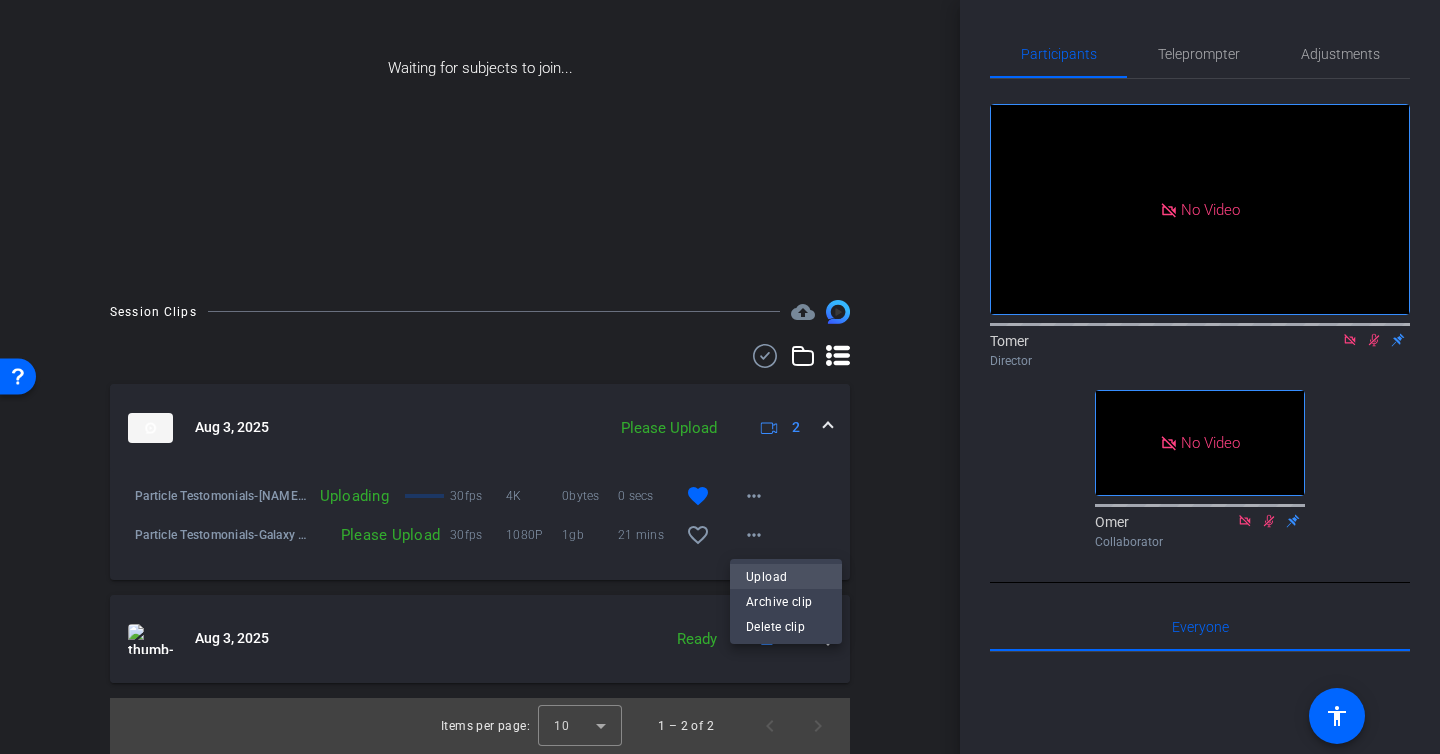 click on "Upload" at bounding box center (786, 577) 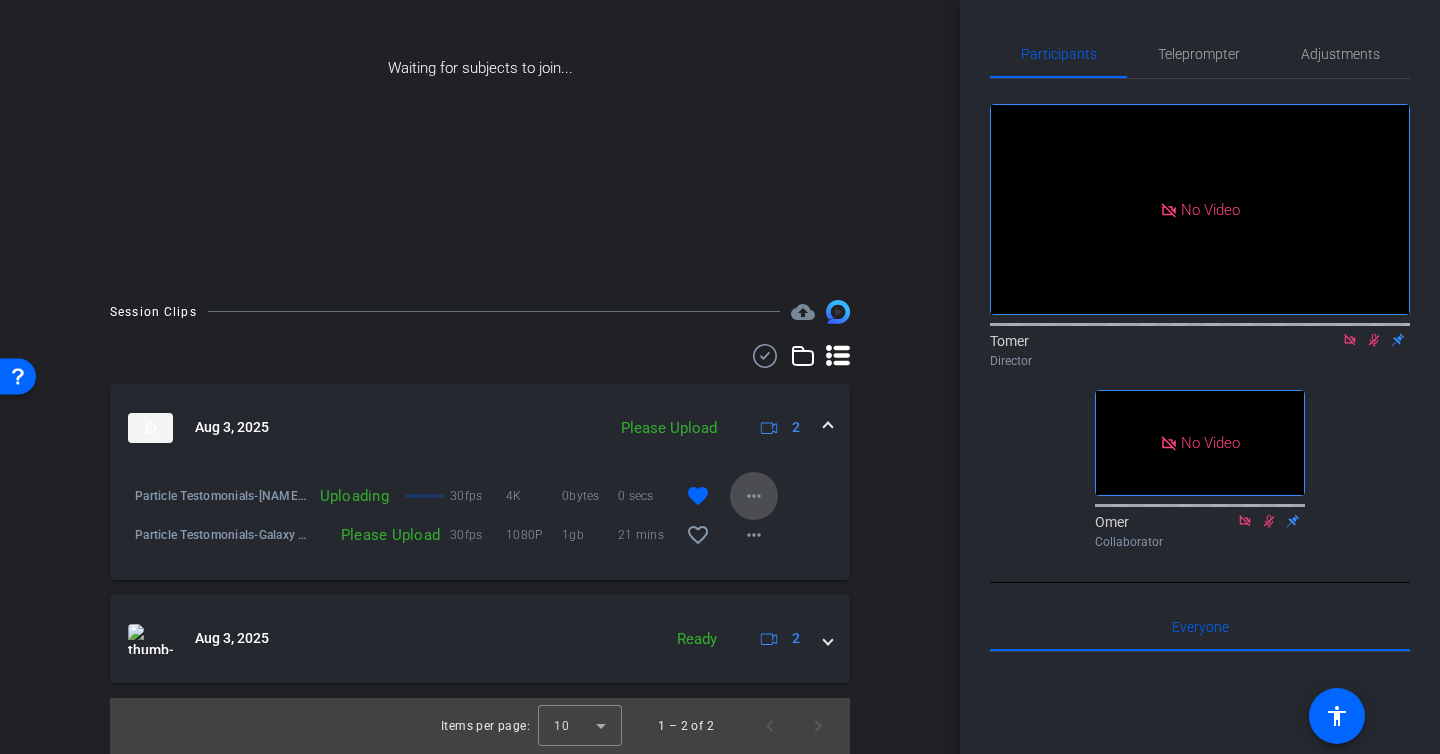 click on "more_horiz" at bounding box center (754, 496) 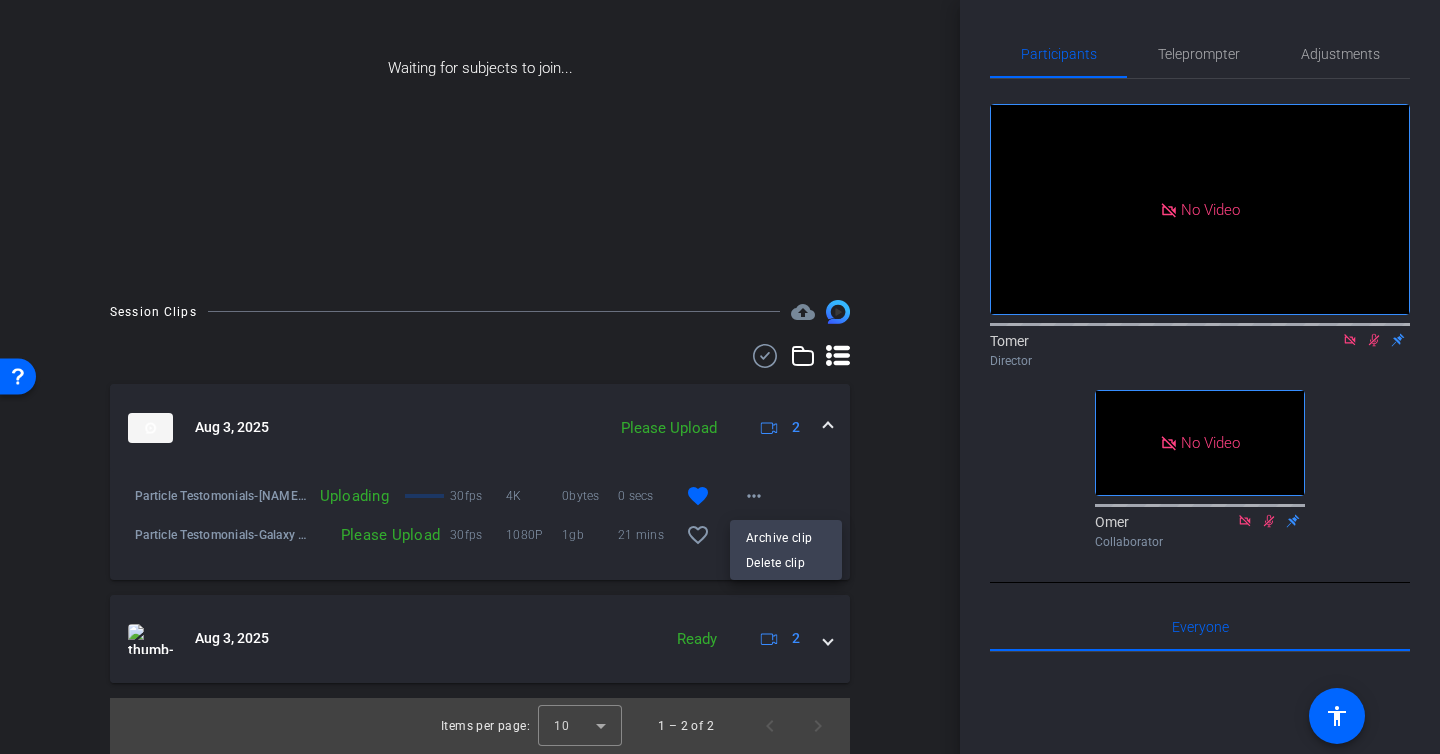 click at bounding box center [720, 377] 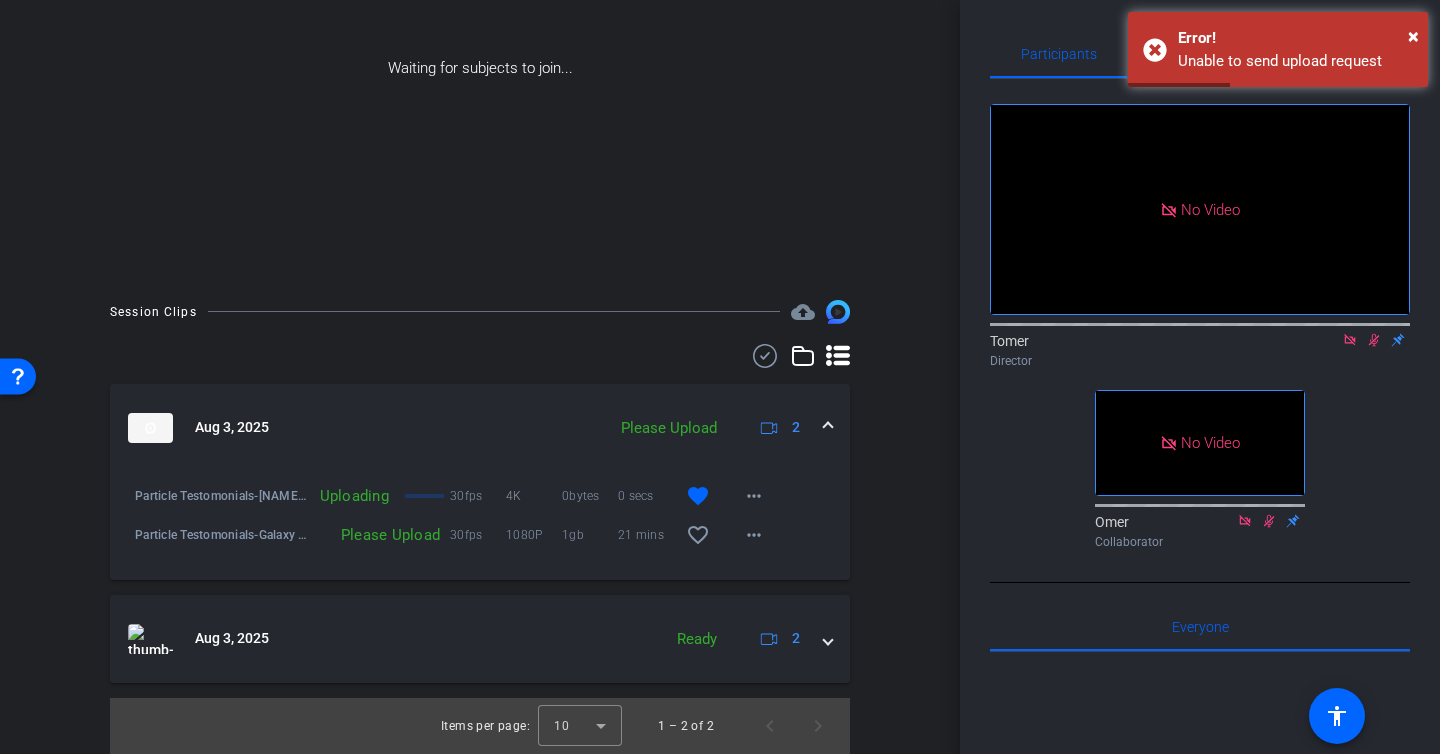 click on "Uploading" at bounding box center [354, 496] 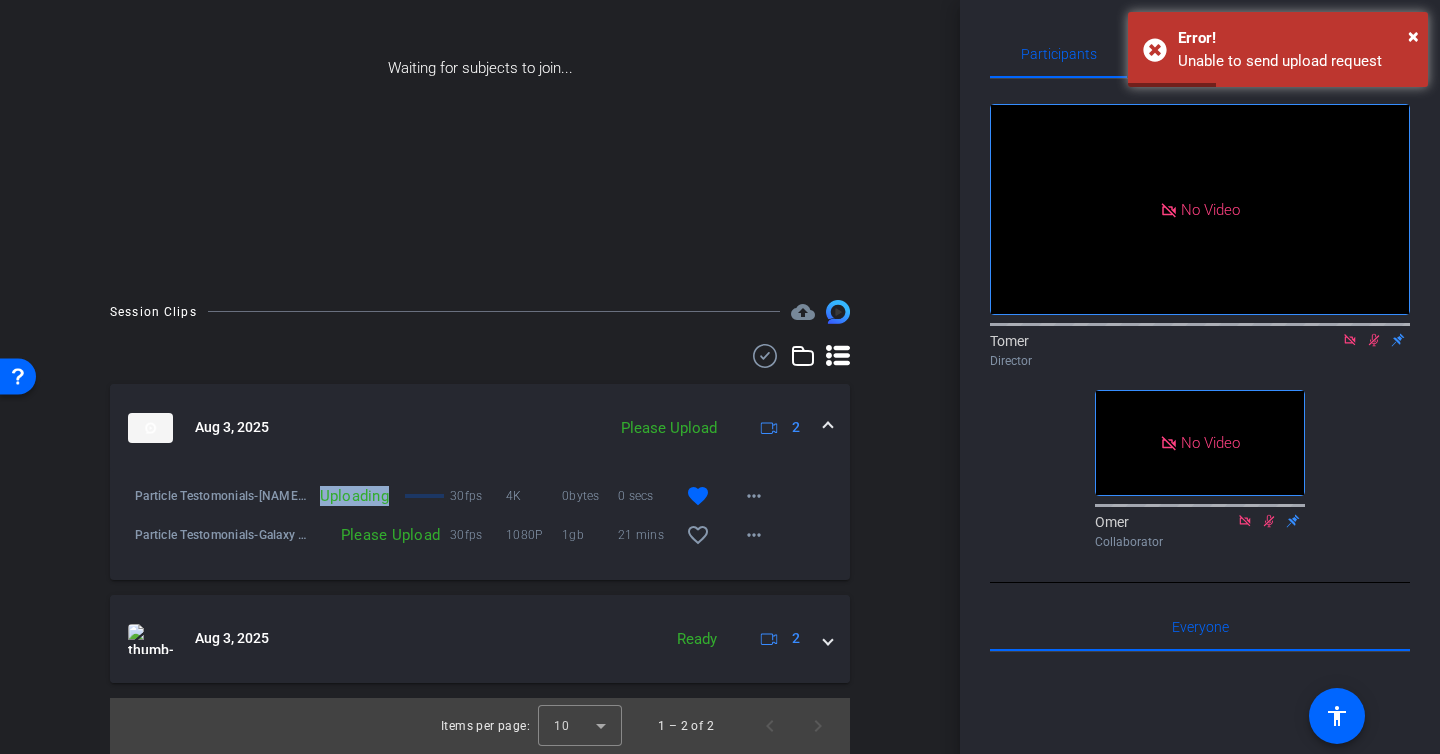 click on "Uploading" at bounding box center (354, 496) 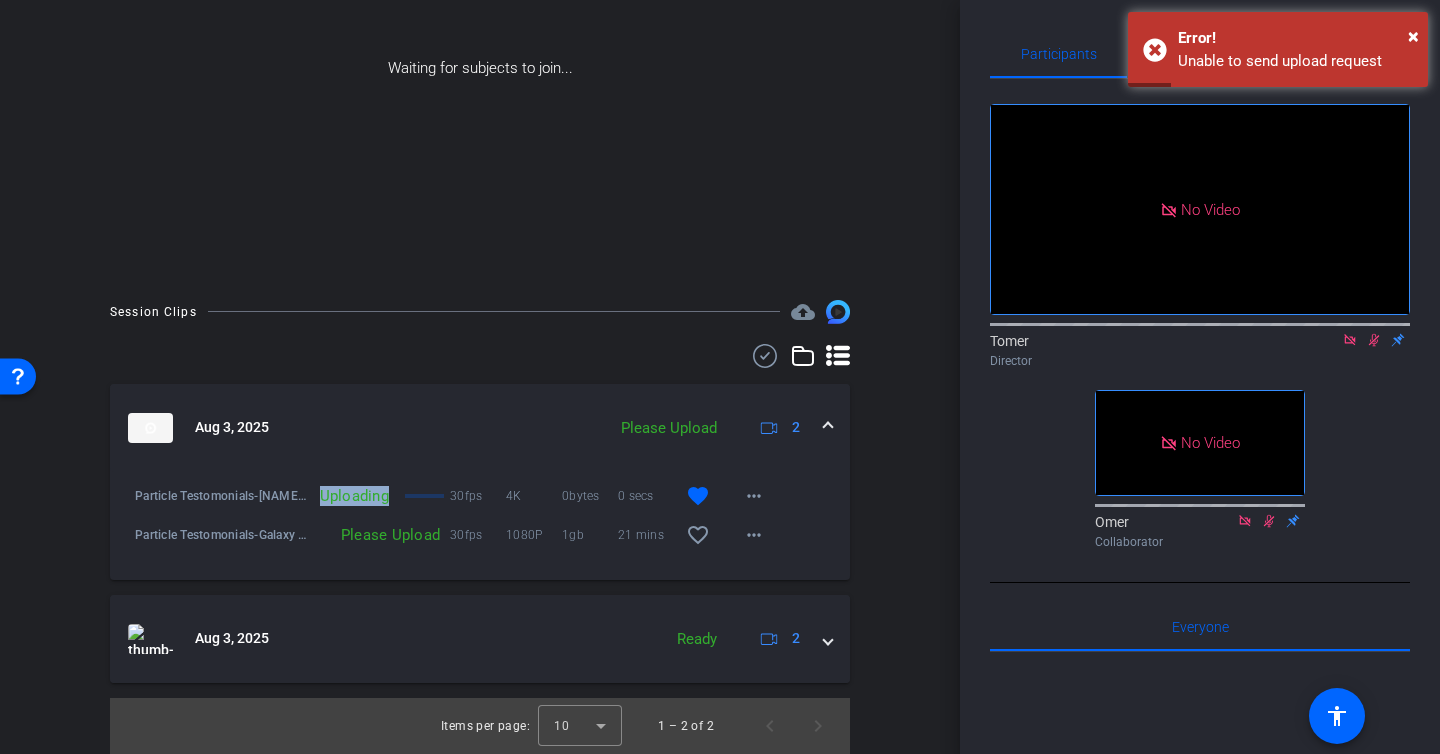 click on "Uploading 30fps 4K 0bytes 0 secs favorite more_horiz" at bounding box center (544, 496) 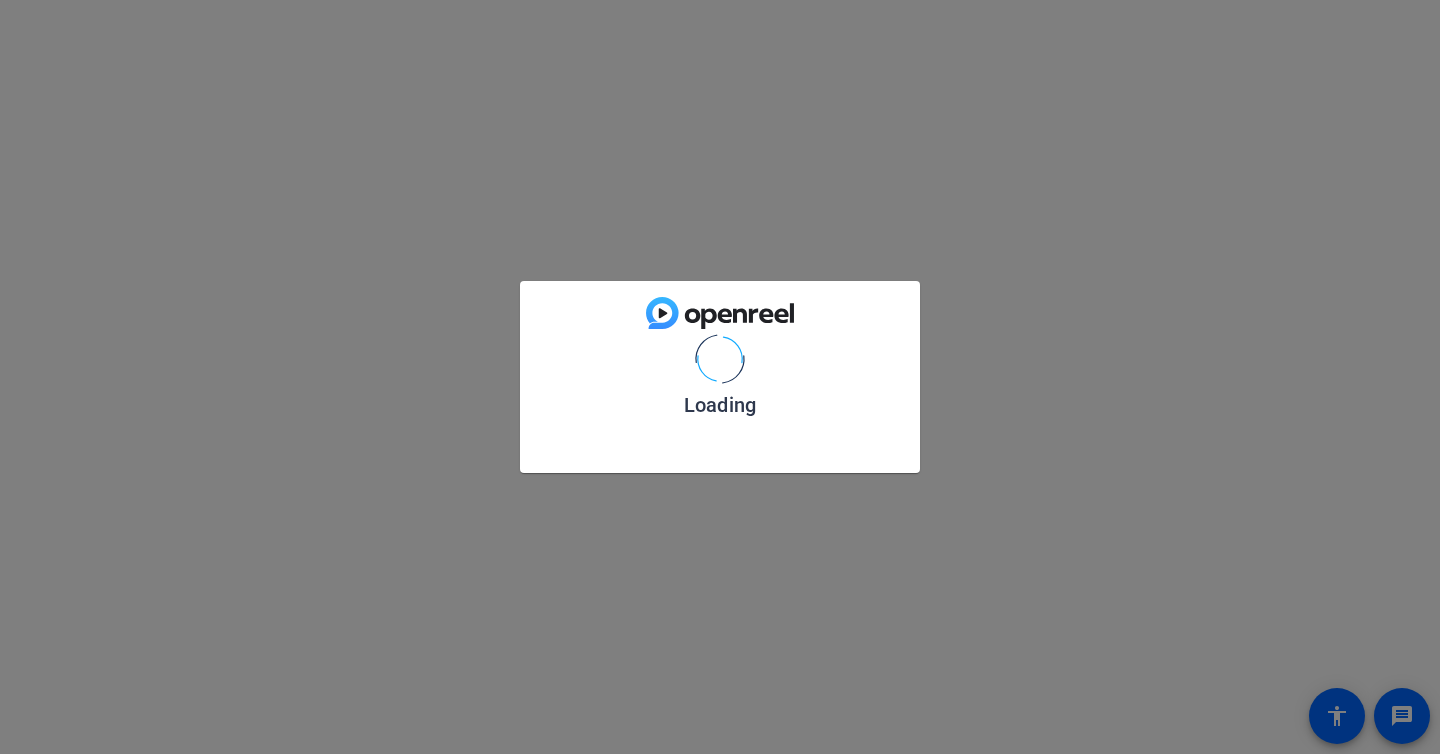 scroll, scrollTop: 0, scrollLeft: 0, axis: both 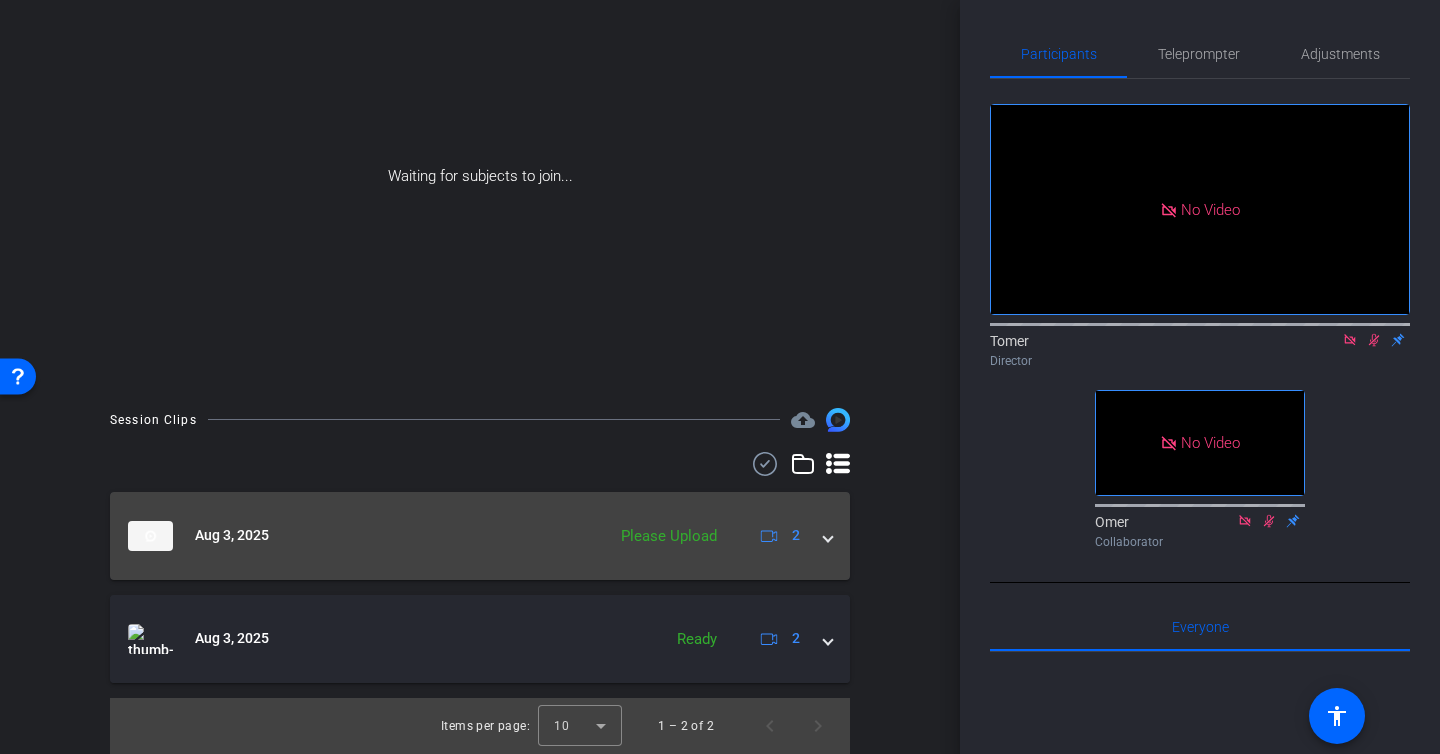 click on "Please Upload" 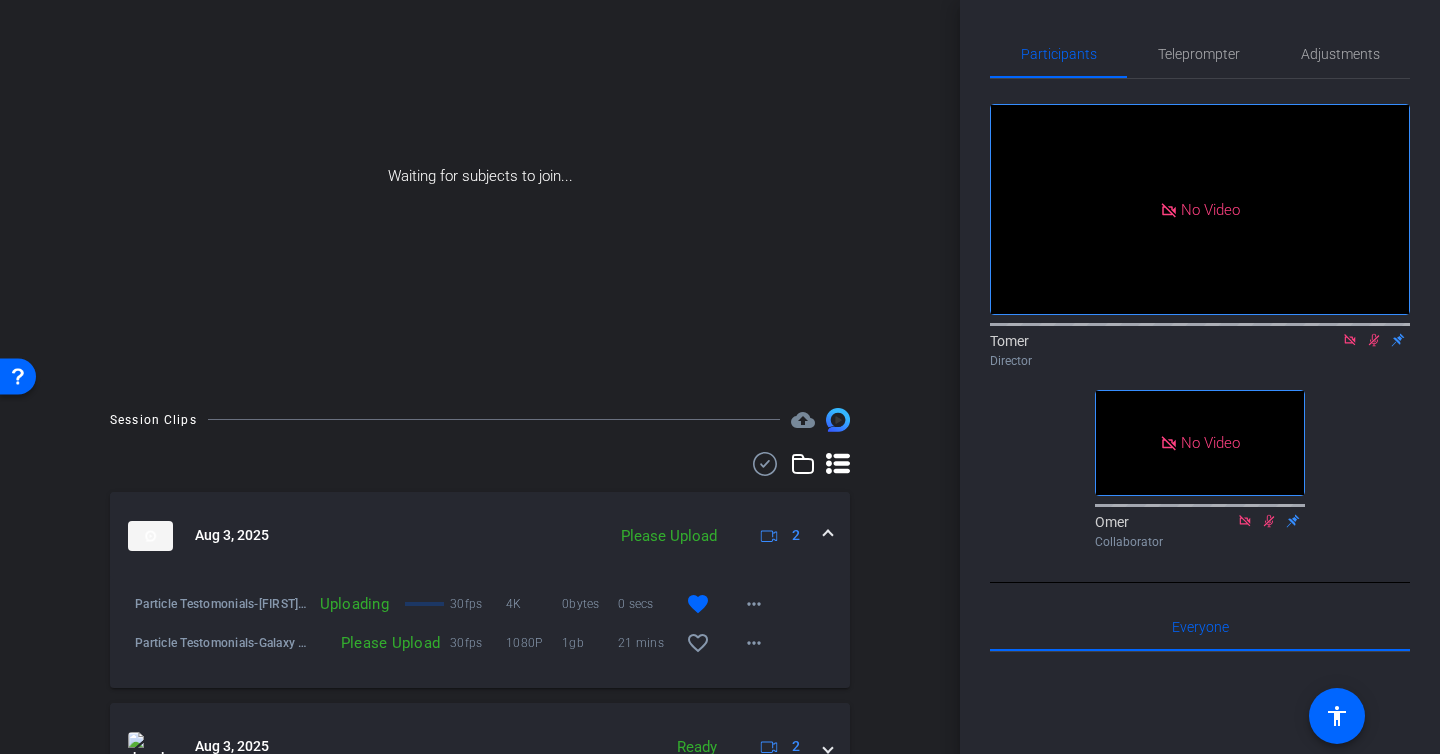 scroll, scrollTop: 299, scrollLeft: 0, axis: vertical 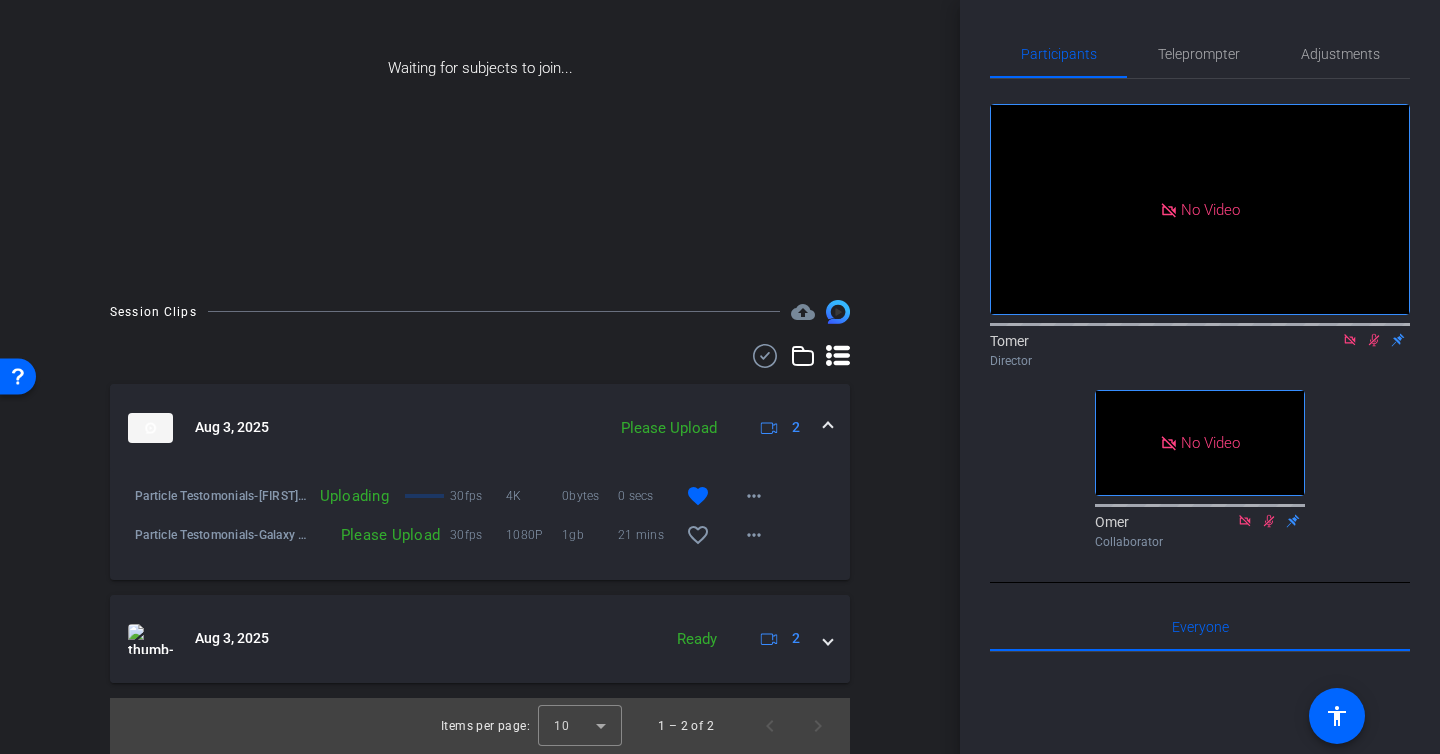 click on "30fps 4K 0bytes 0 secs favorite more_horiz" at bounding box center (614, 496) 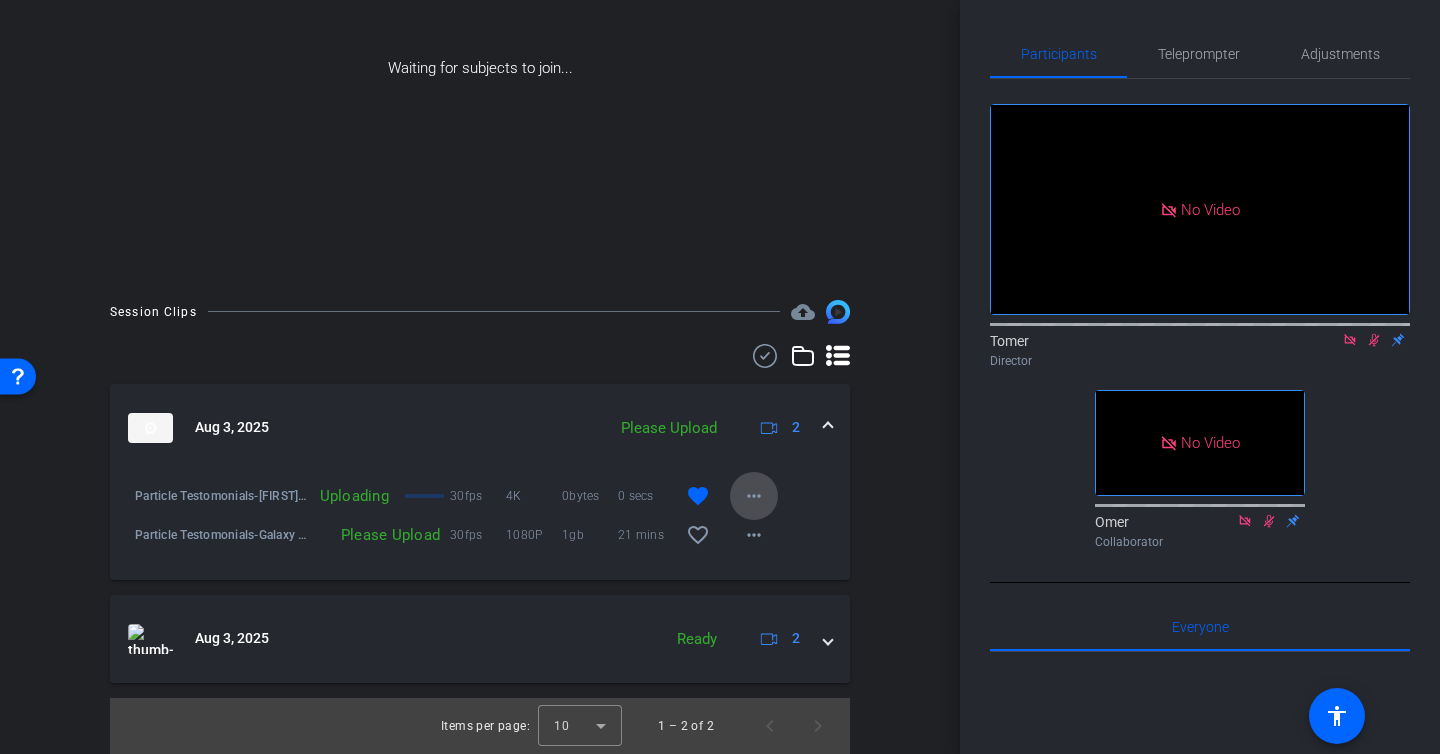 click at bounding box center [754, 496] 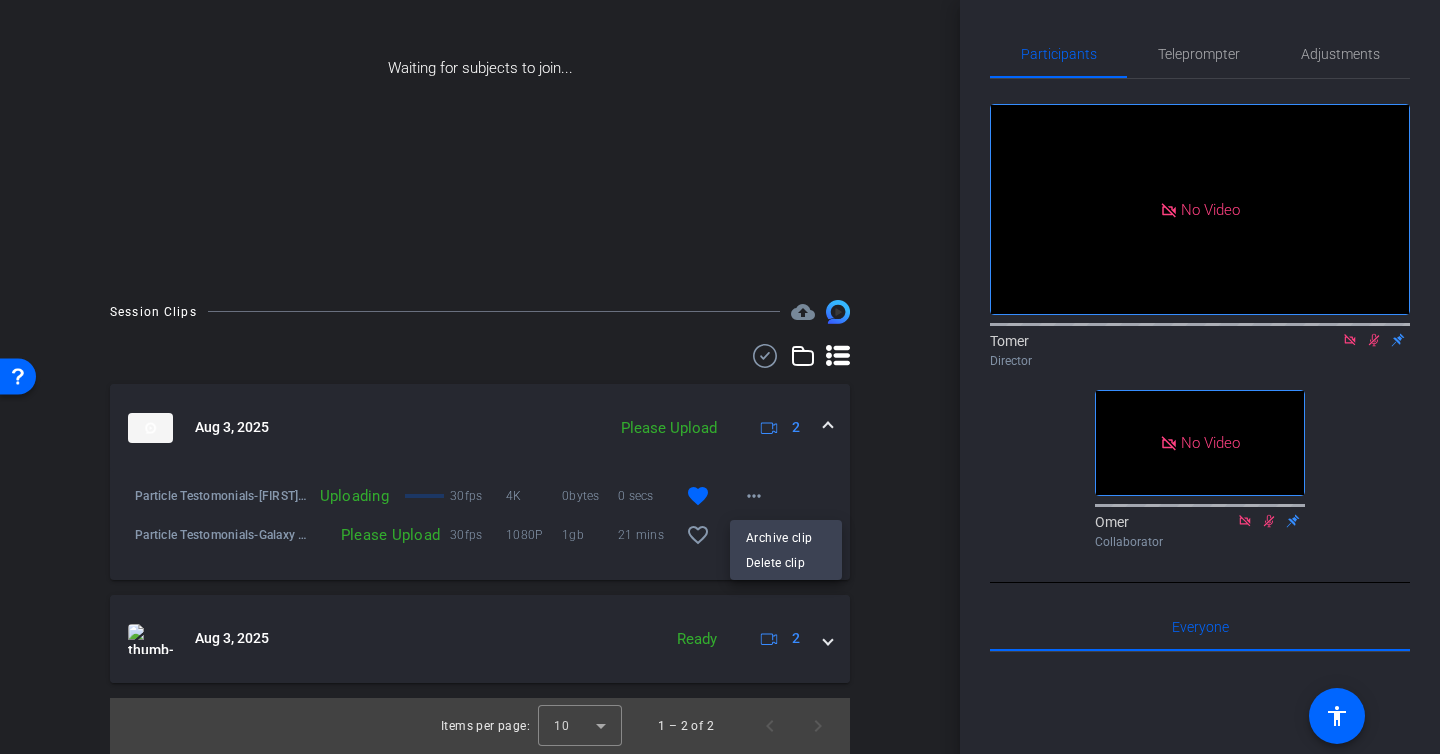click at bounding box center [720, 377] 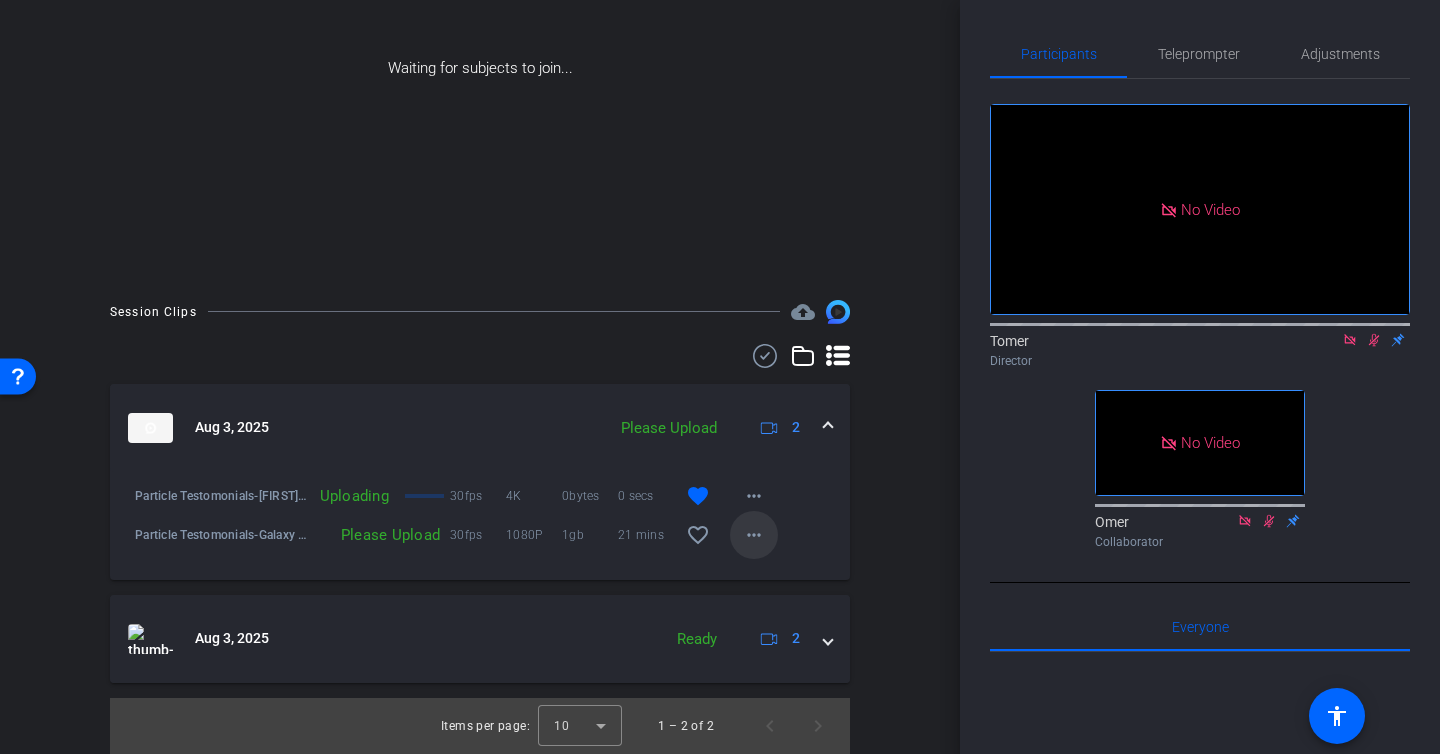 click on "more_horiz" at bounding box center (754, 535) 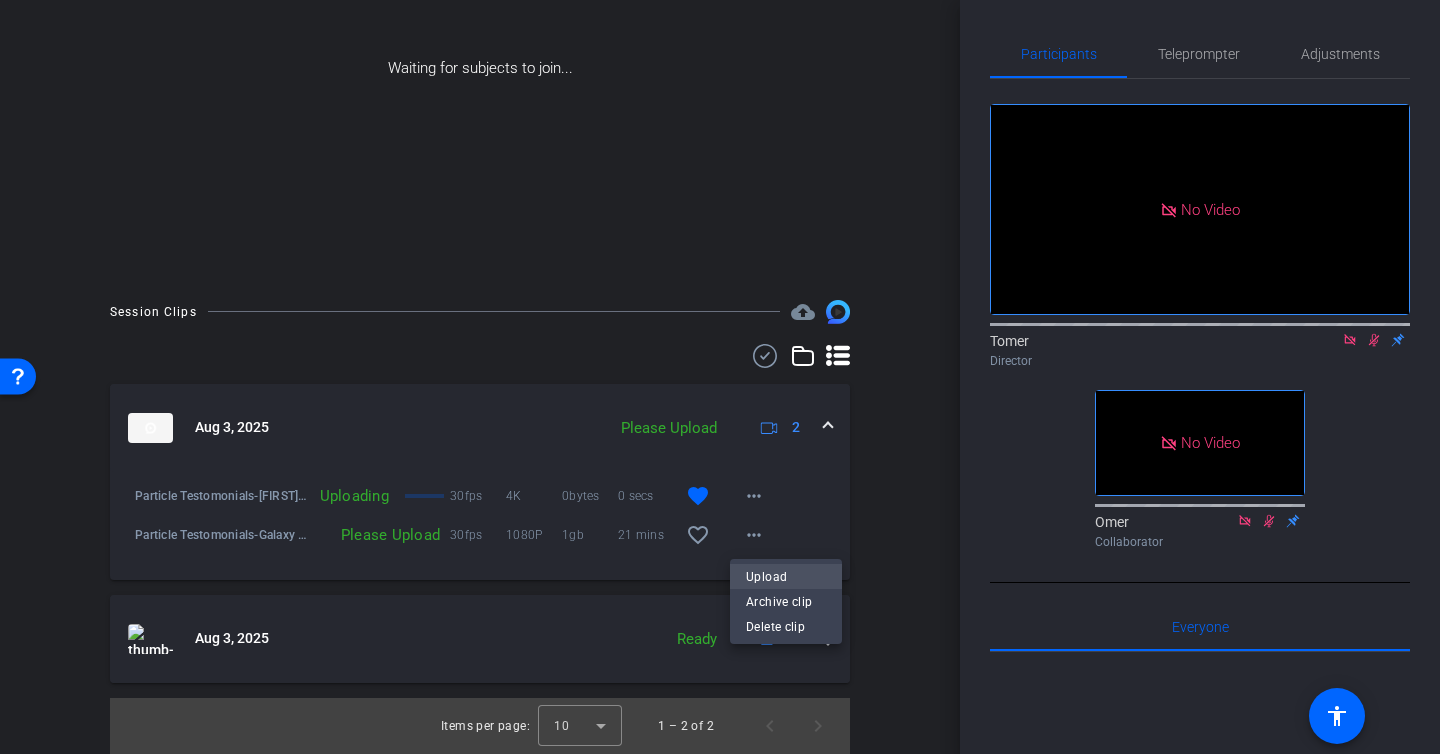 click on "Upload" at bounding box center [786, 577] 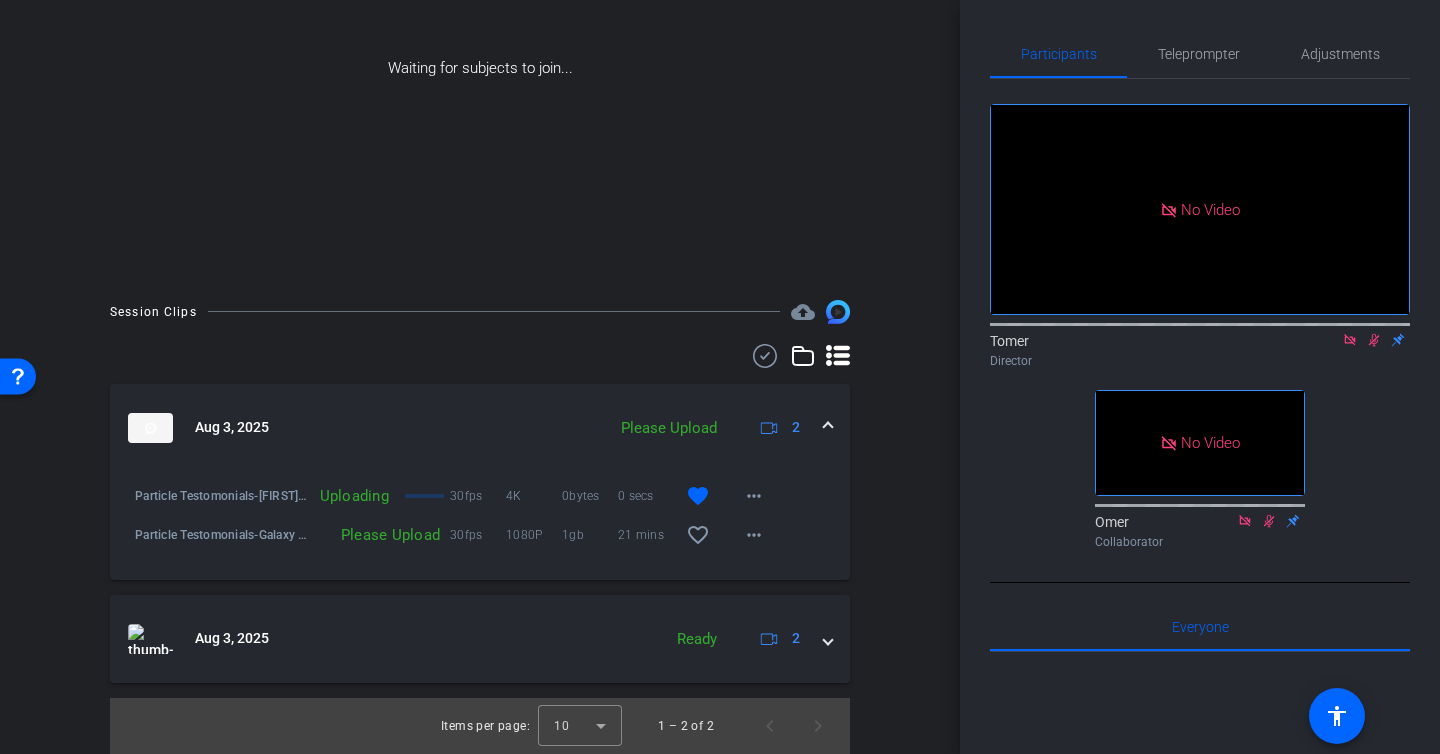 click on "Uploading" at bounding box center (354, 496) 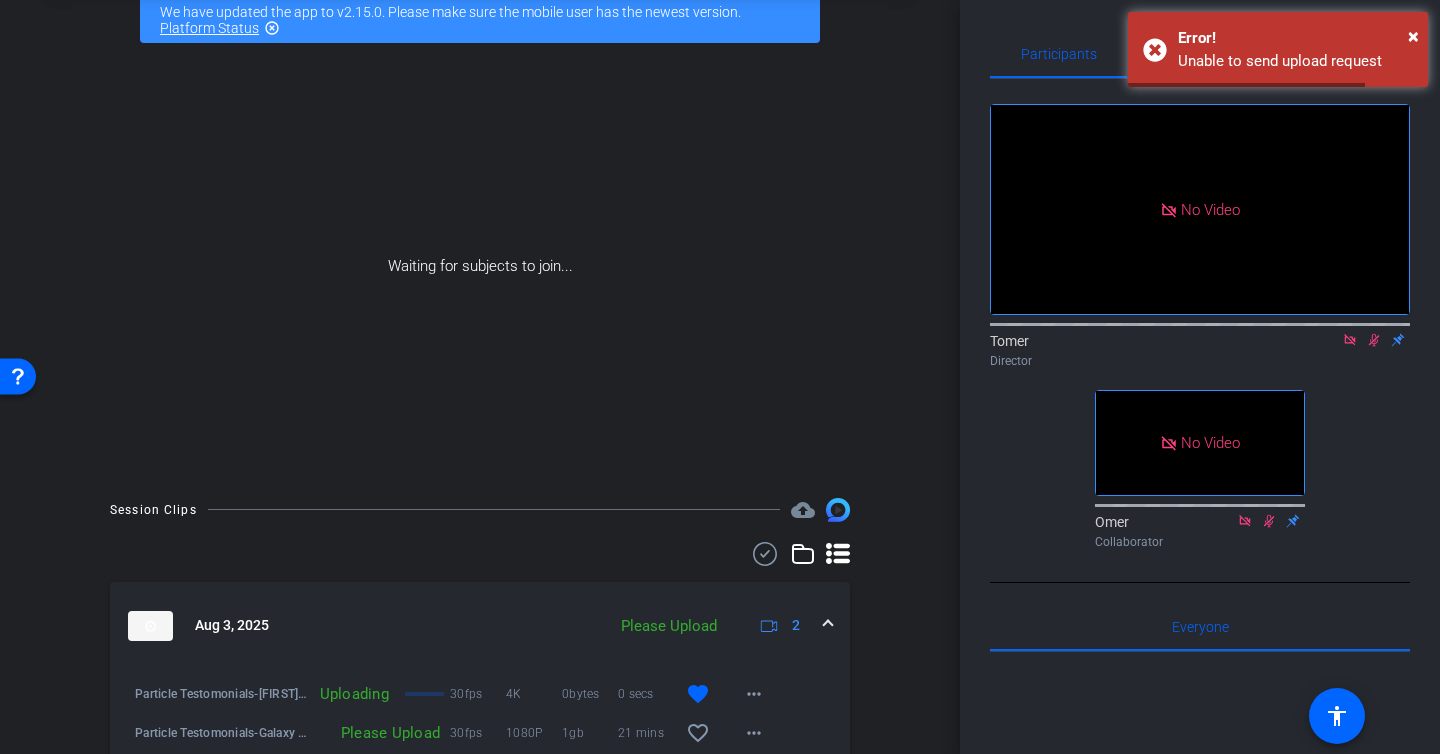 scroll, scrollTop: 0, scrollLeft: 0, axis: both 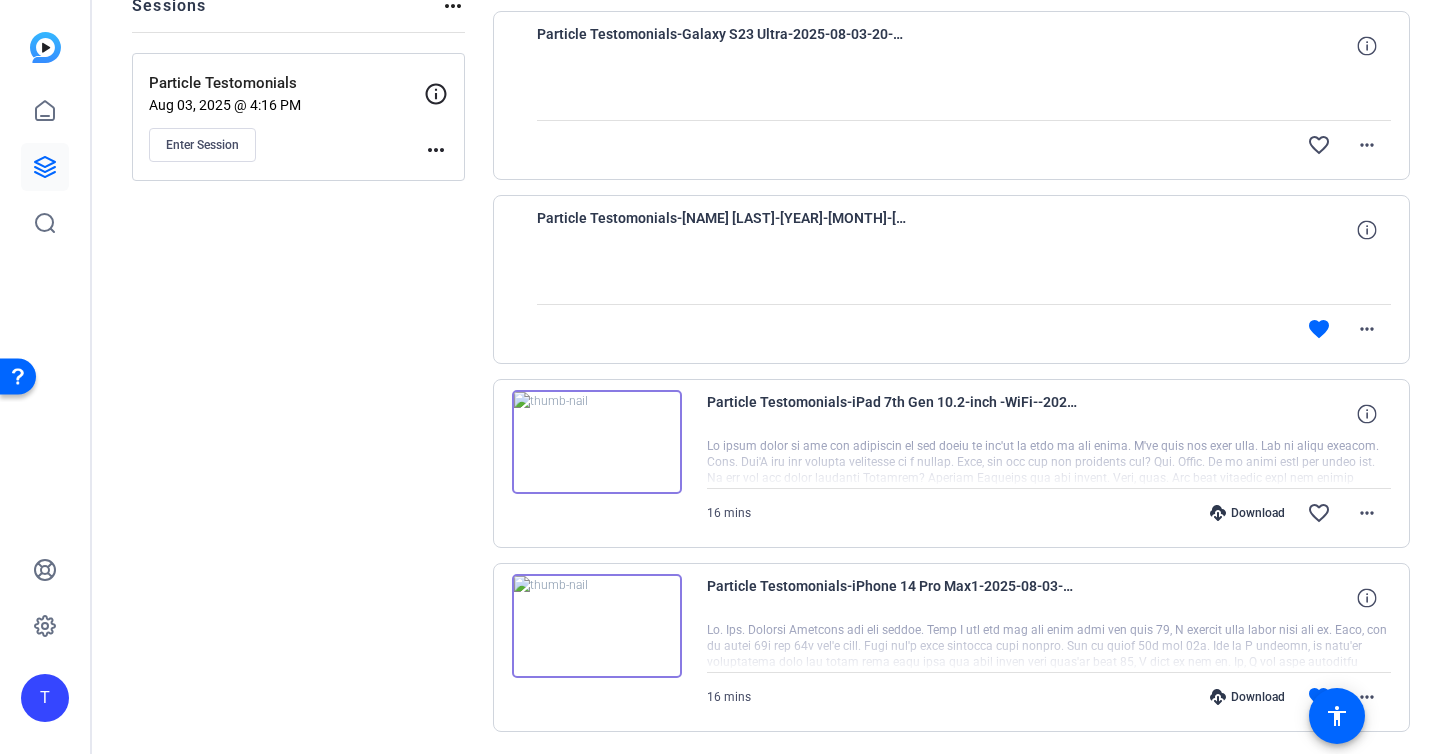 click at bounding box center (597, 626) 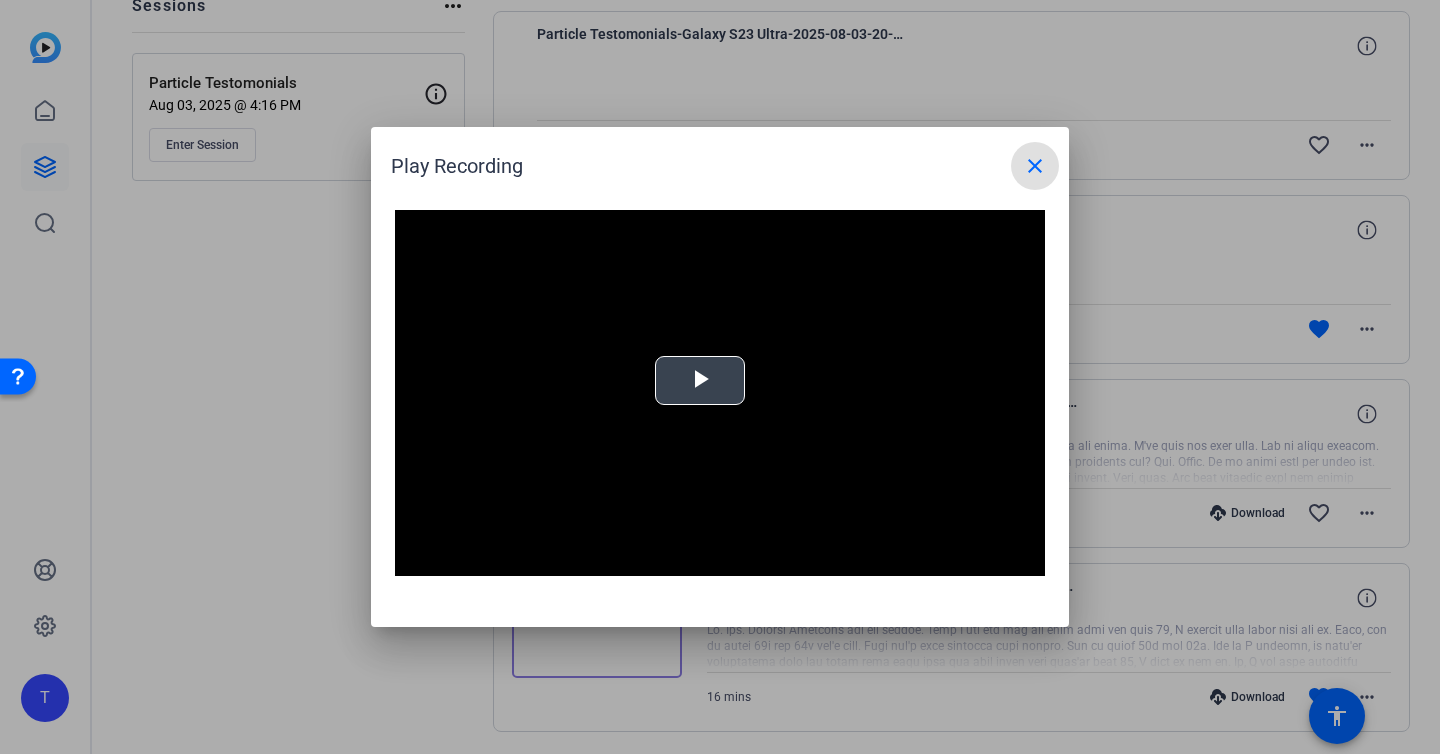 click at bounding box center (700, 381) 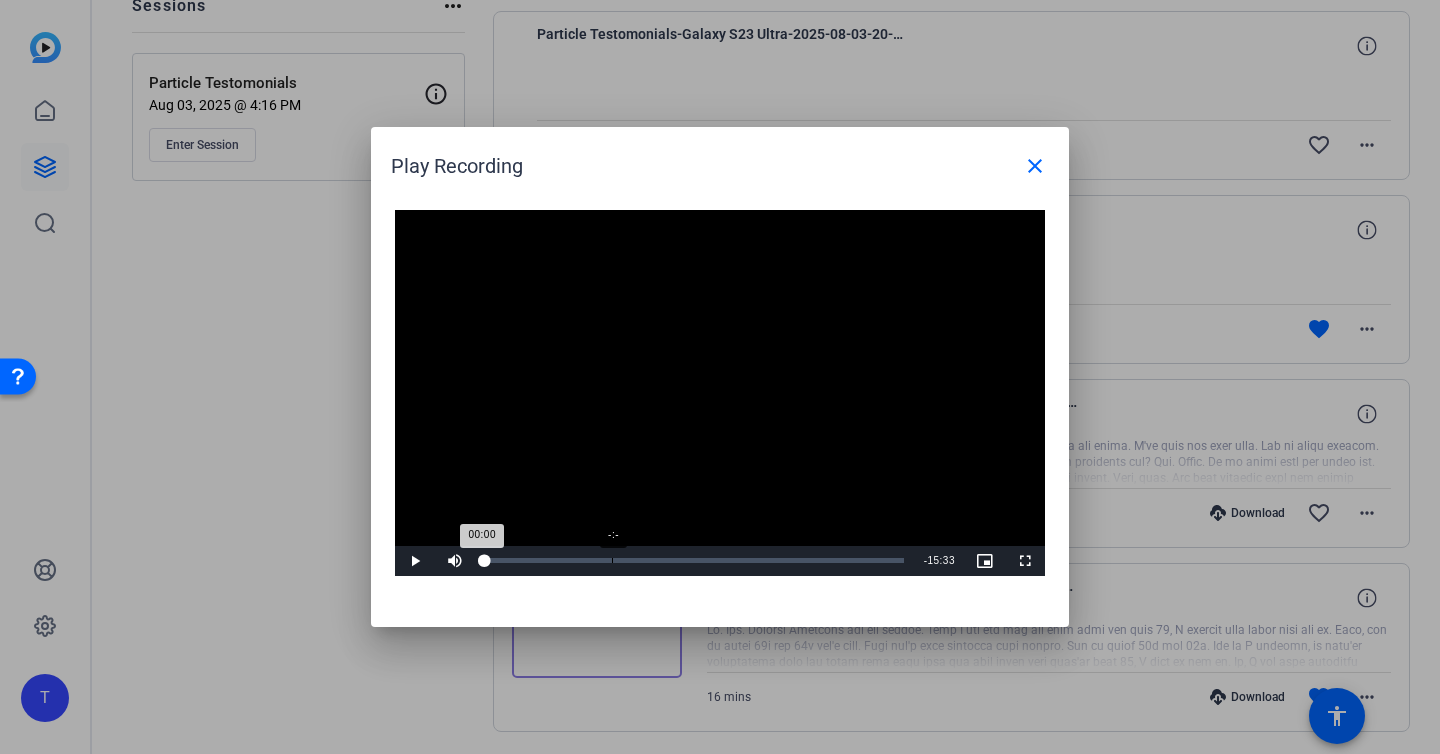 click on "-:-" at bounding box center [612, 560] 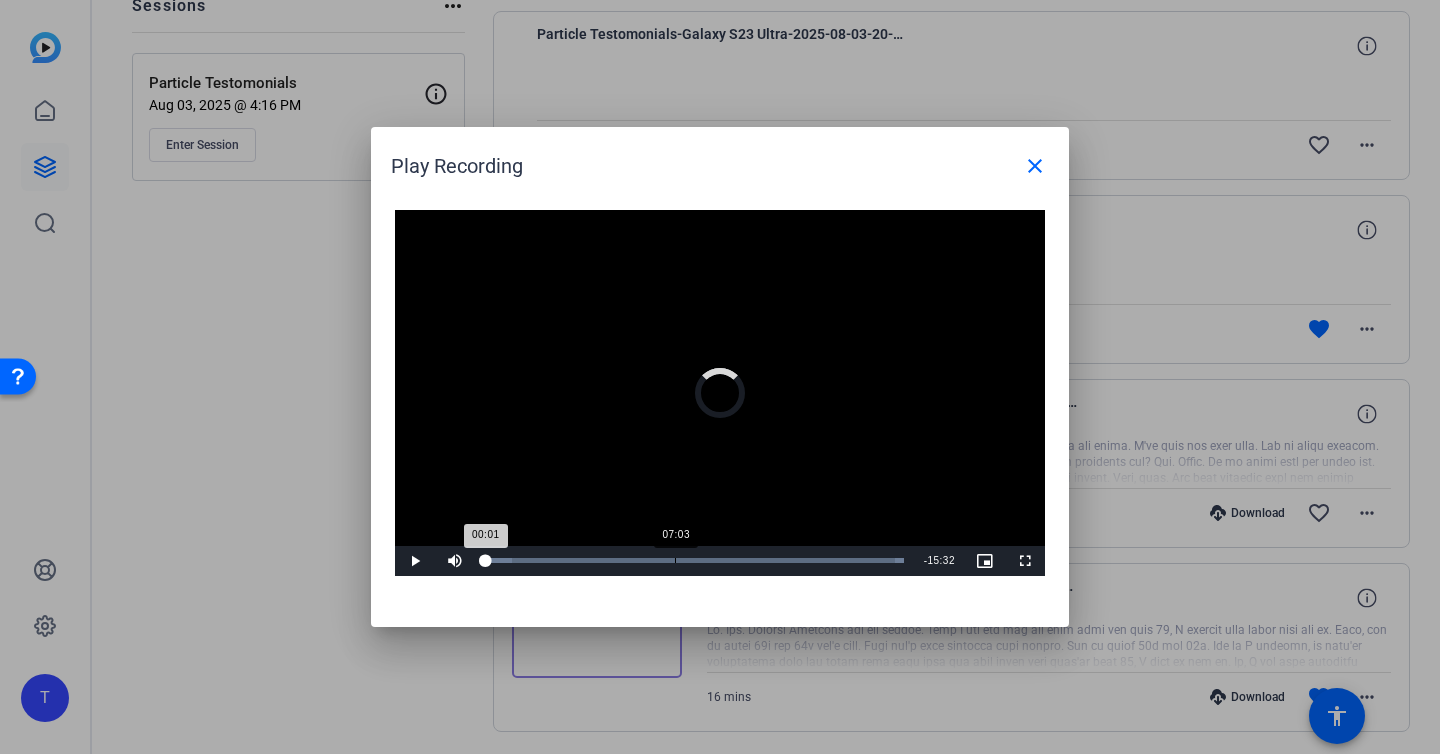 click on "Loaded :  100.00% 07:03 00:01" at bounding box center (694, 560) 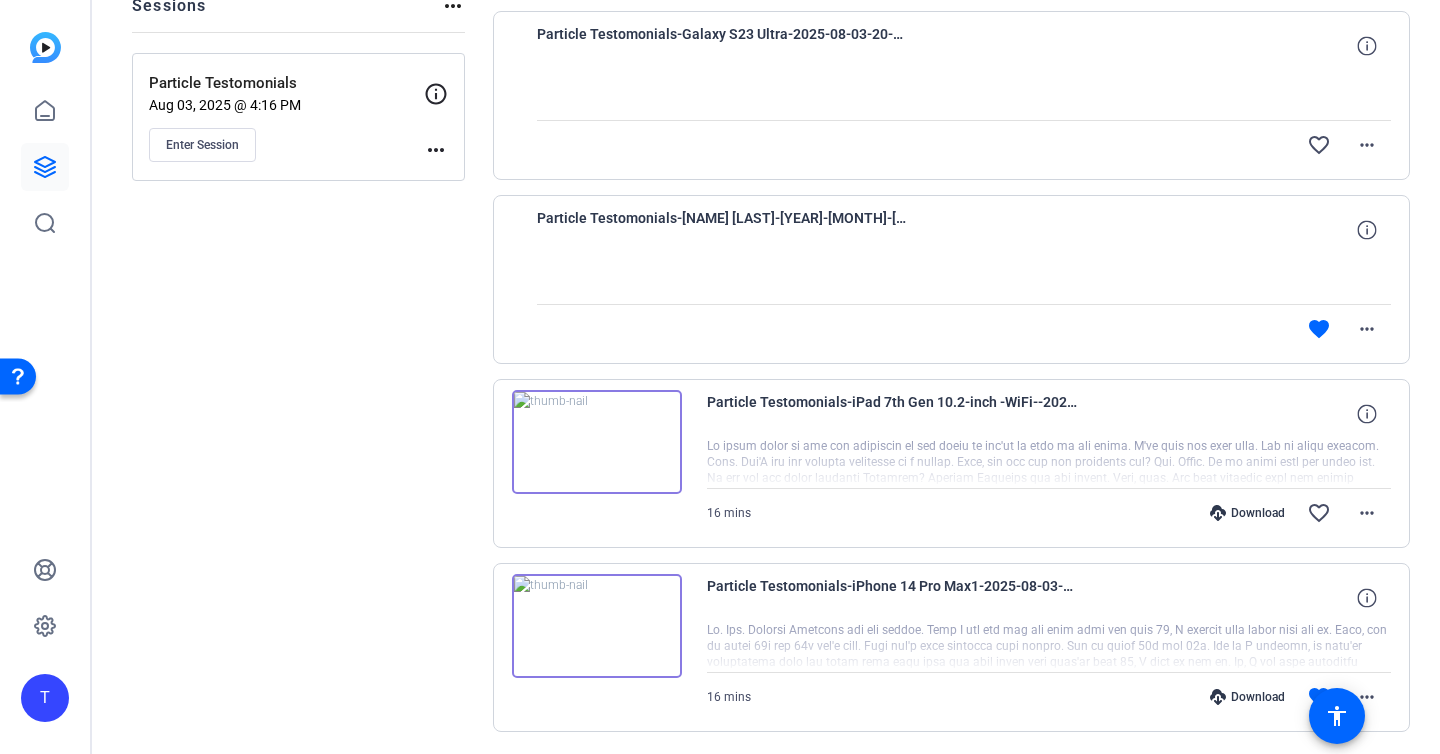 scroll, scrollTop: 318, scrollLeft: 0, axis: vertical 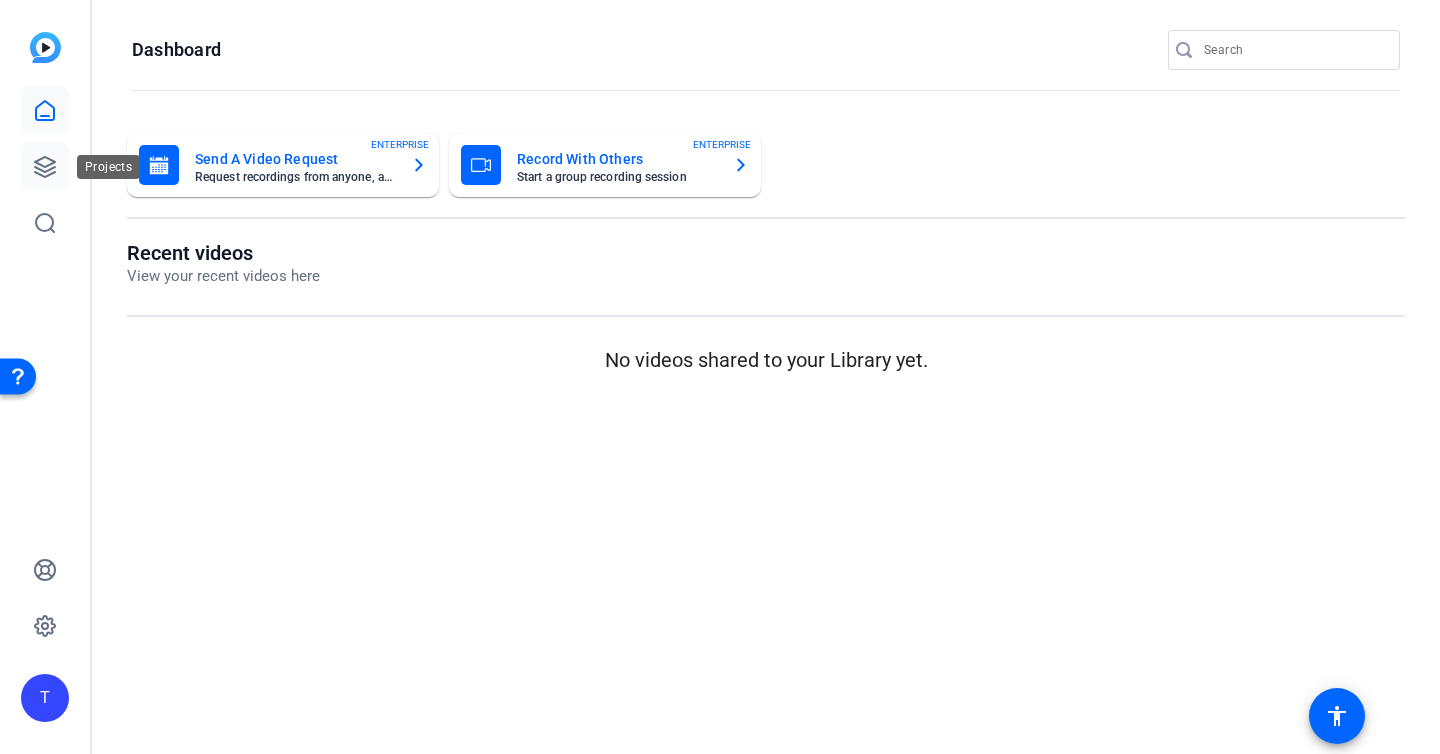 click 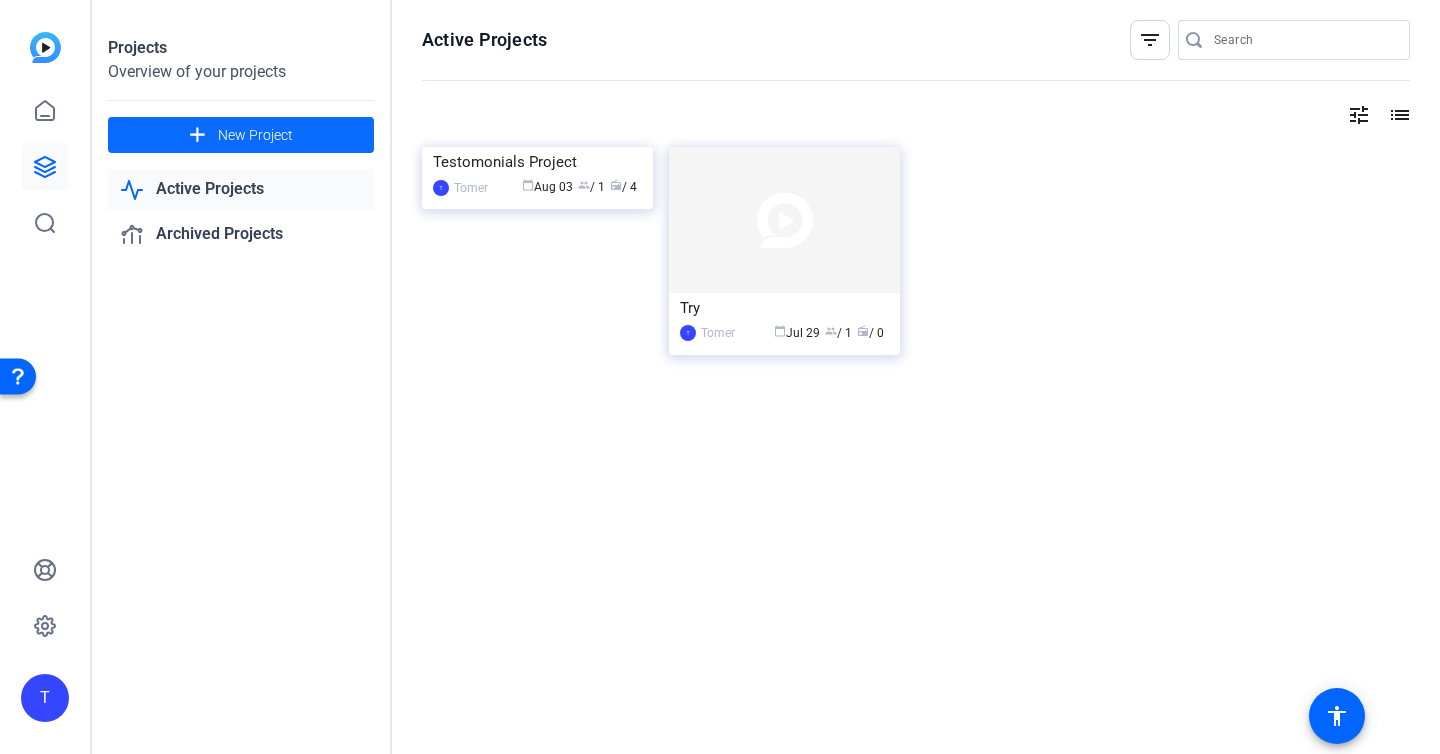 click on "New Project" 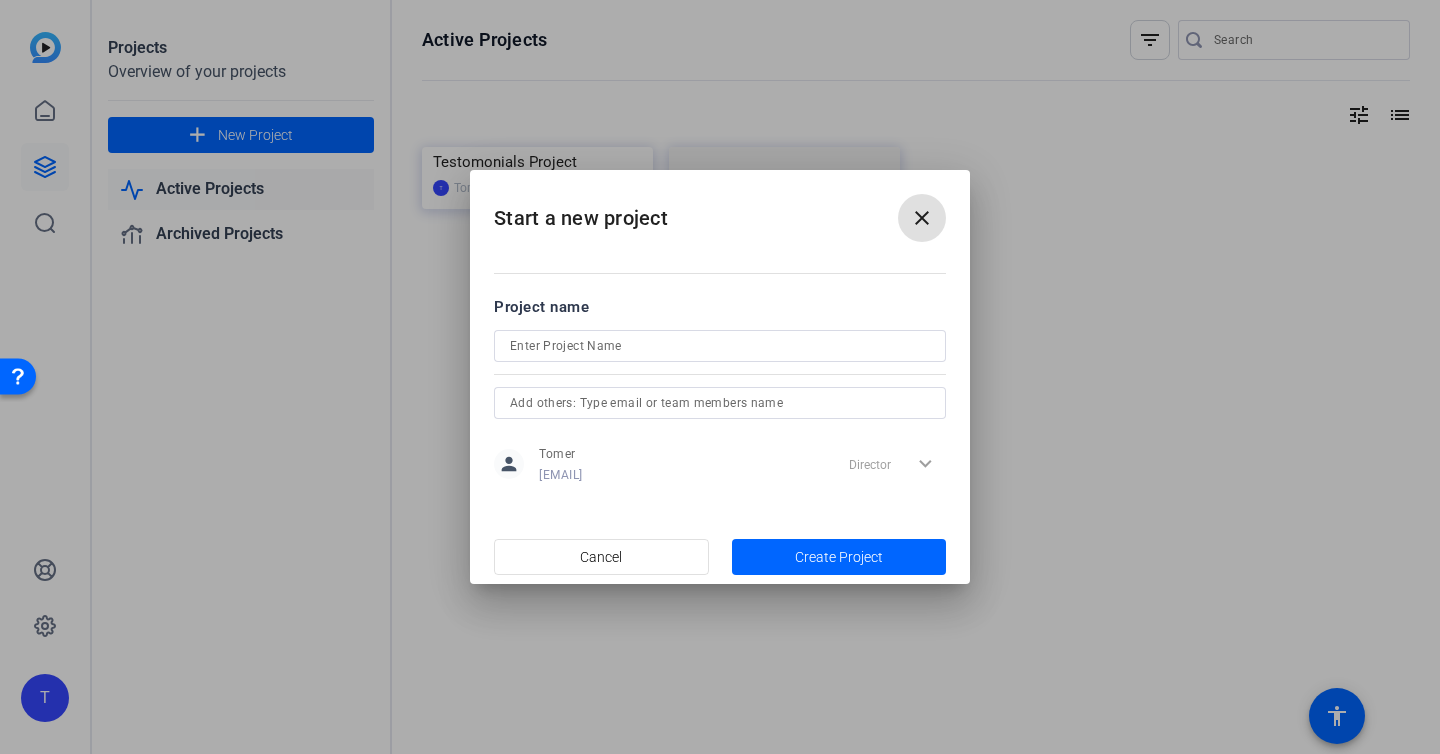 click at bounding box center [720, 346] 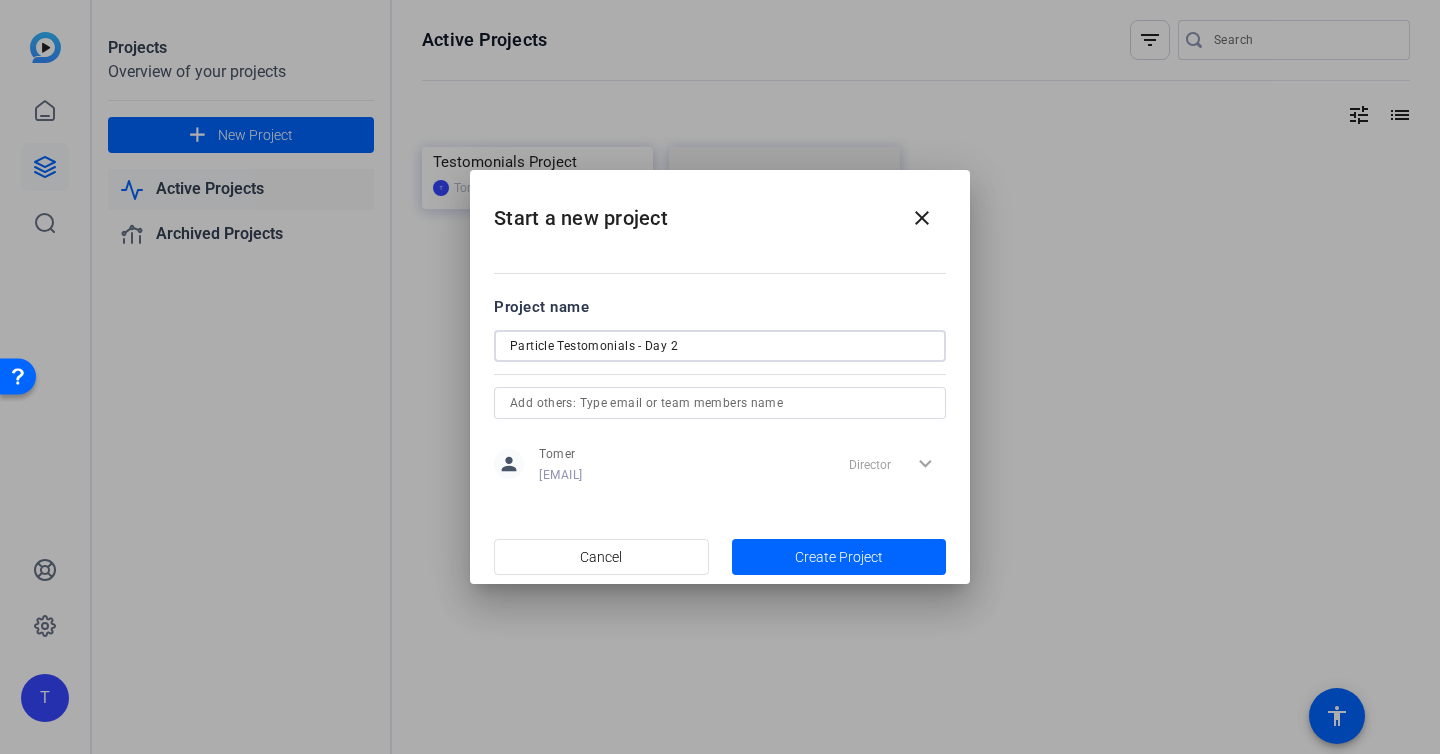 click on "Particle Testomonials - Day 2" at bounding box center [720, 346] 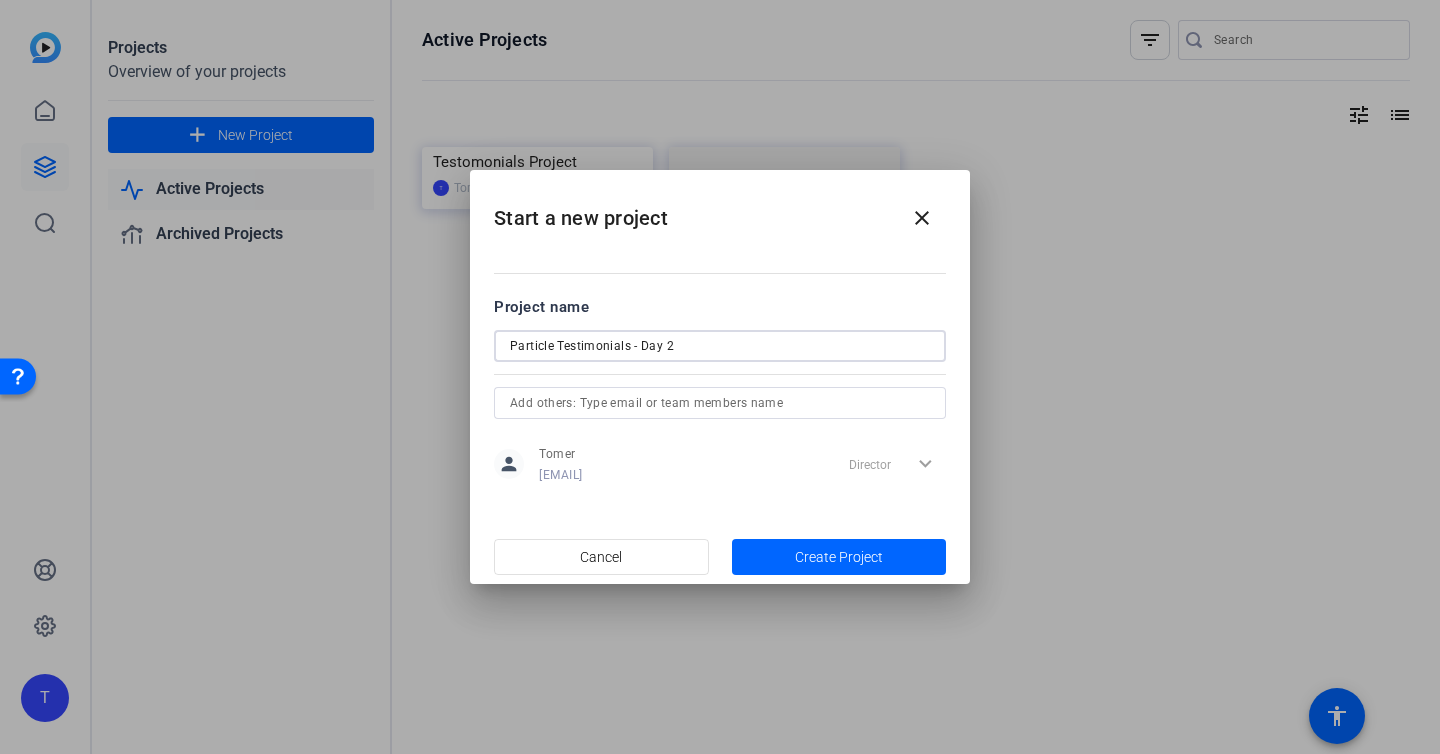type on "Particle Testimonials - Day 2" 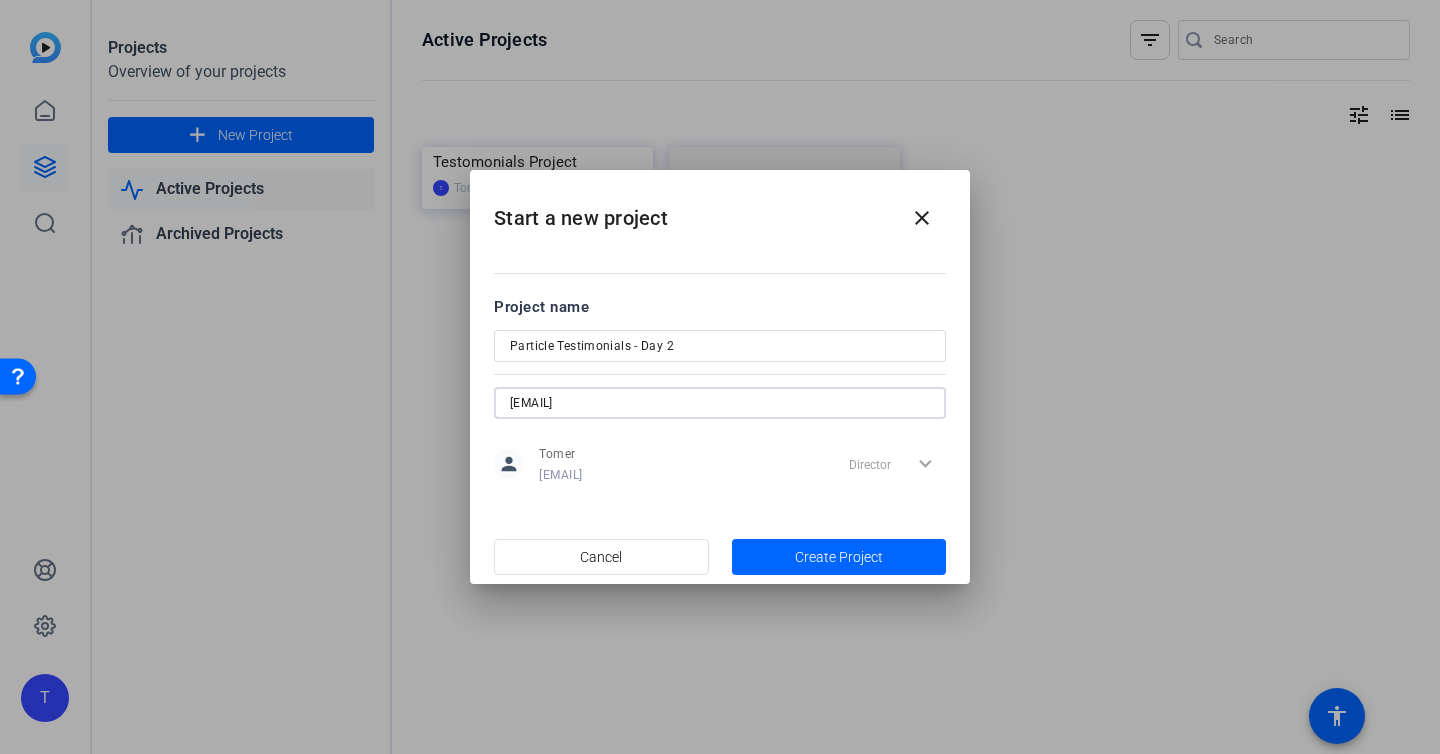type on "[EMAIL]" 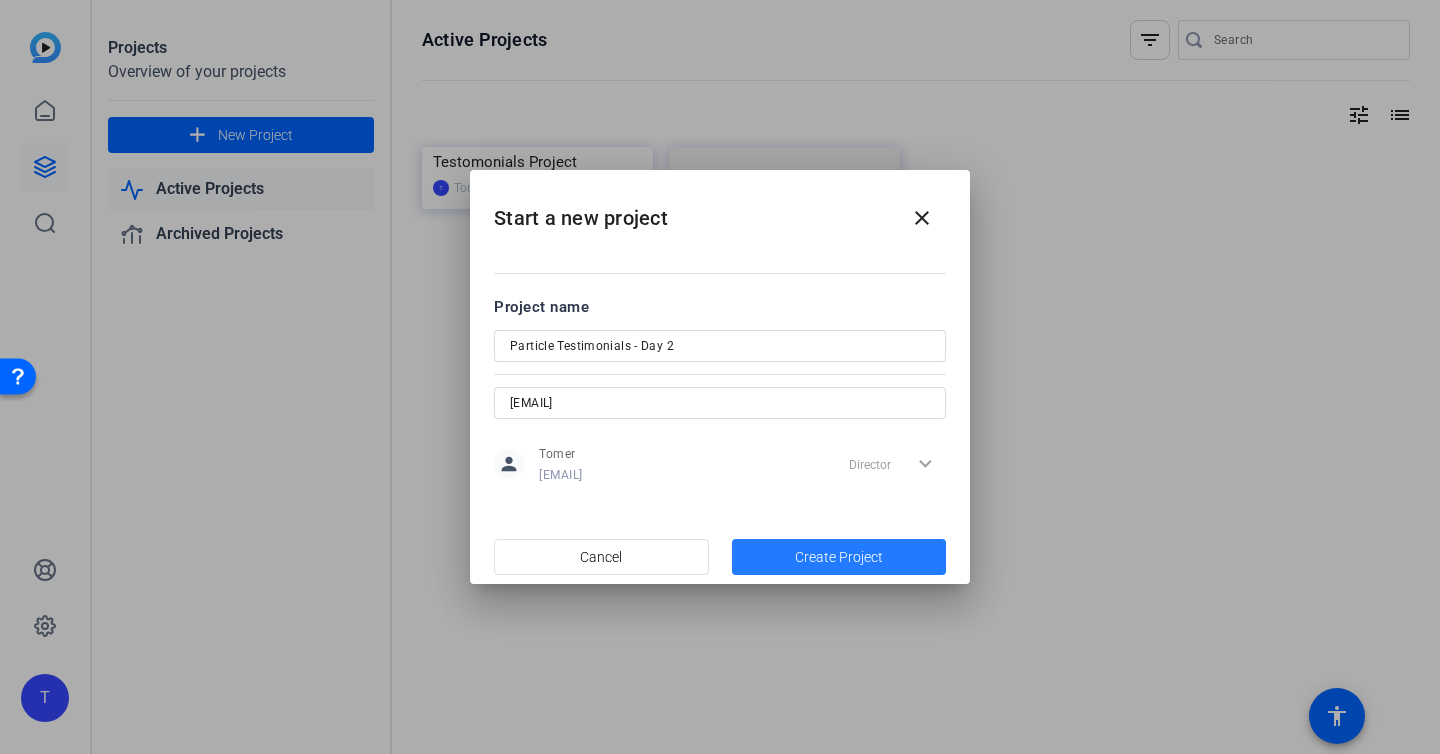 click 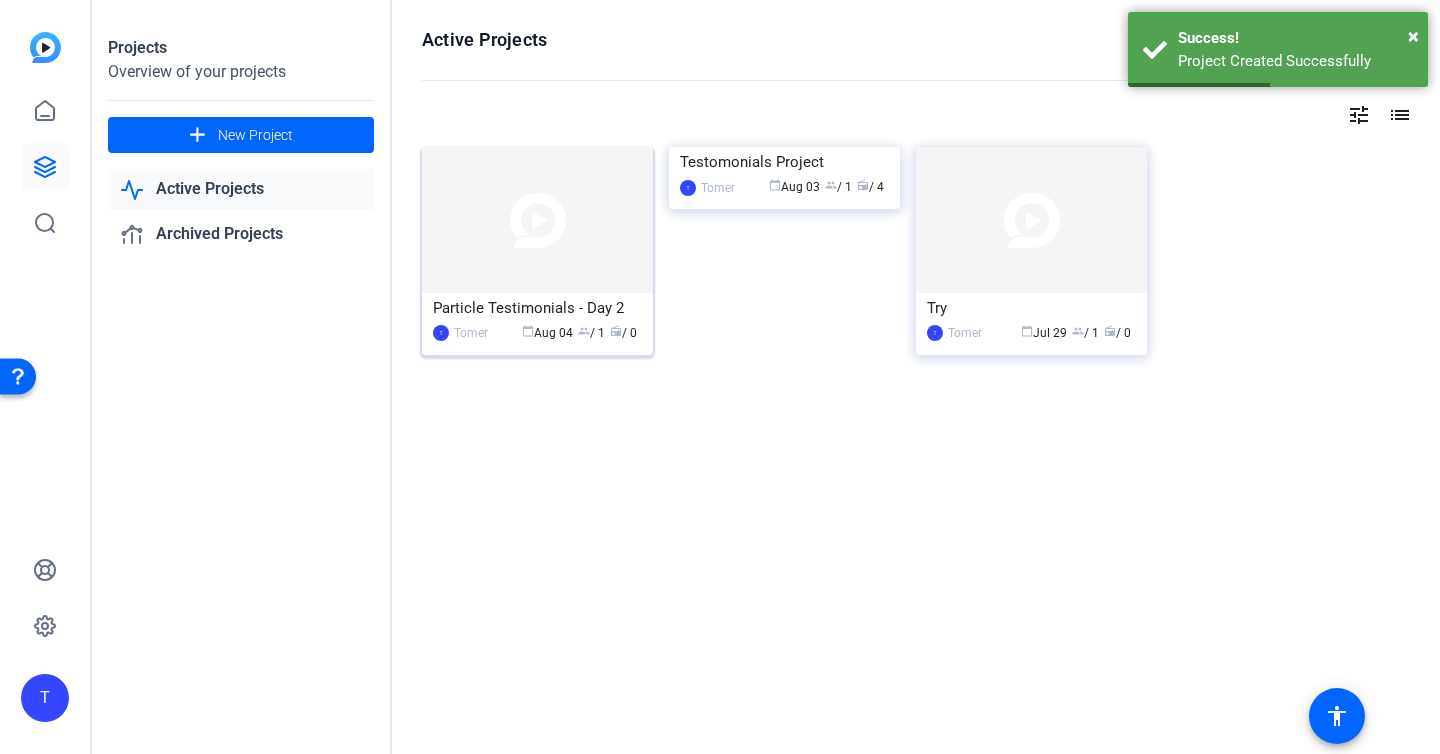 click on "Particle Testimonials - Day 2" 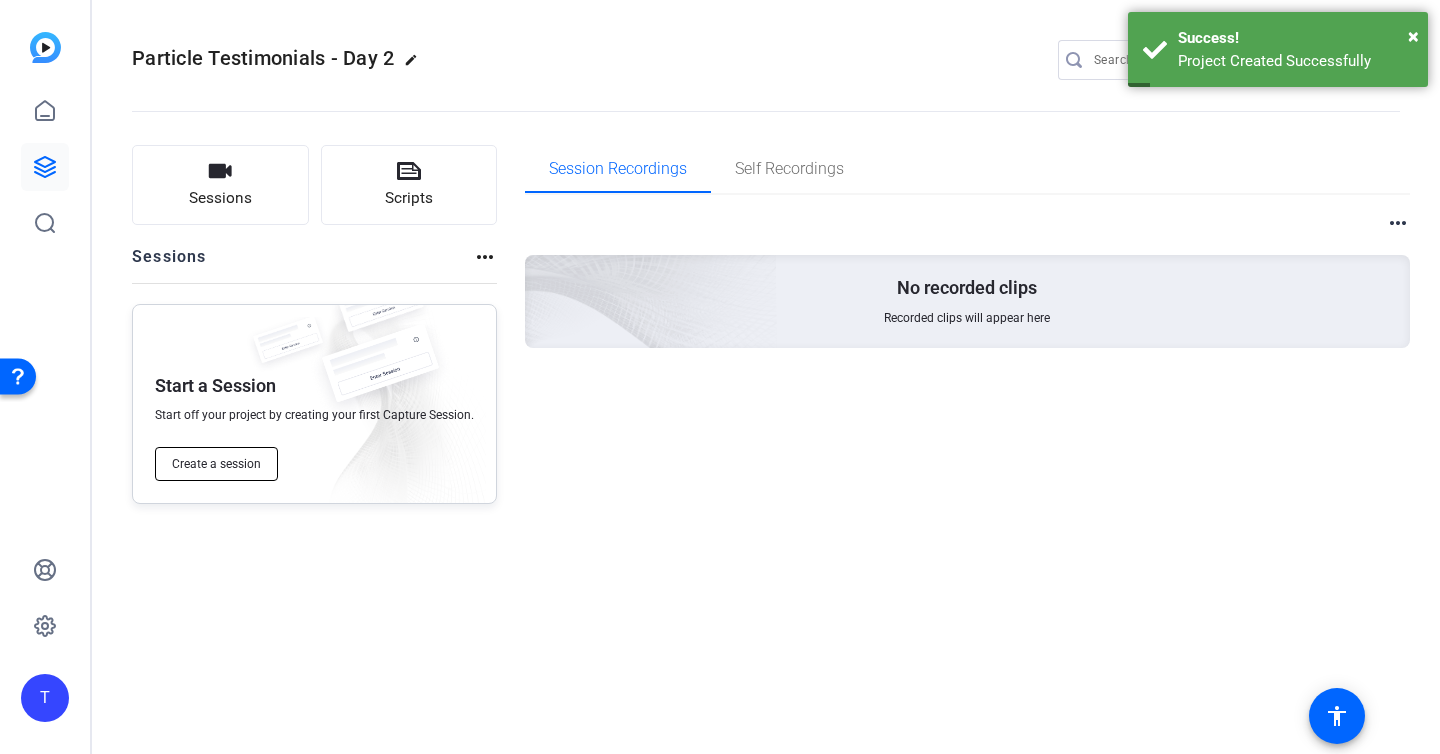 click on "Create a session" 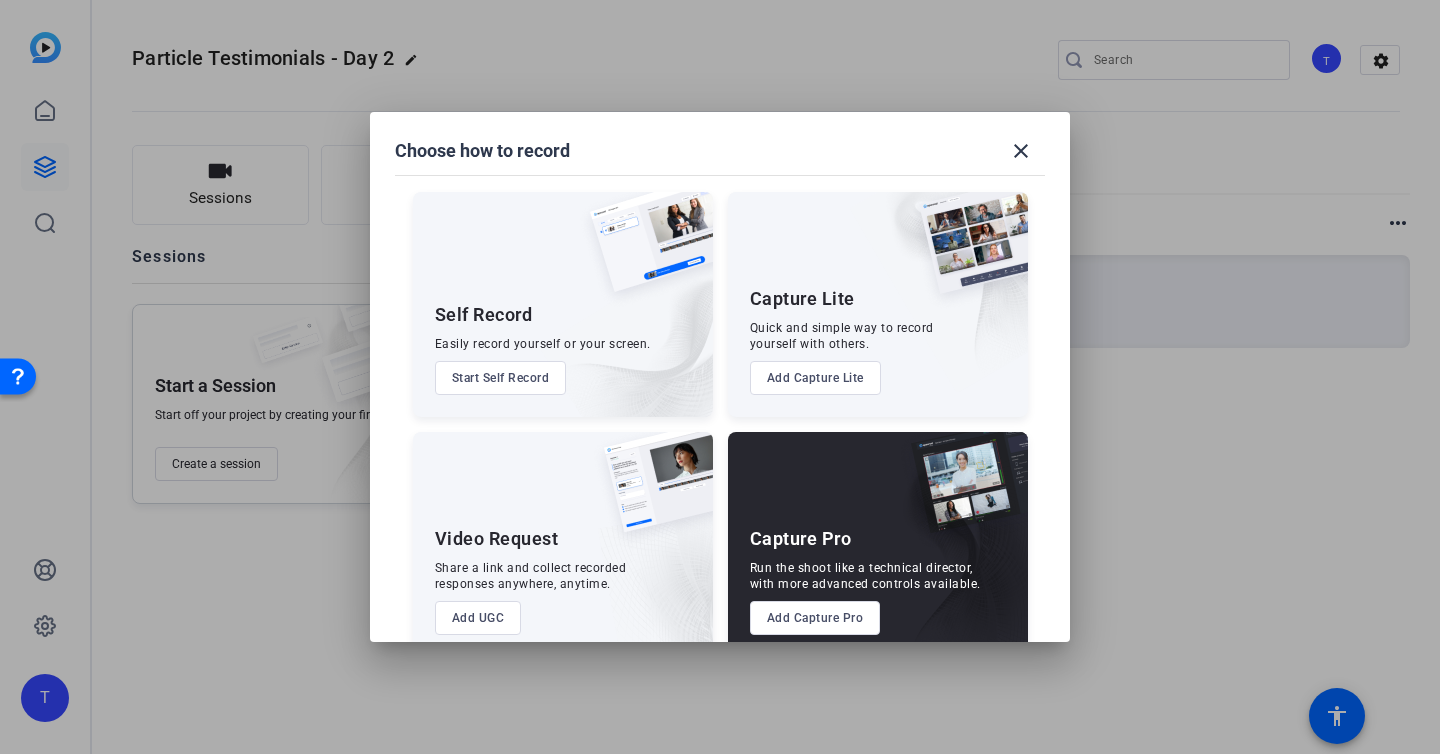 scroll, scrollTop: 35, scrollLeft: 0, axis: vertical 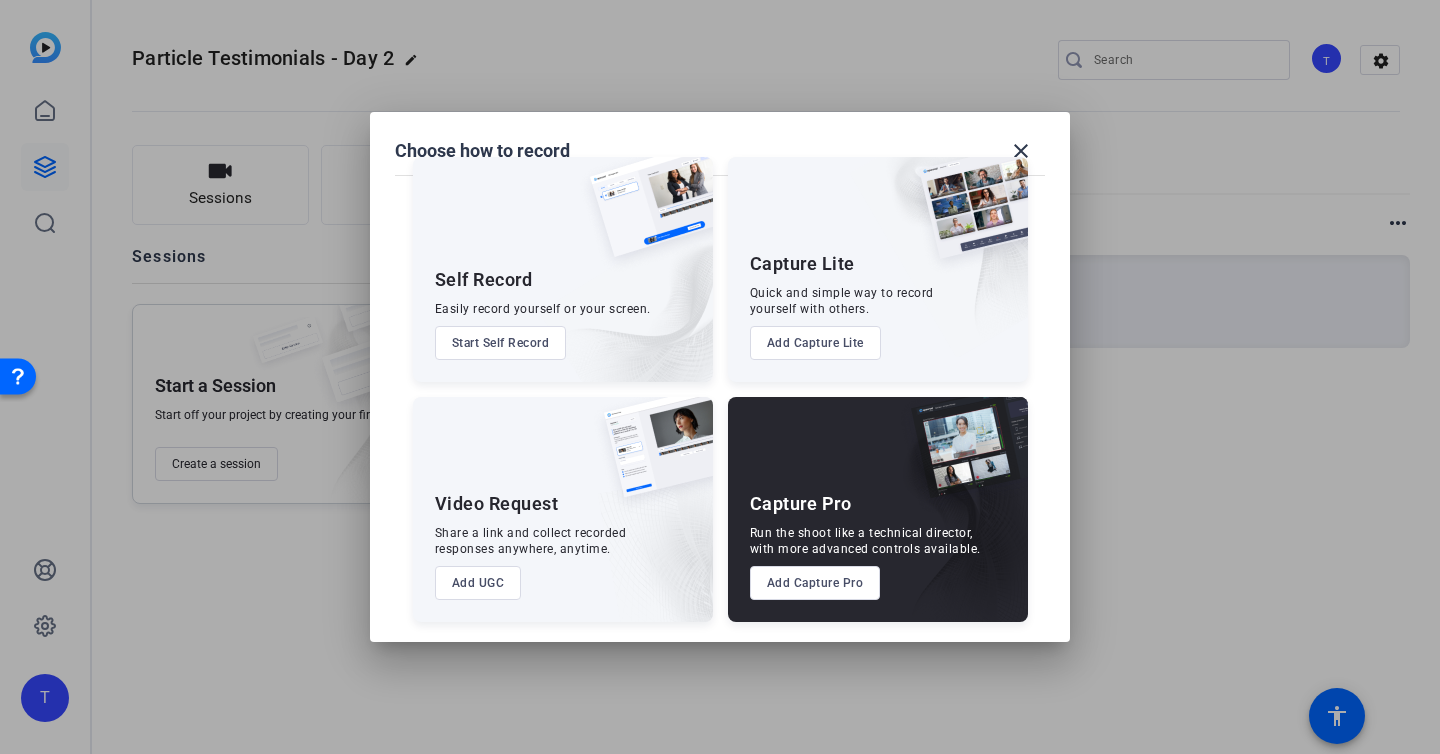 click on "Add Capture Pro" at bounding box center (815, 583) 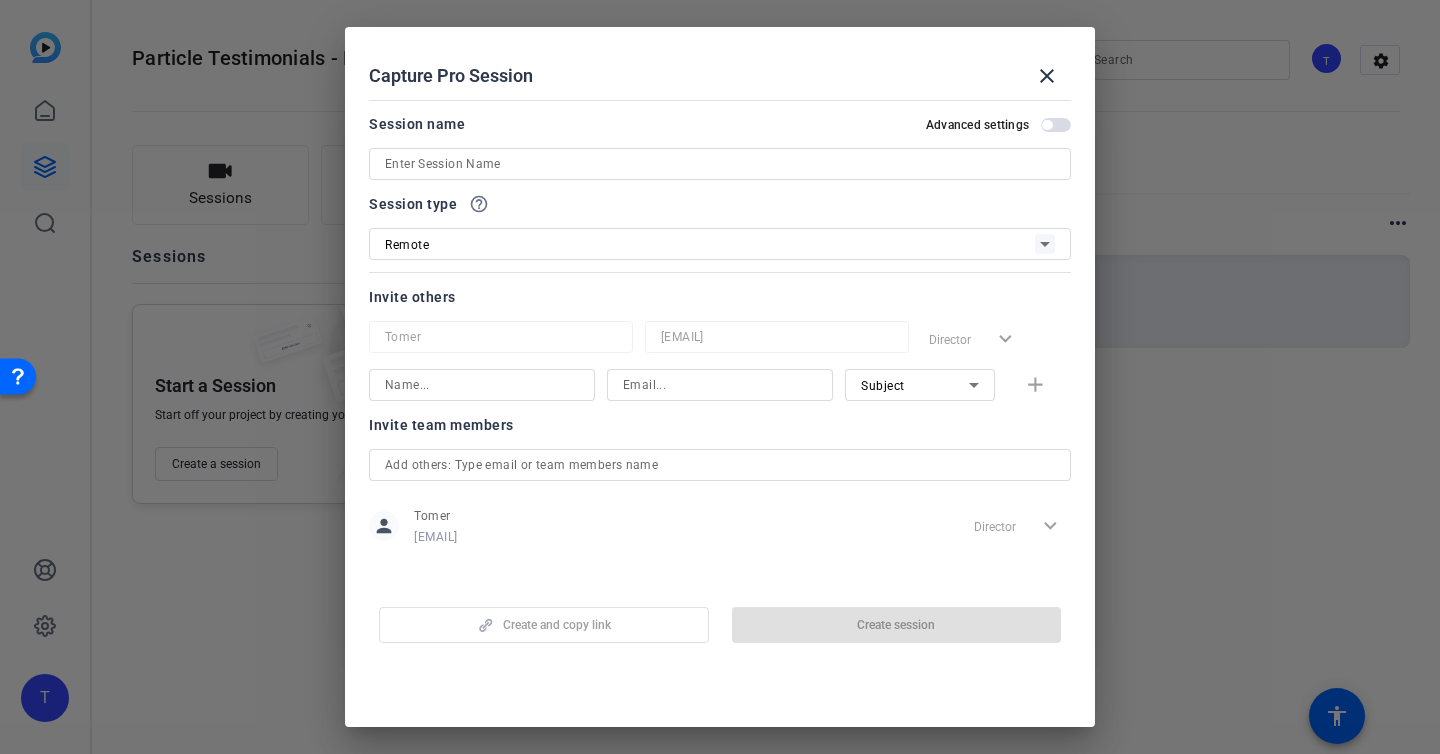 scroll, scrollTop: 11, scrollLeft: 0, axis: vertical 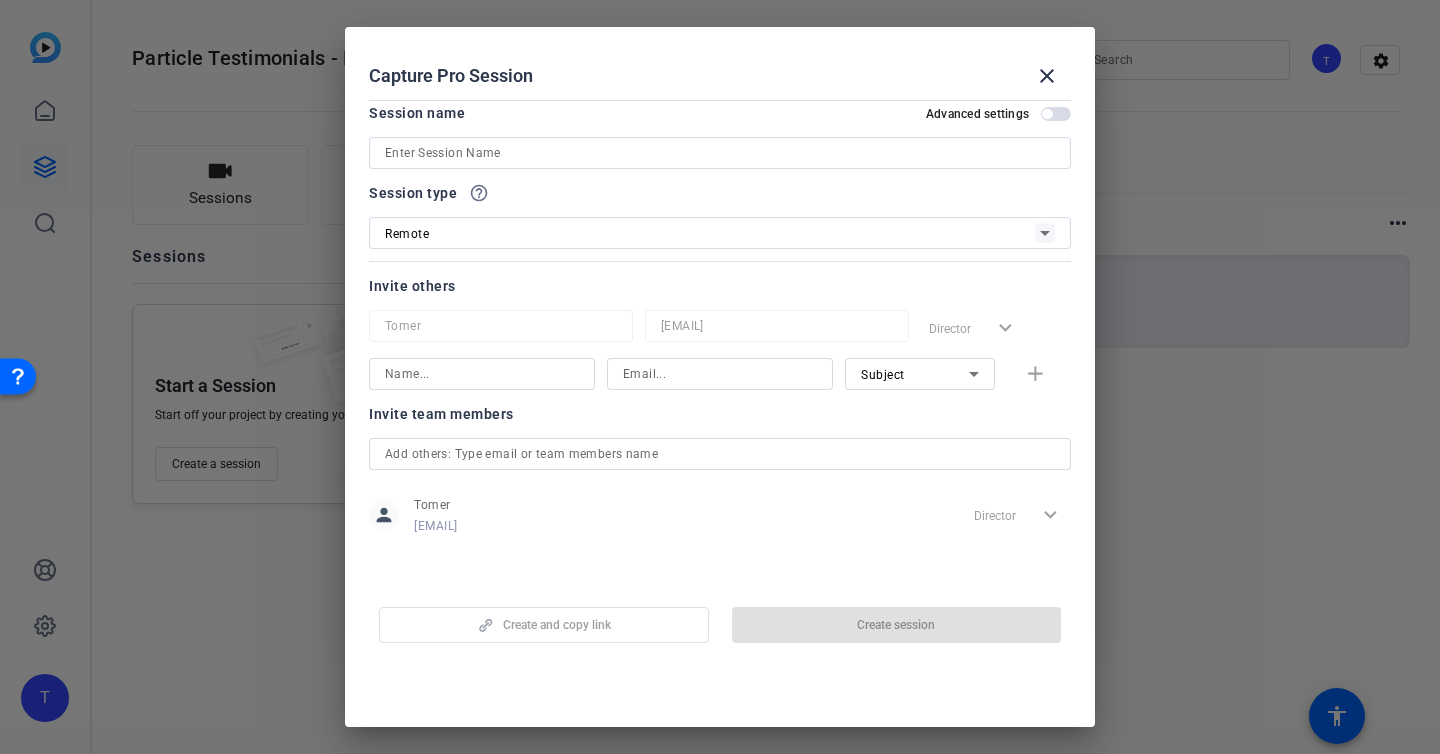 click at bounding box center (720, 153) 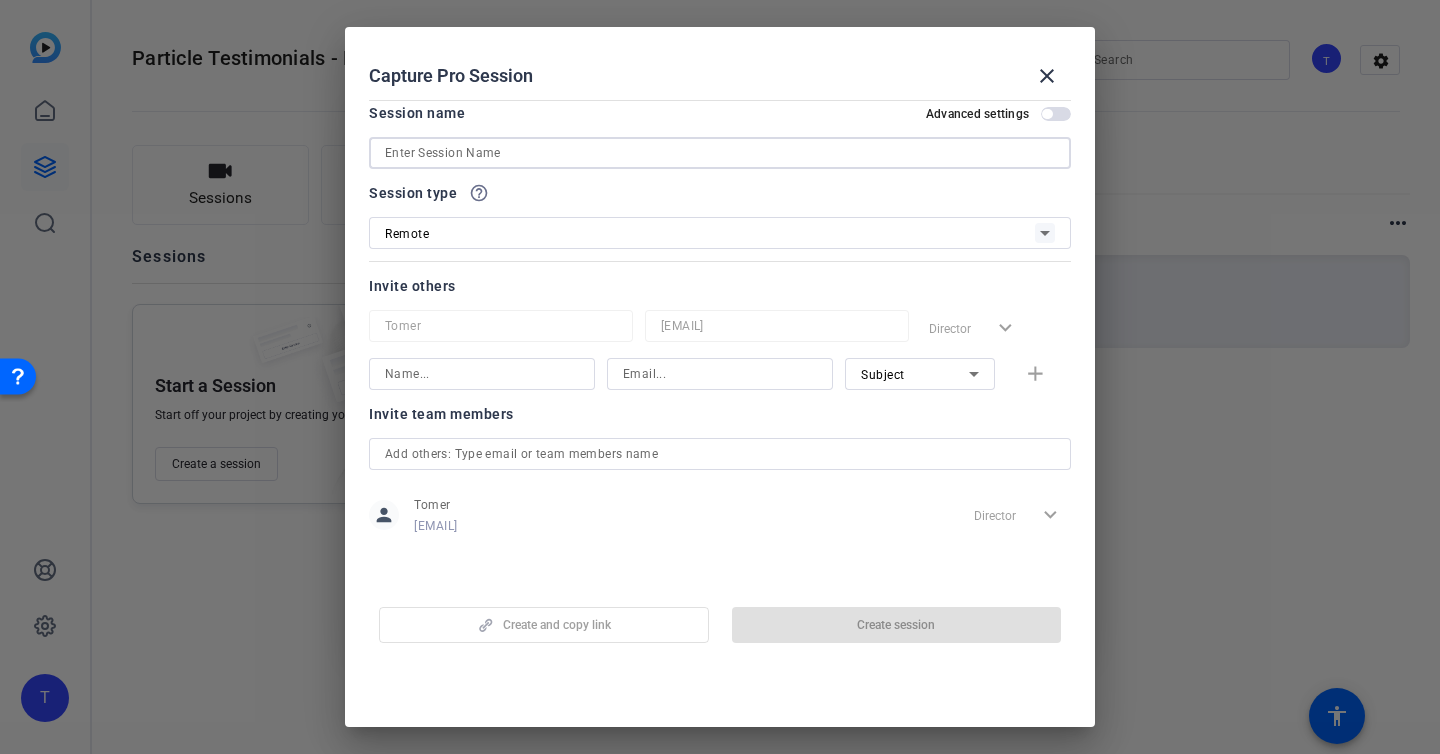click on "Session name Advanced settings" at bounding box center (720, 135) 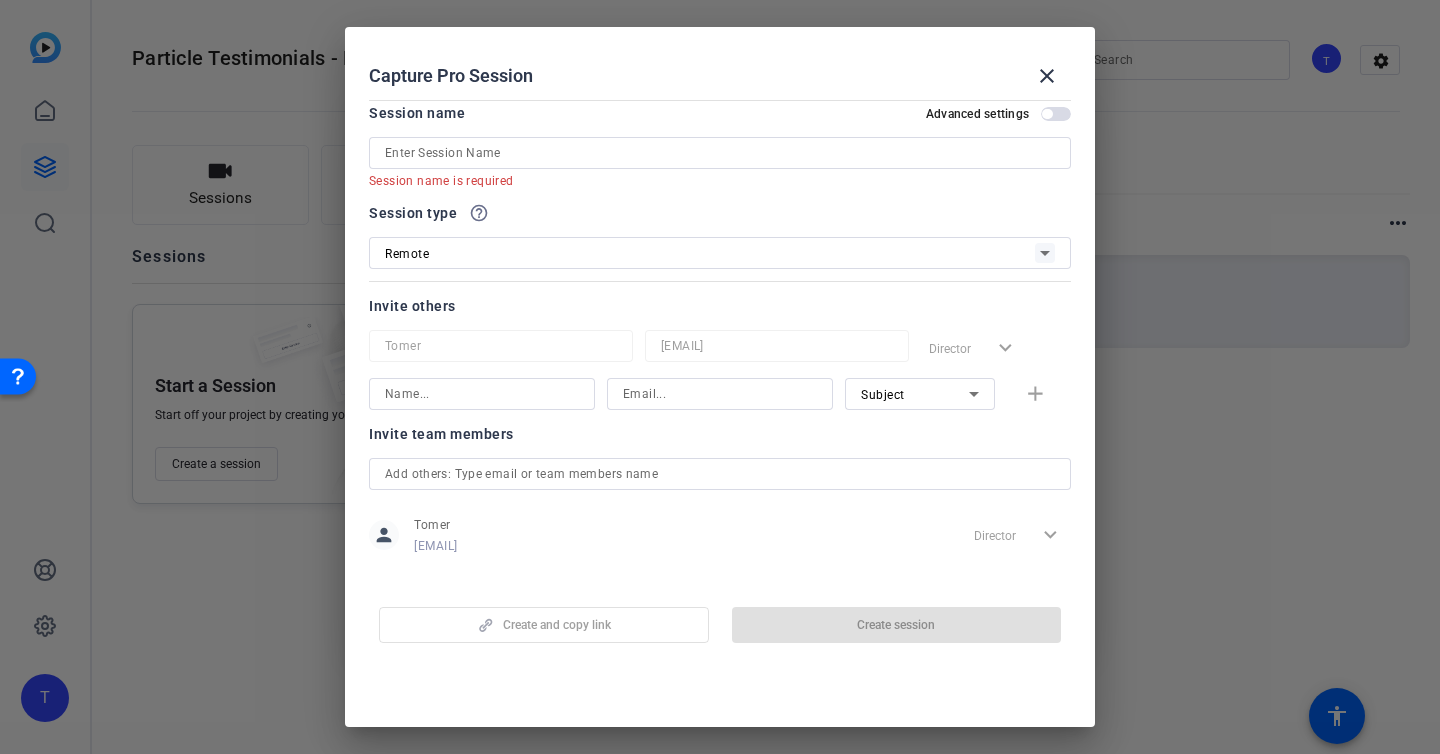 click at bounding box center (1056, 114) 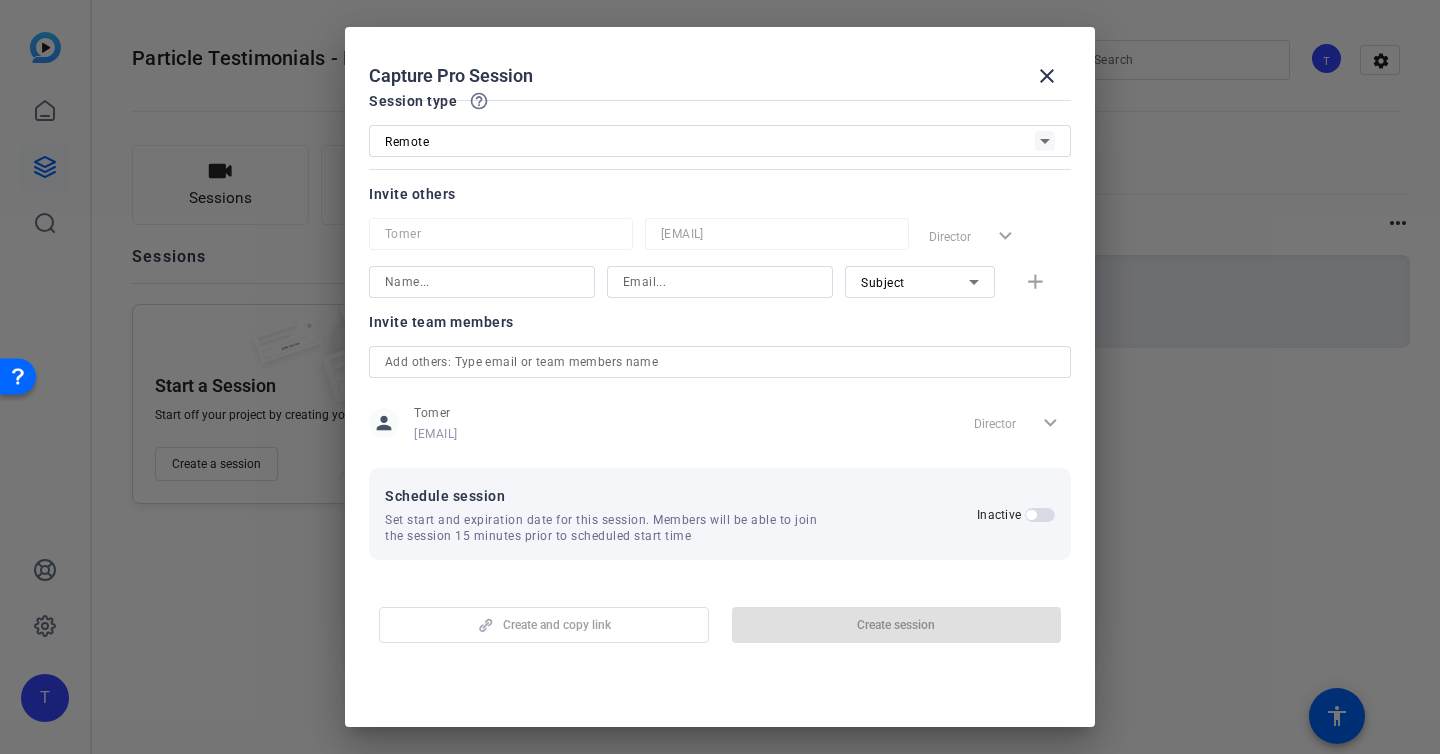 scroll, scrollTop: 0, scrollLeft: 0, axis: both 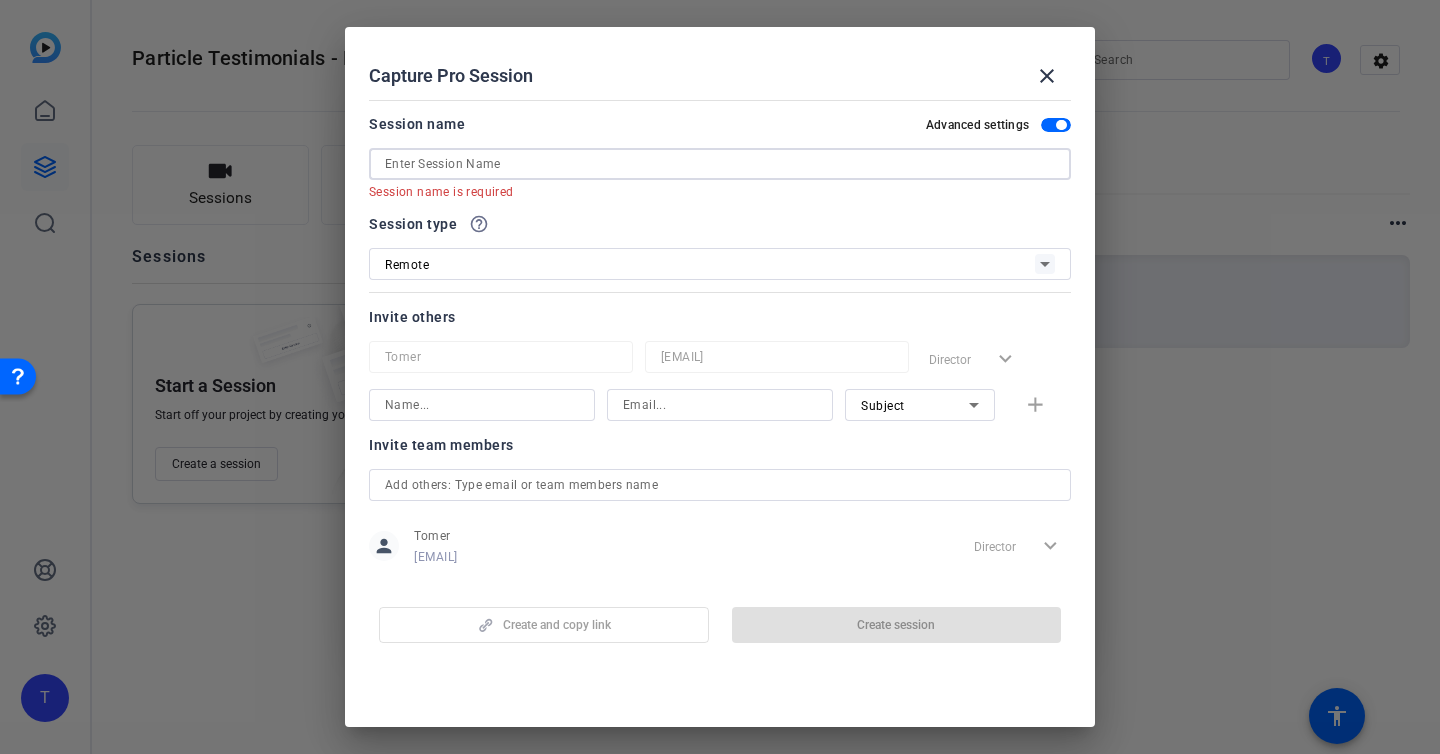 click at bounding box center [720, 164] 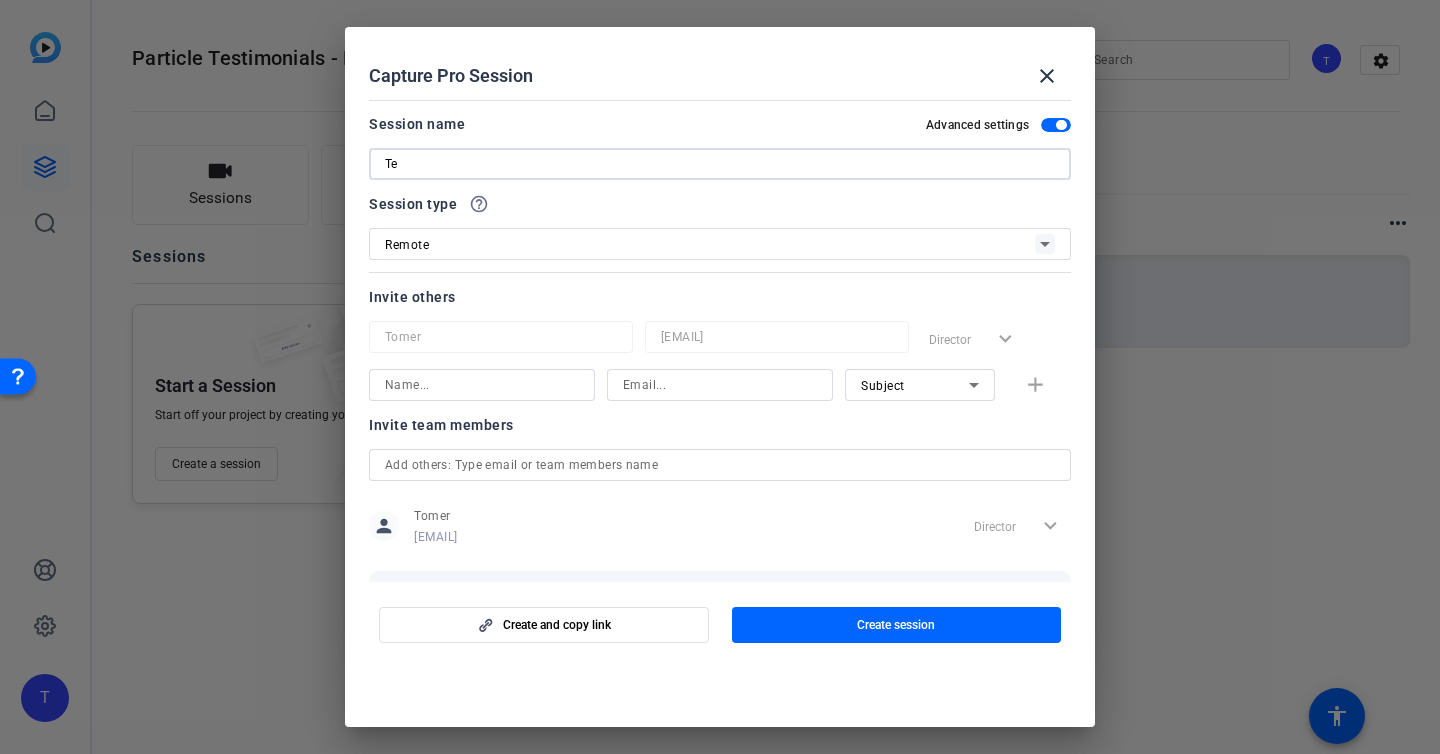type on "T" 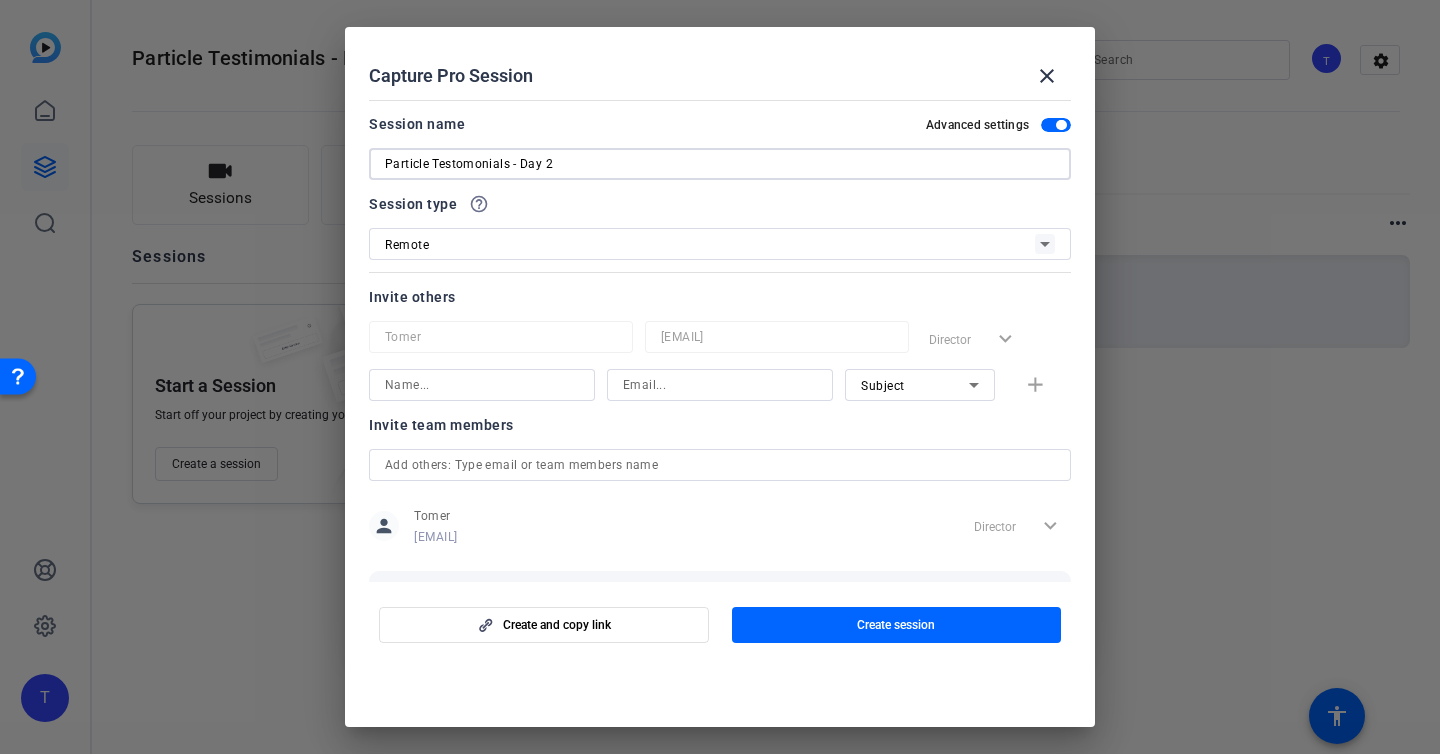 type on "Particle Testomonials - Day 2" 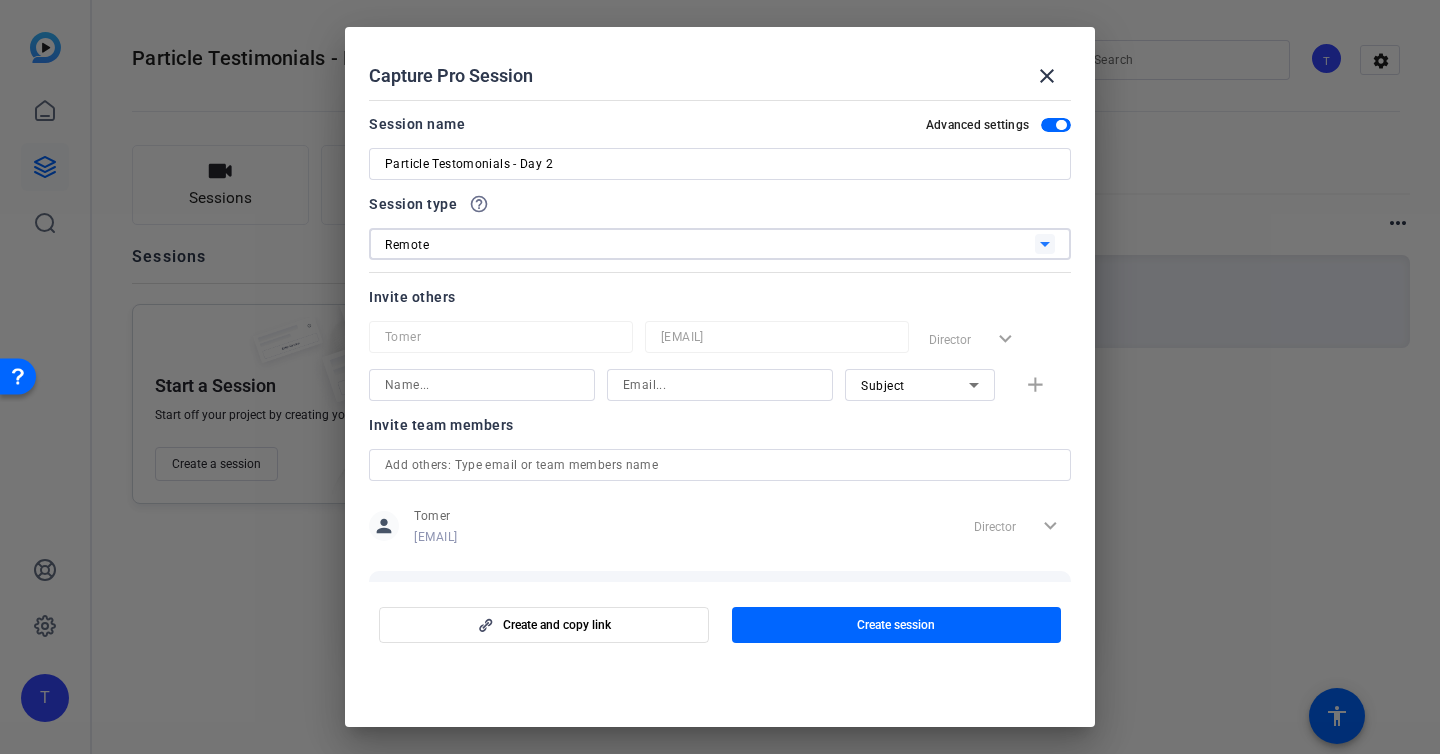 click on "Remote" at bounding box center [710, 244] 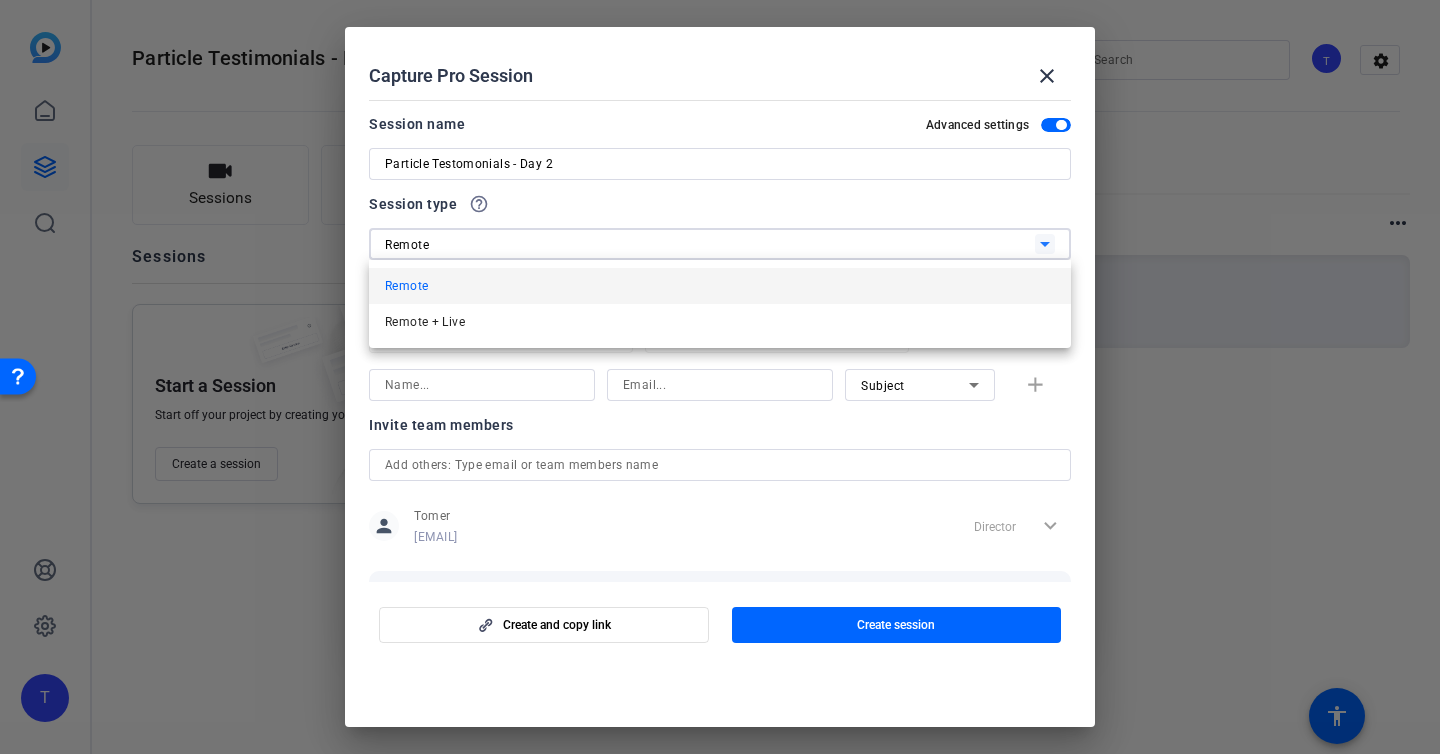 click at bounding box center [720, 377] 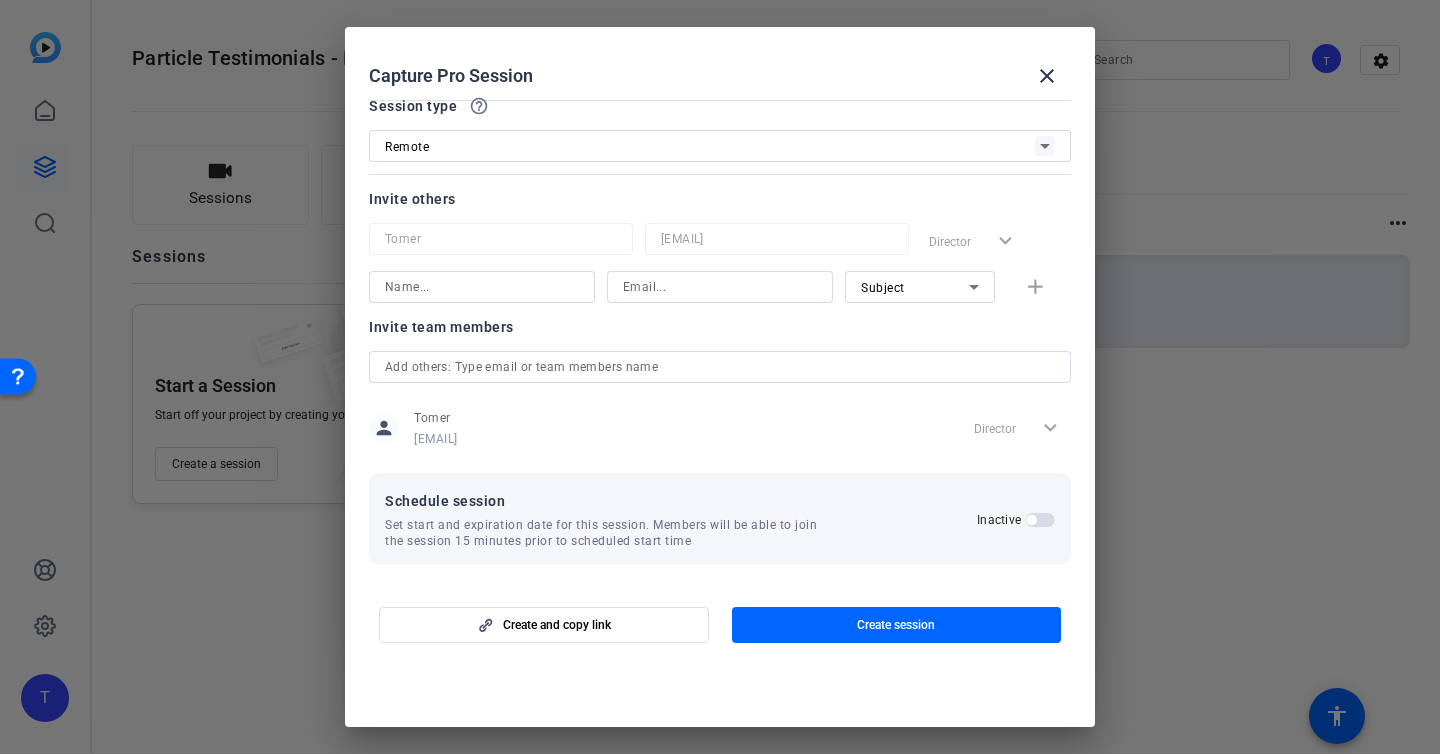 scroll, scrollTop: 99, scrollLeft: 0, axis: vertical 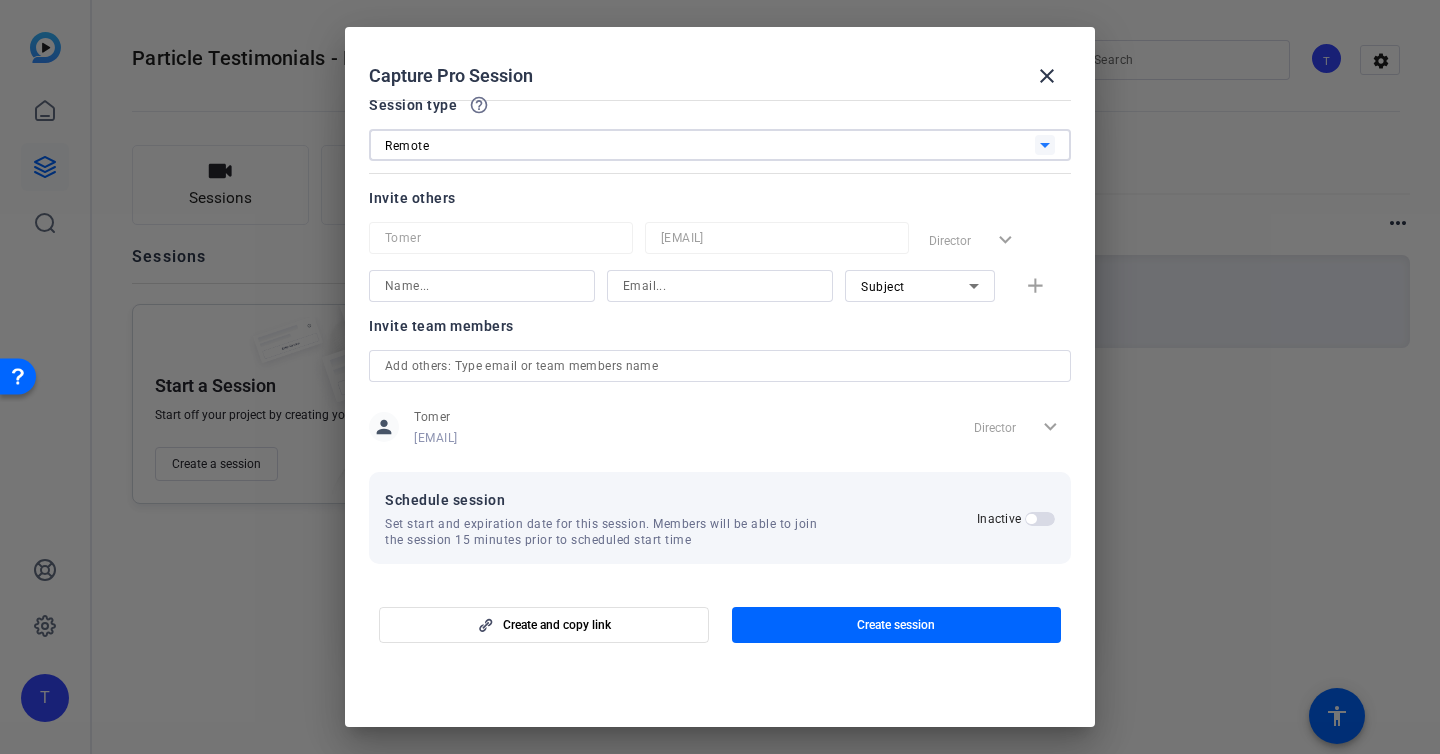click on "Remote" at bounding box center [710, 145] 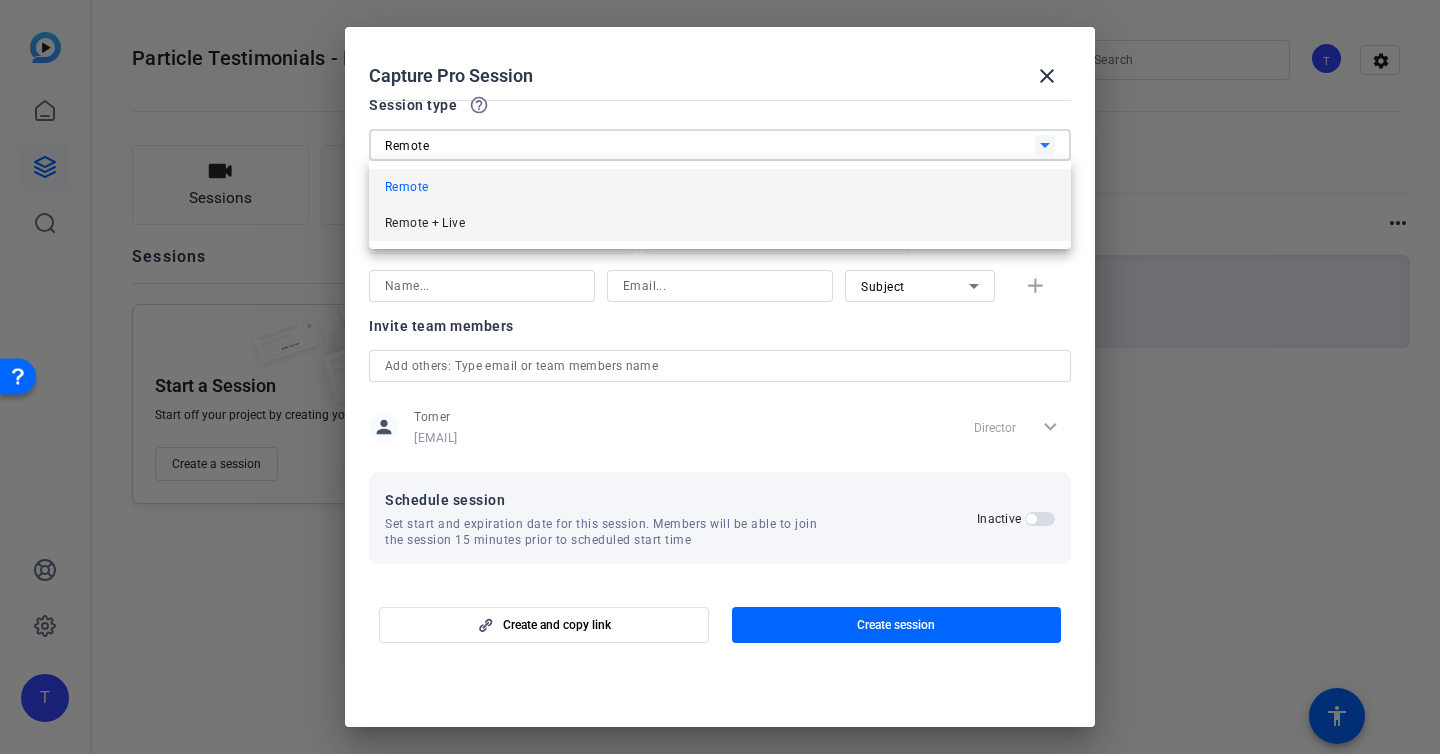 click on "Remote + Live" at bounding box center (720, 223) 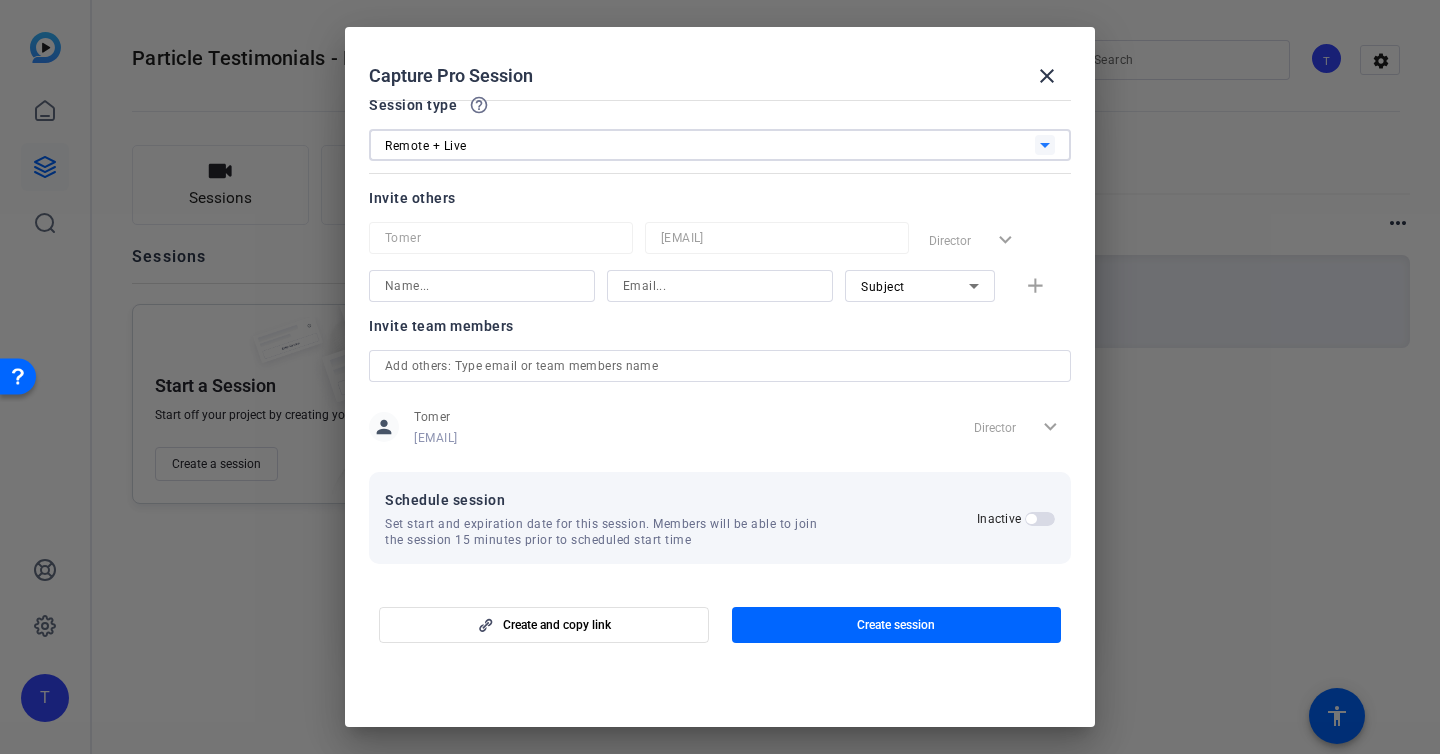 scroll, scrollTop: 42, scrollLeft: 0, axis: vertical 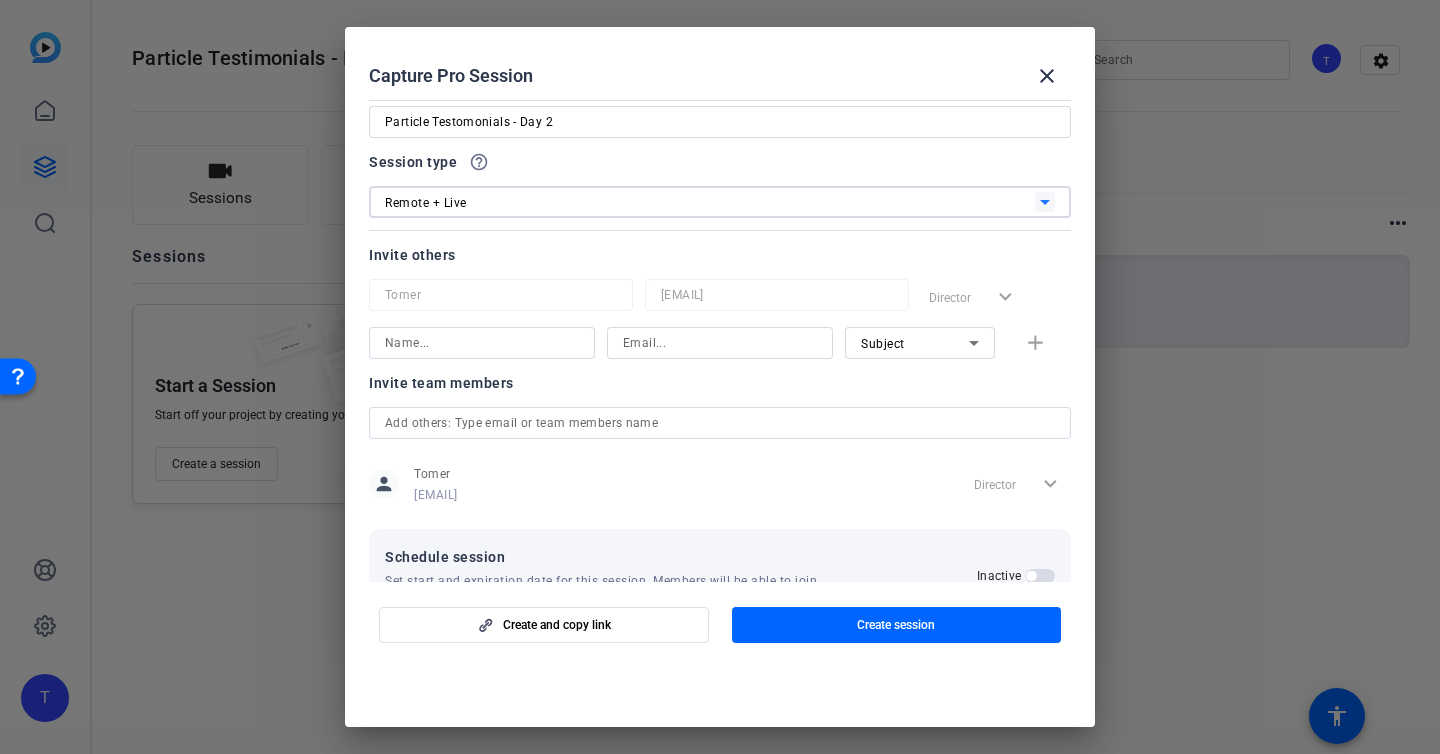 click on "help_outline" at bounding box center (479, 162) 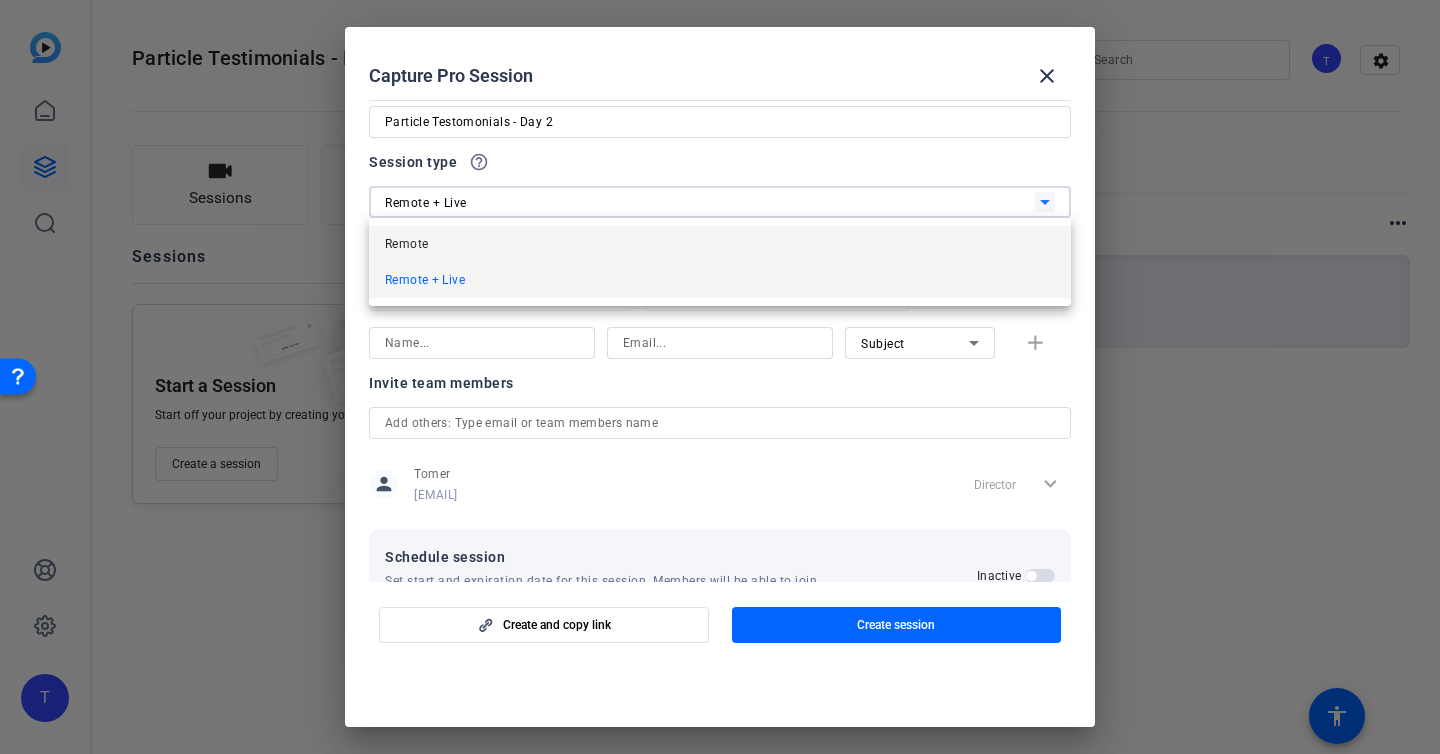 click on "Remote" at bounding box center [720, 244] 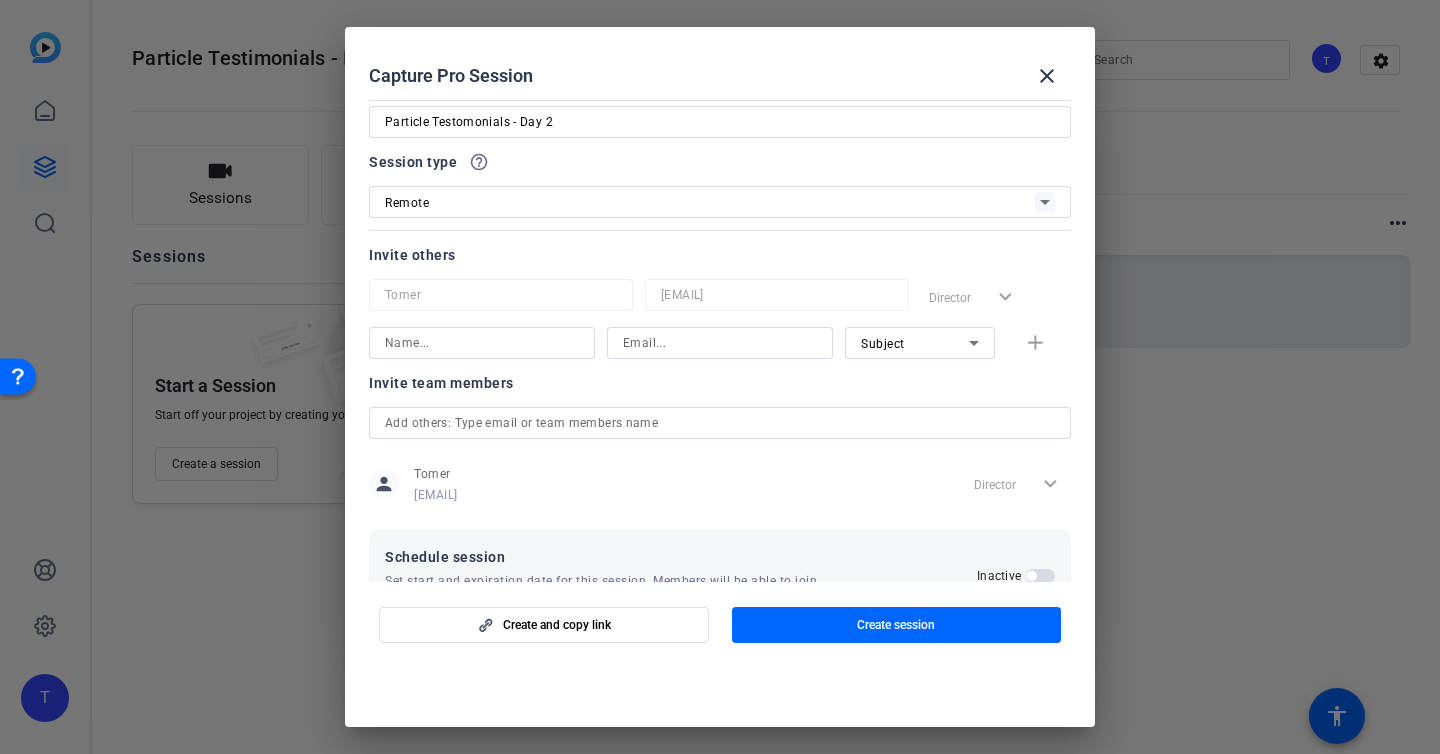 click 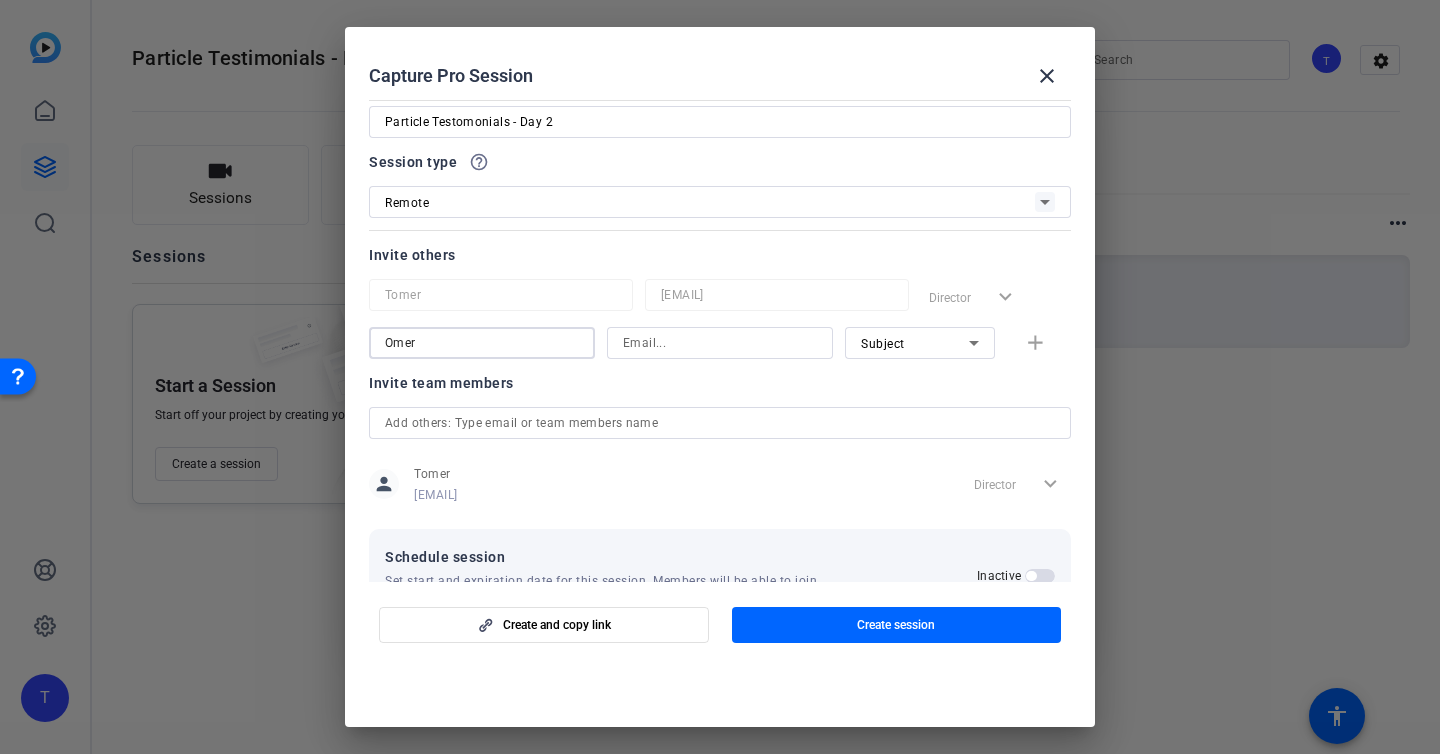 type on "Omer" 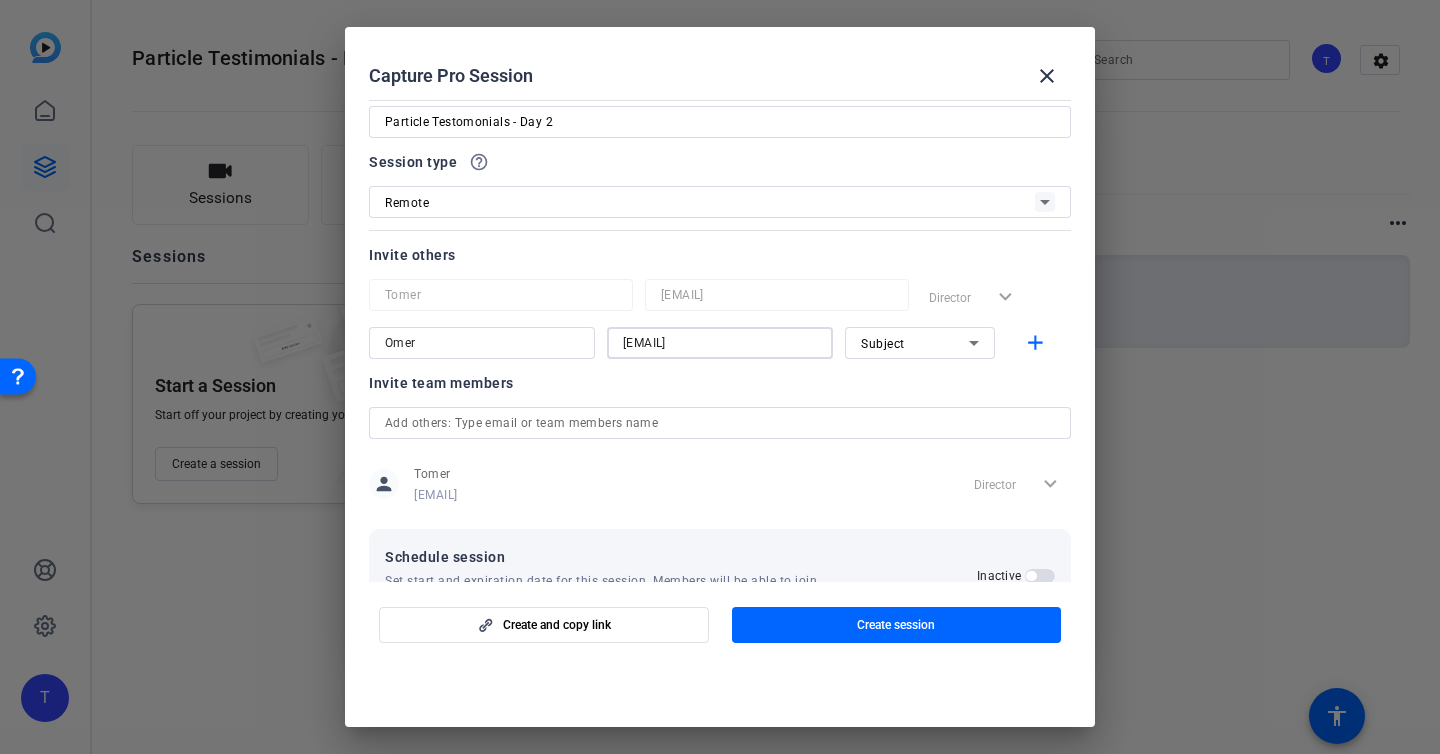 type on "[EMAIL]" 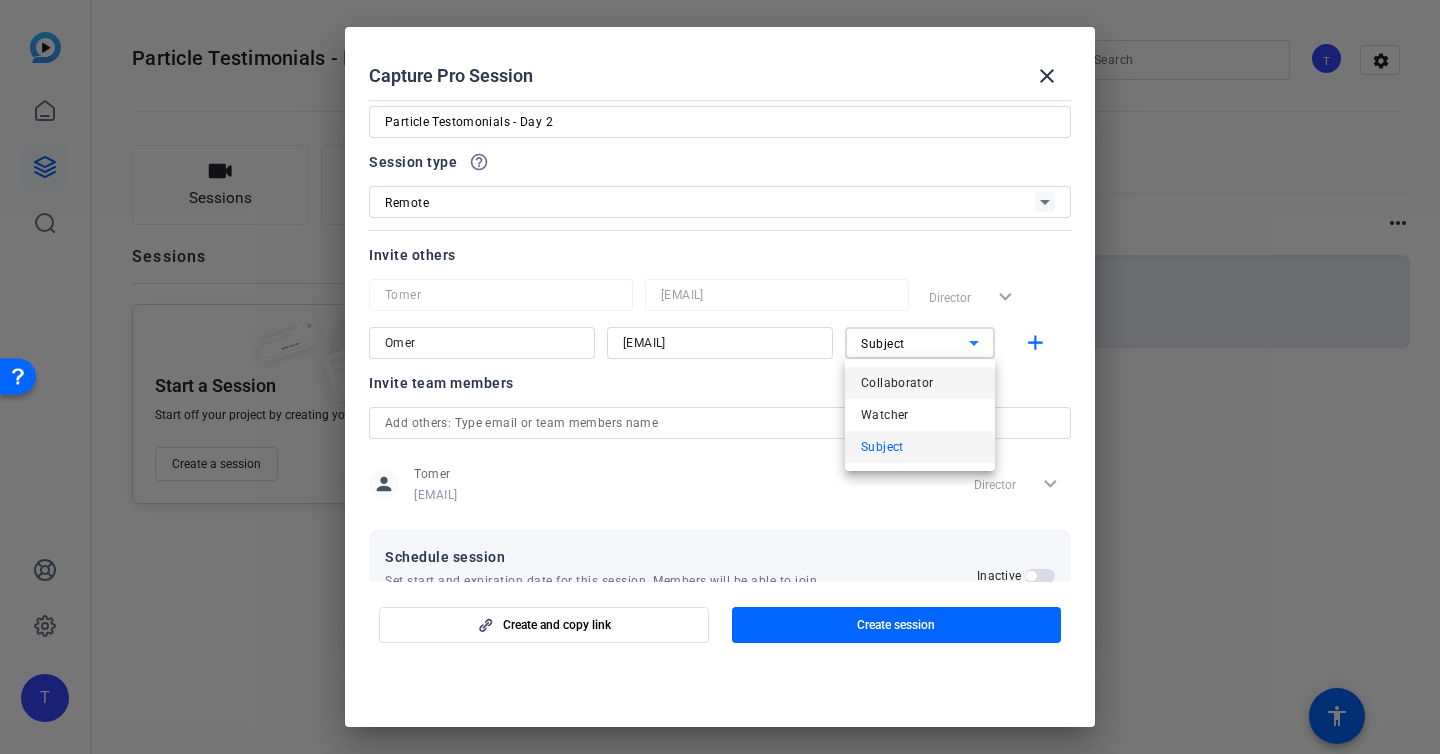 click on "Collaborator" at bounding box center [897, 383] 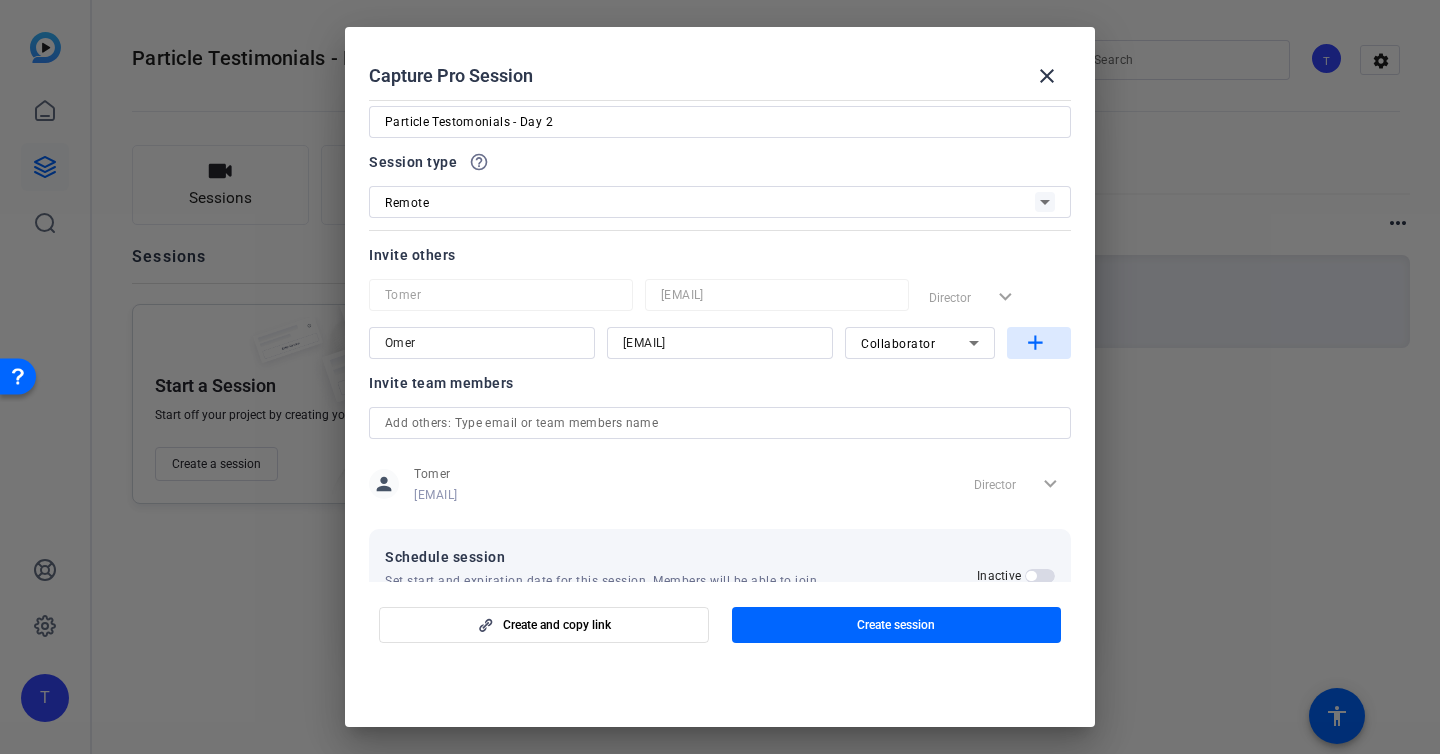 click on "add" 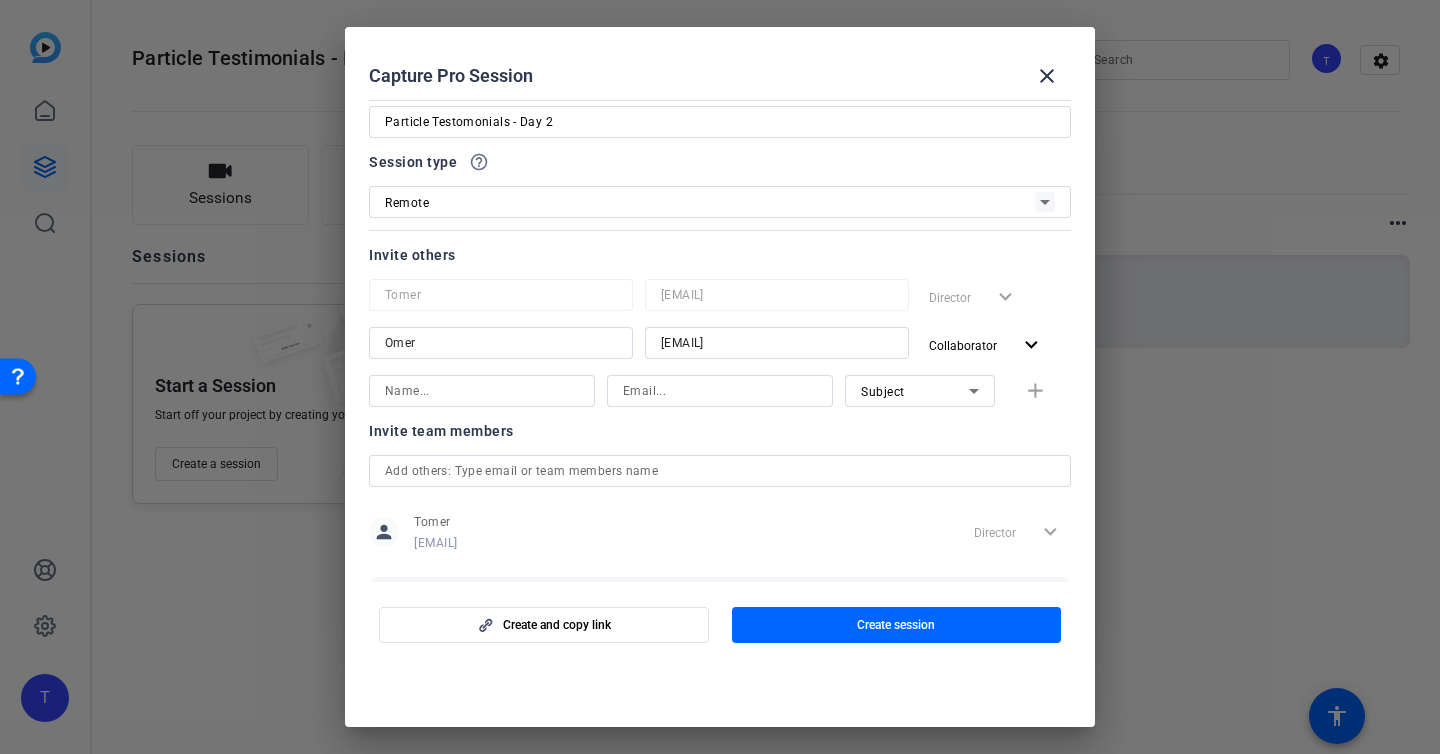 click at bounding box center (482, 391) 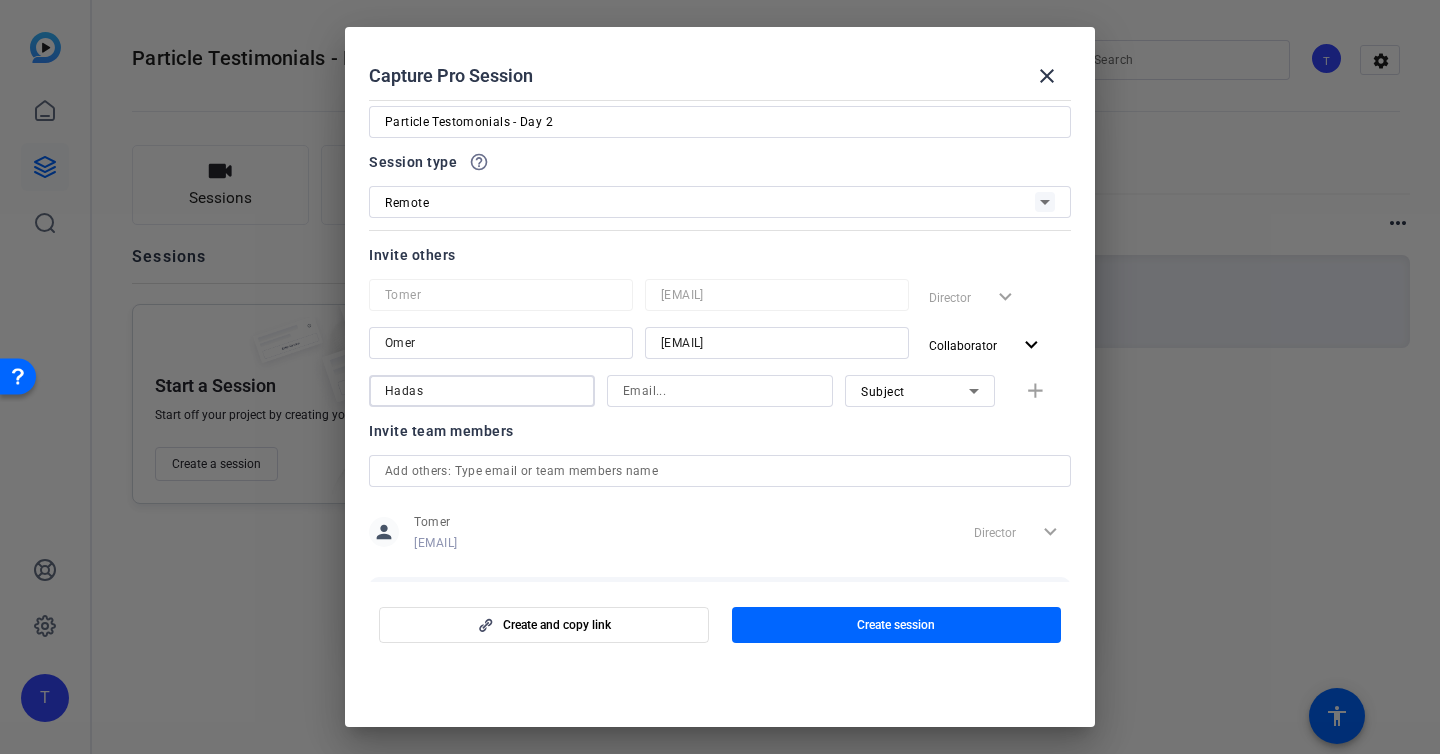 type on "Hadas" 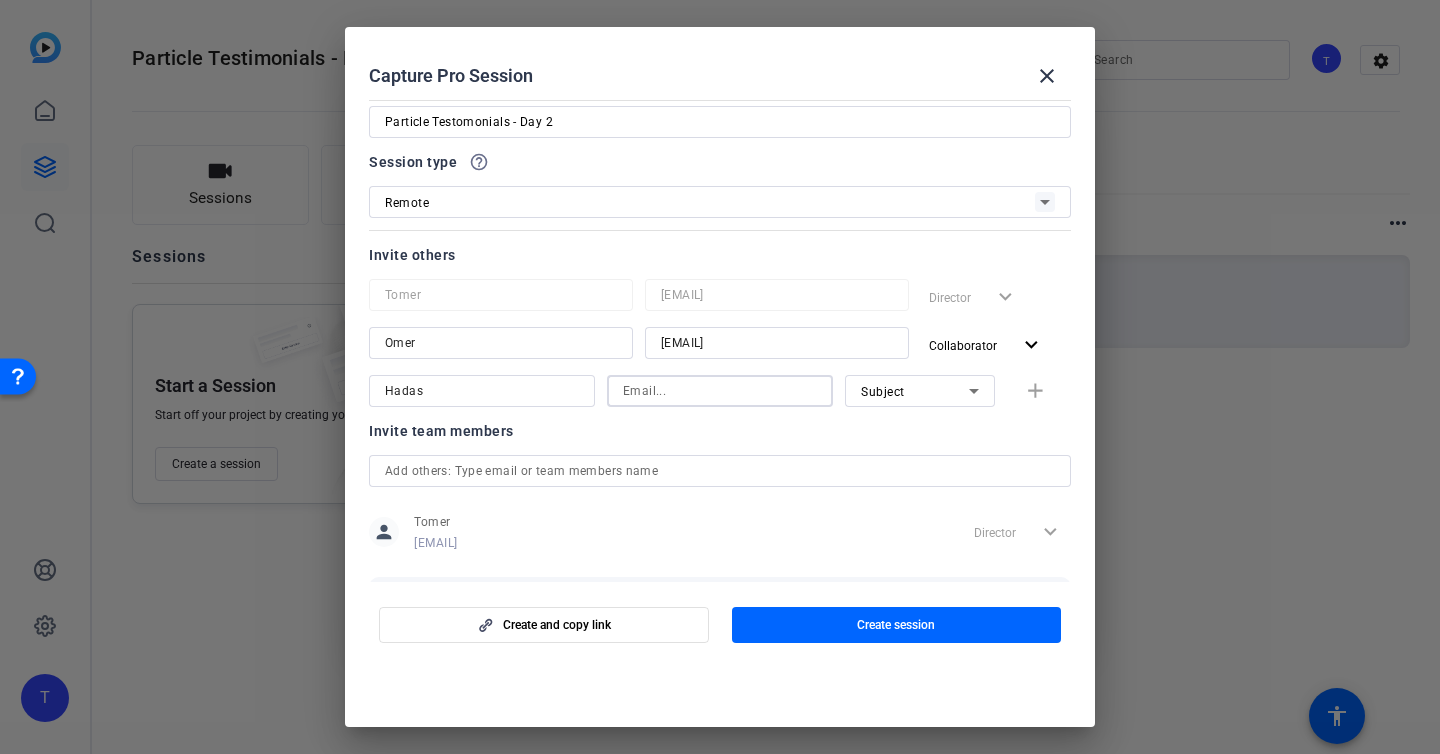 type on "o" 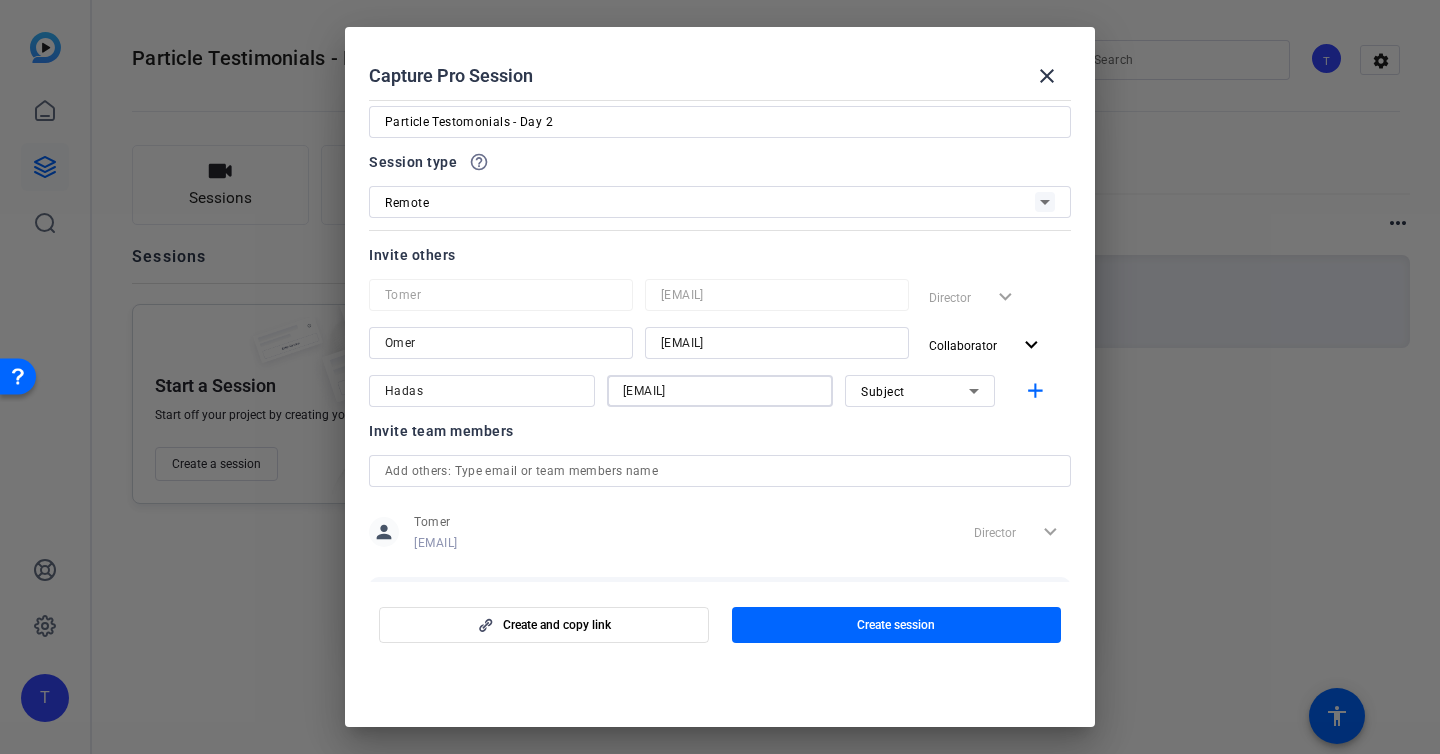 type on "[EMAIL]" 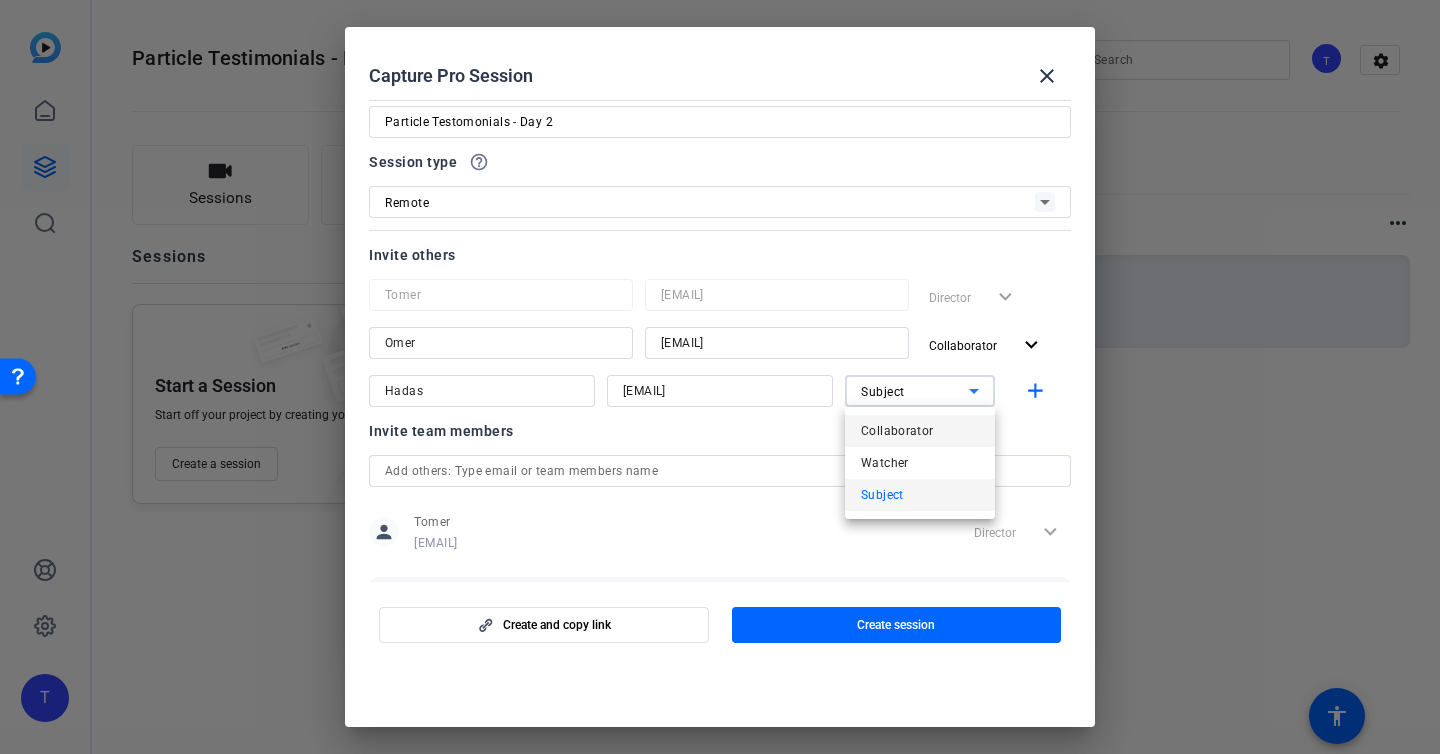 click on "Collaborator" at bounding box center [897, 431] 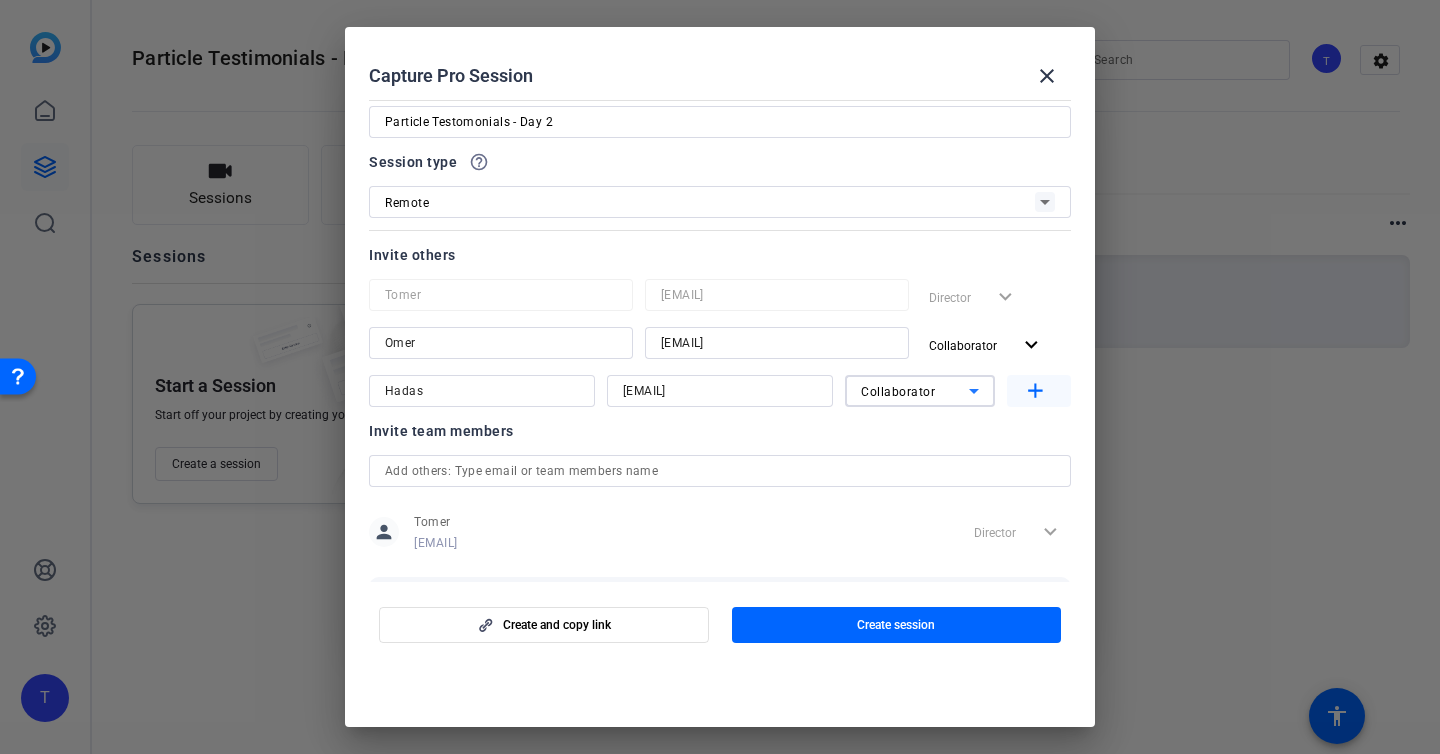 click on "add" 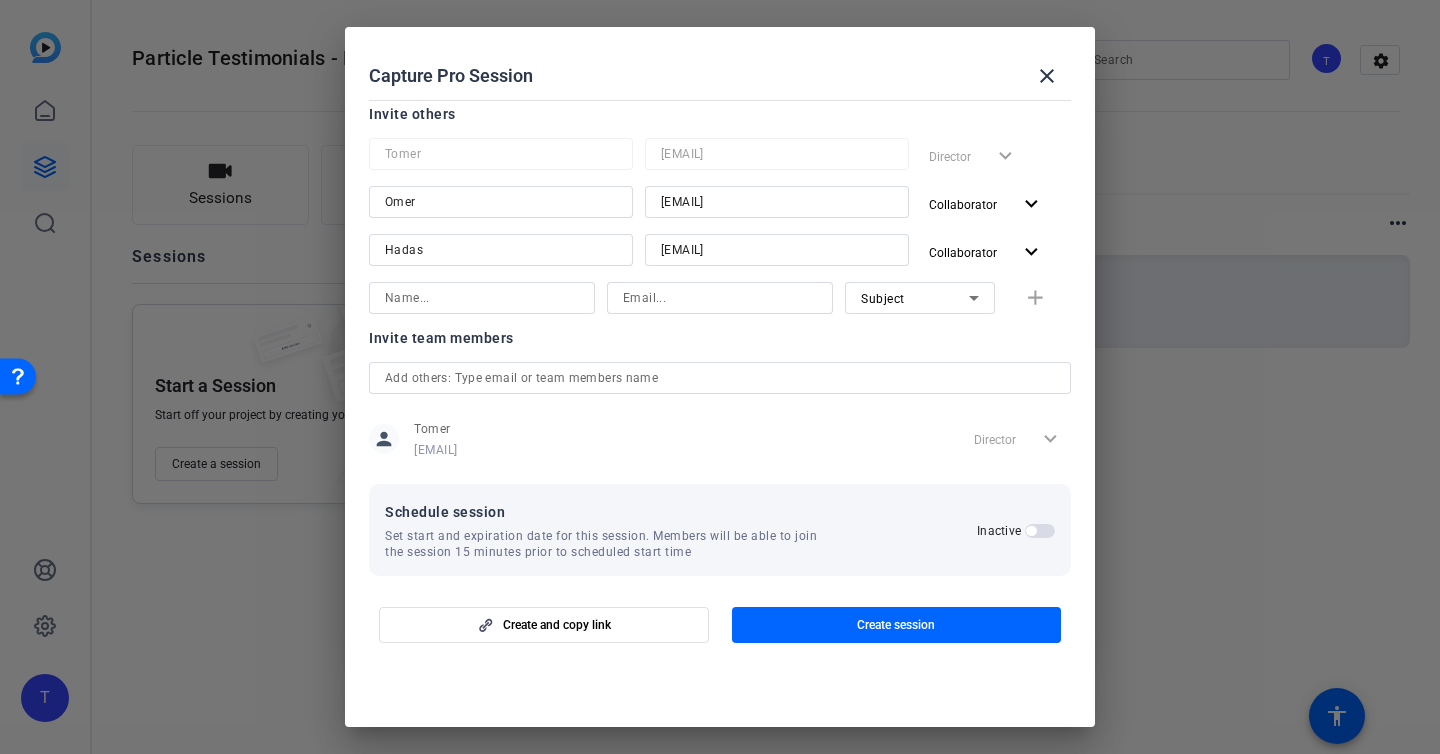scroll, scrollTop: 199, scrollLeft: 0, axis: vertical 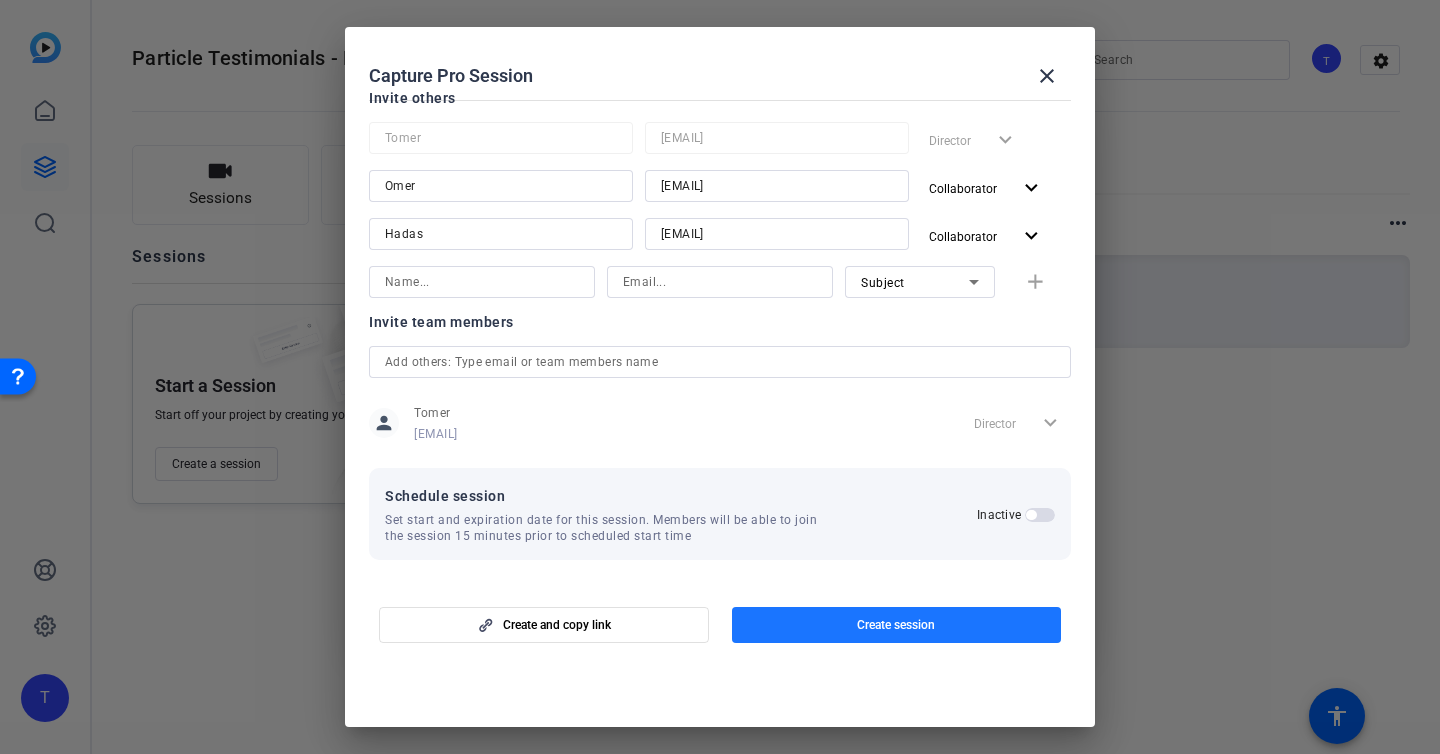 click 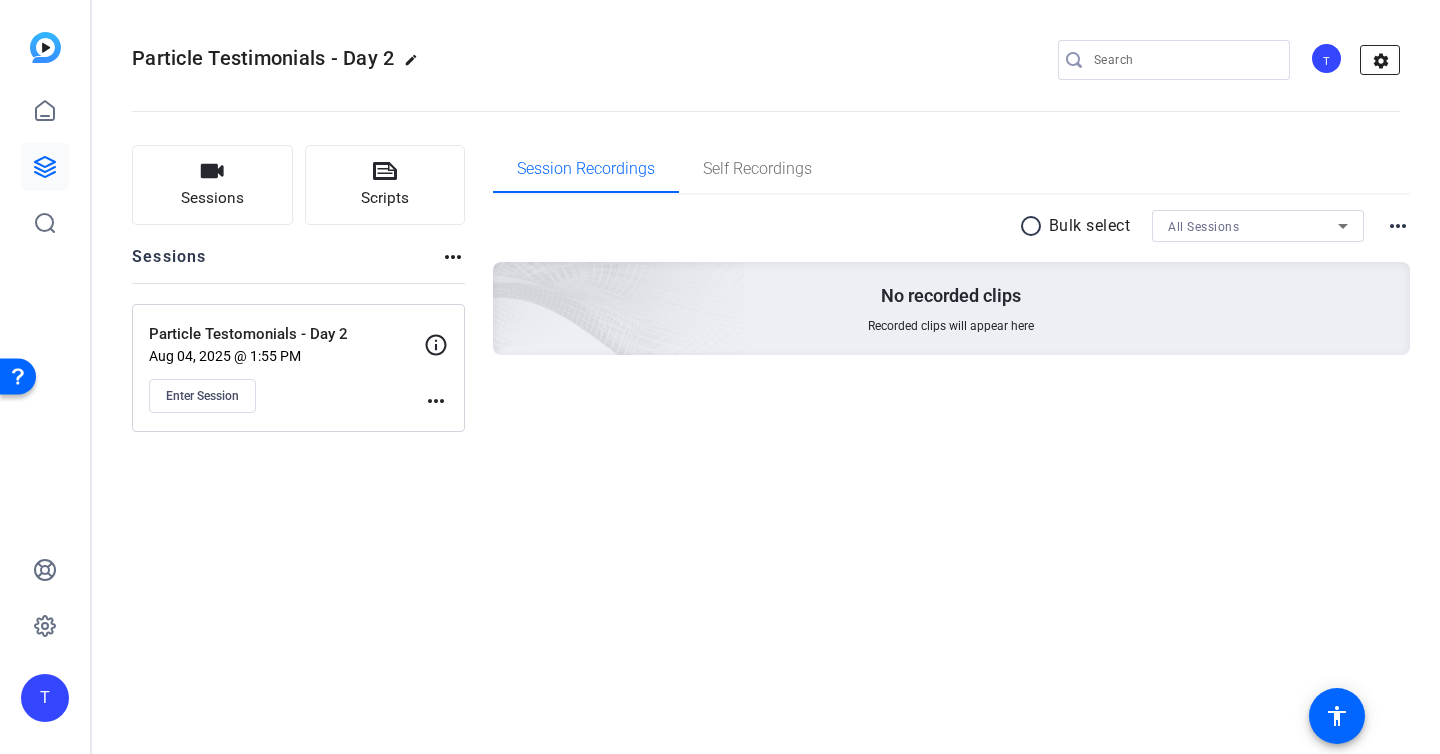 click on "settings" 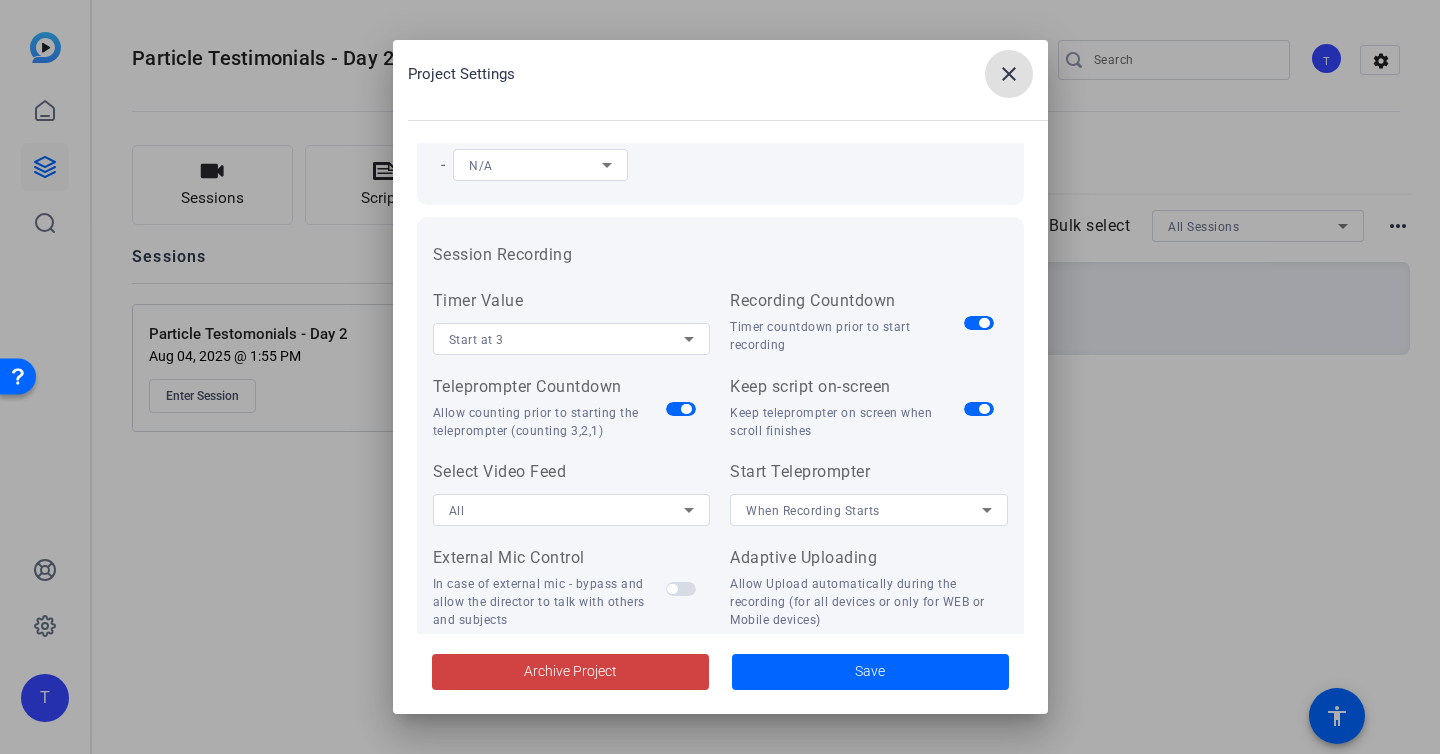 scroll, scrollTop: 176, scrollLeft: 0, axis: vertical 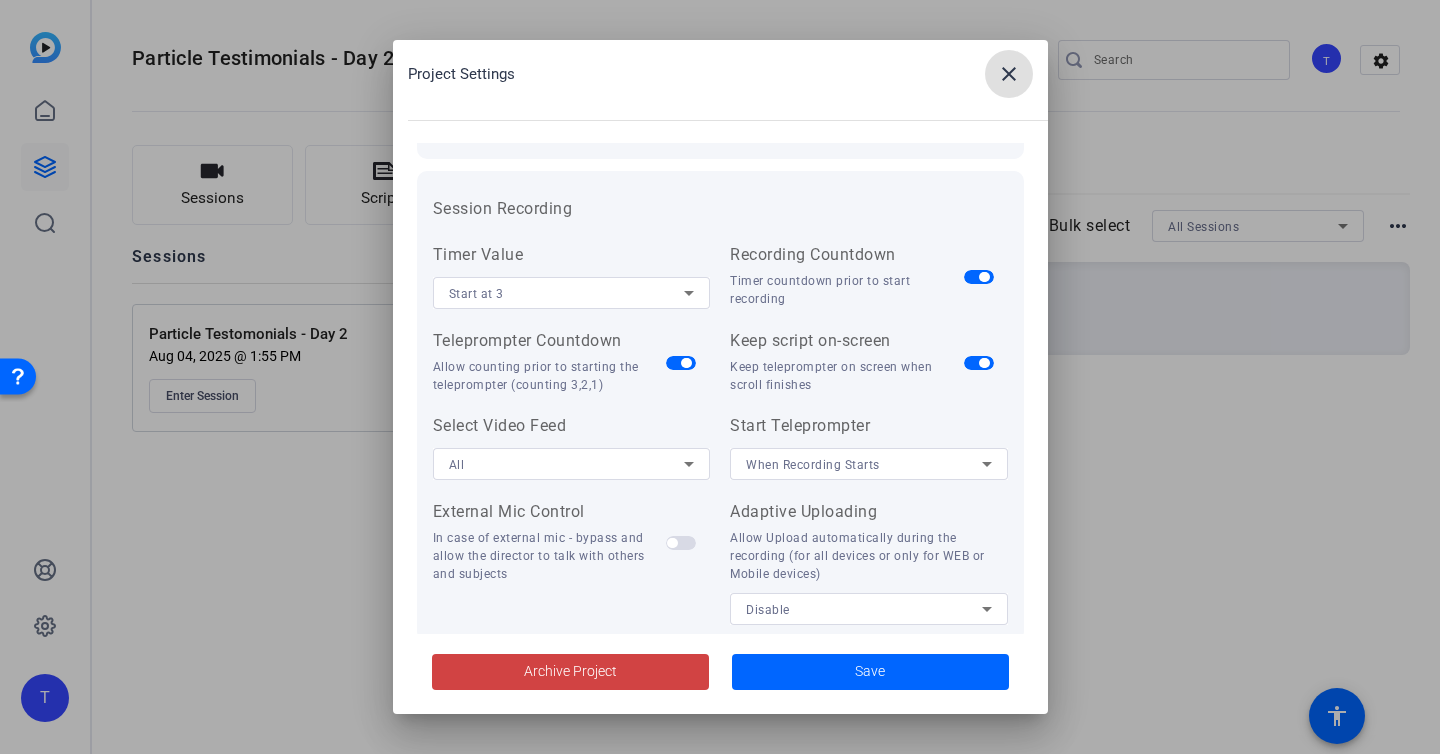 click on "Start at 3" at bounding box center [567, 293] 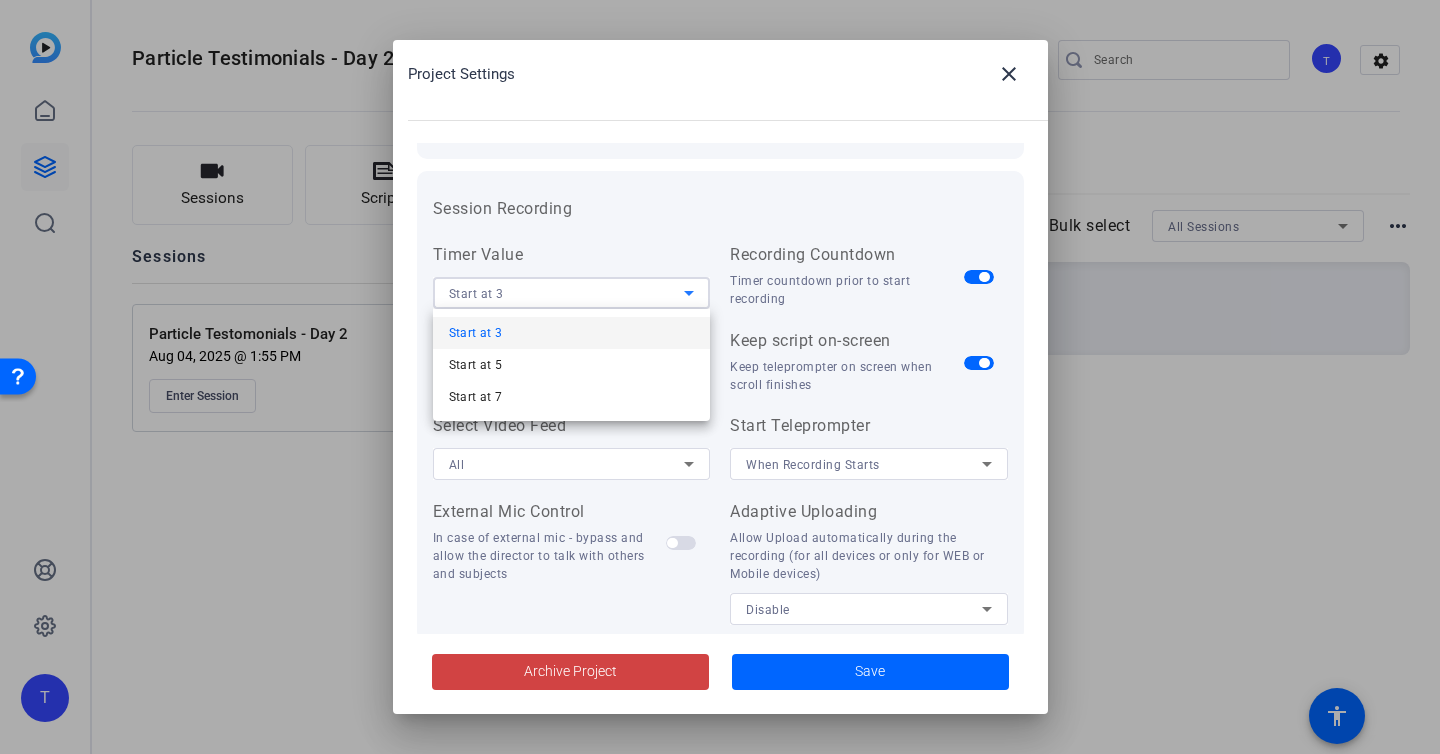 click at bounding box center [720, 377] 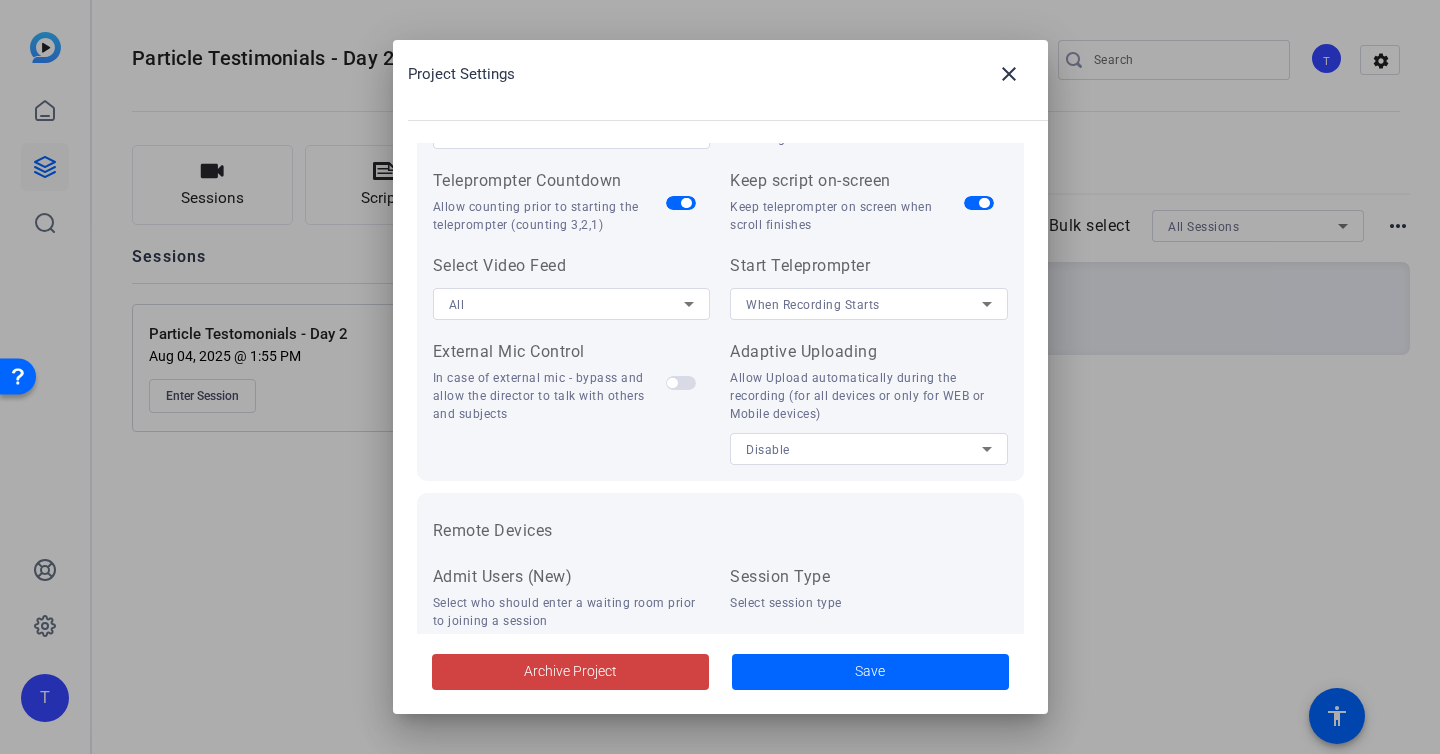 scroll, scrollTop: 364, scrollLeft: 0, axis: vertical 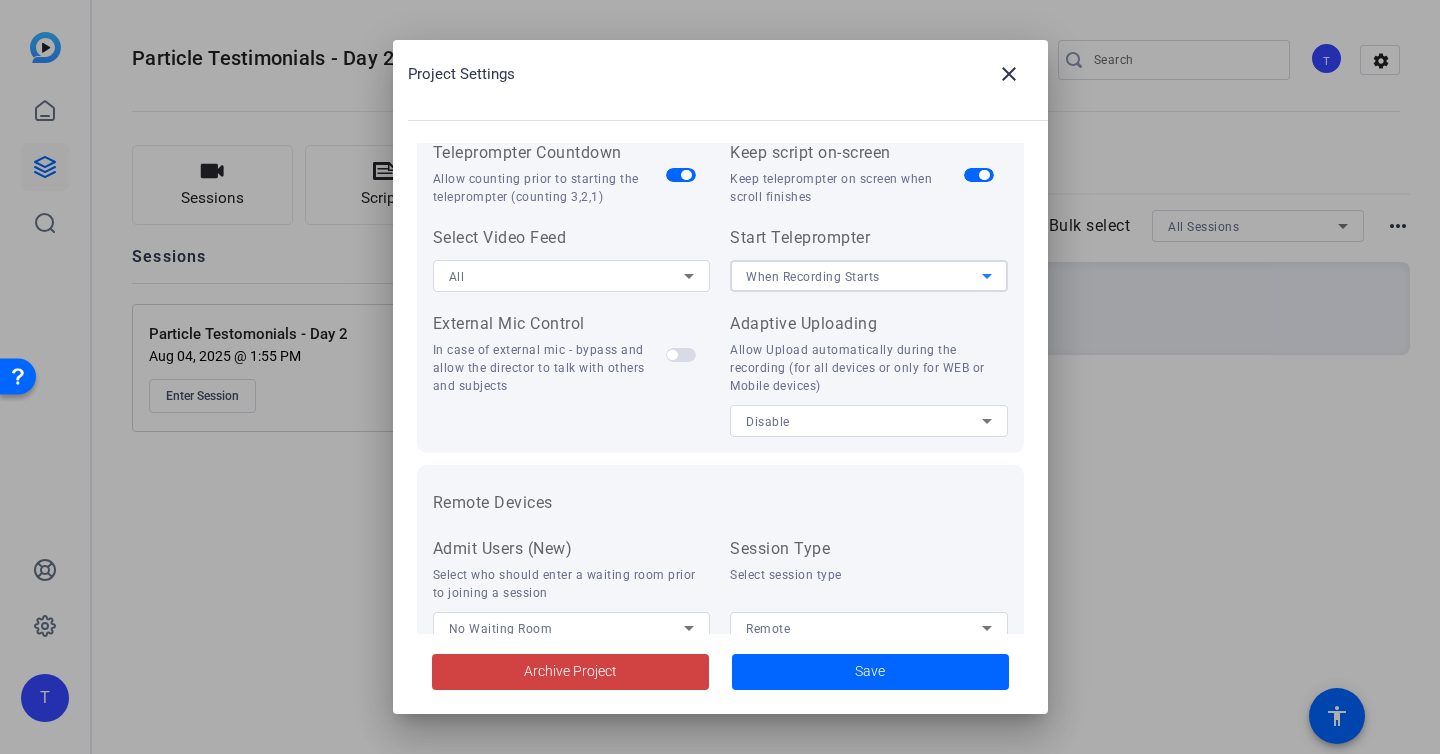 click on "When Recording Starts" at bounding box center [813, 277] 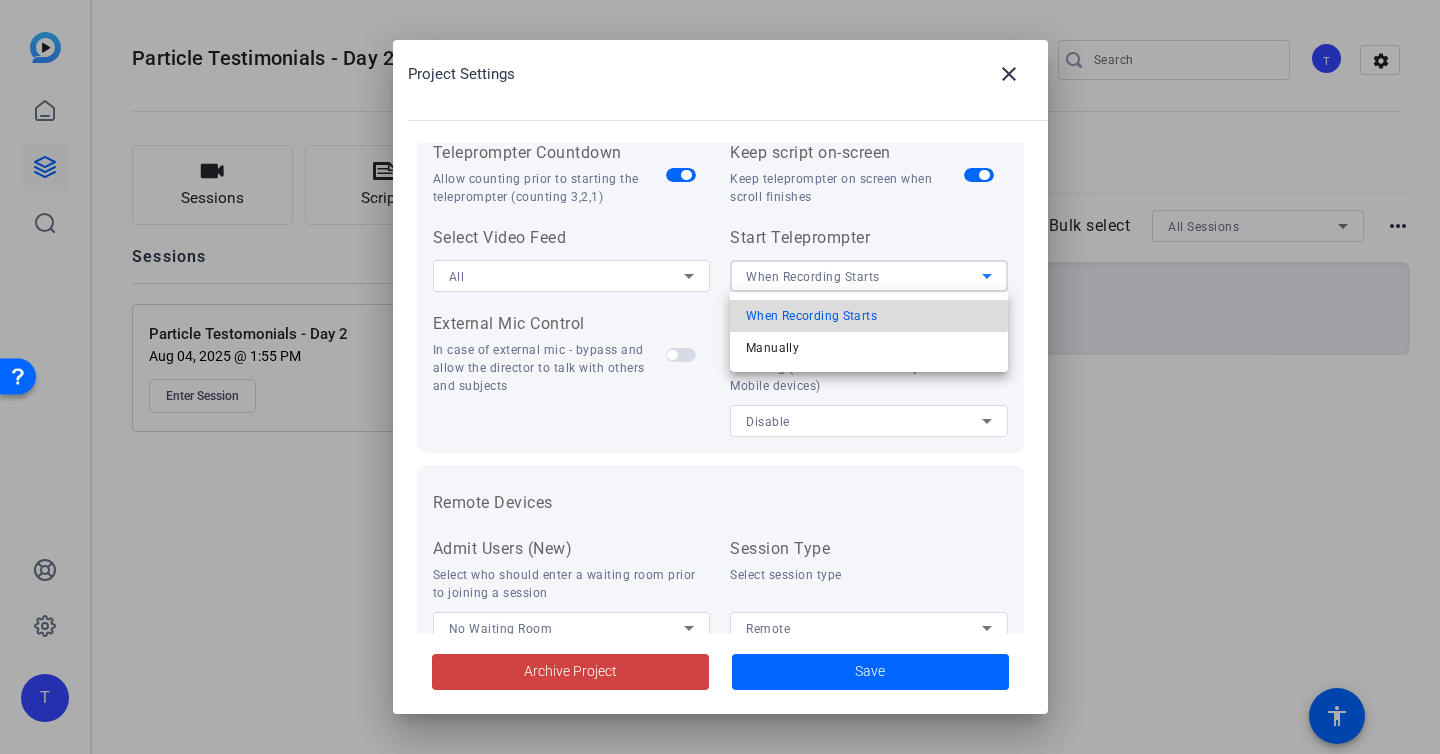 click on "When Recording Starts" at bounding box center [811, 316] 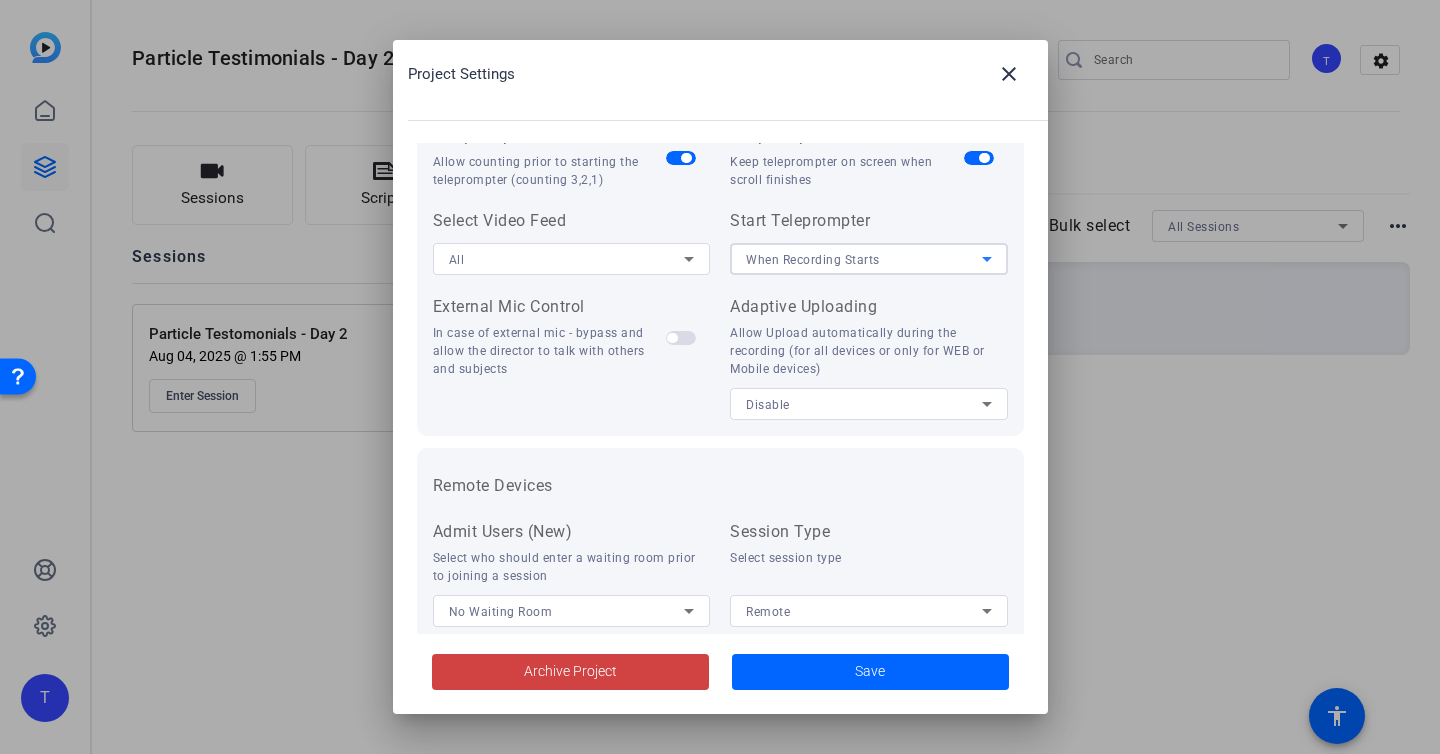 scroll, scrollTop: 375, scrollLeft: 0, axis: vertical 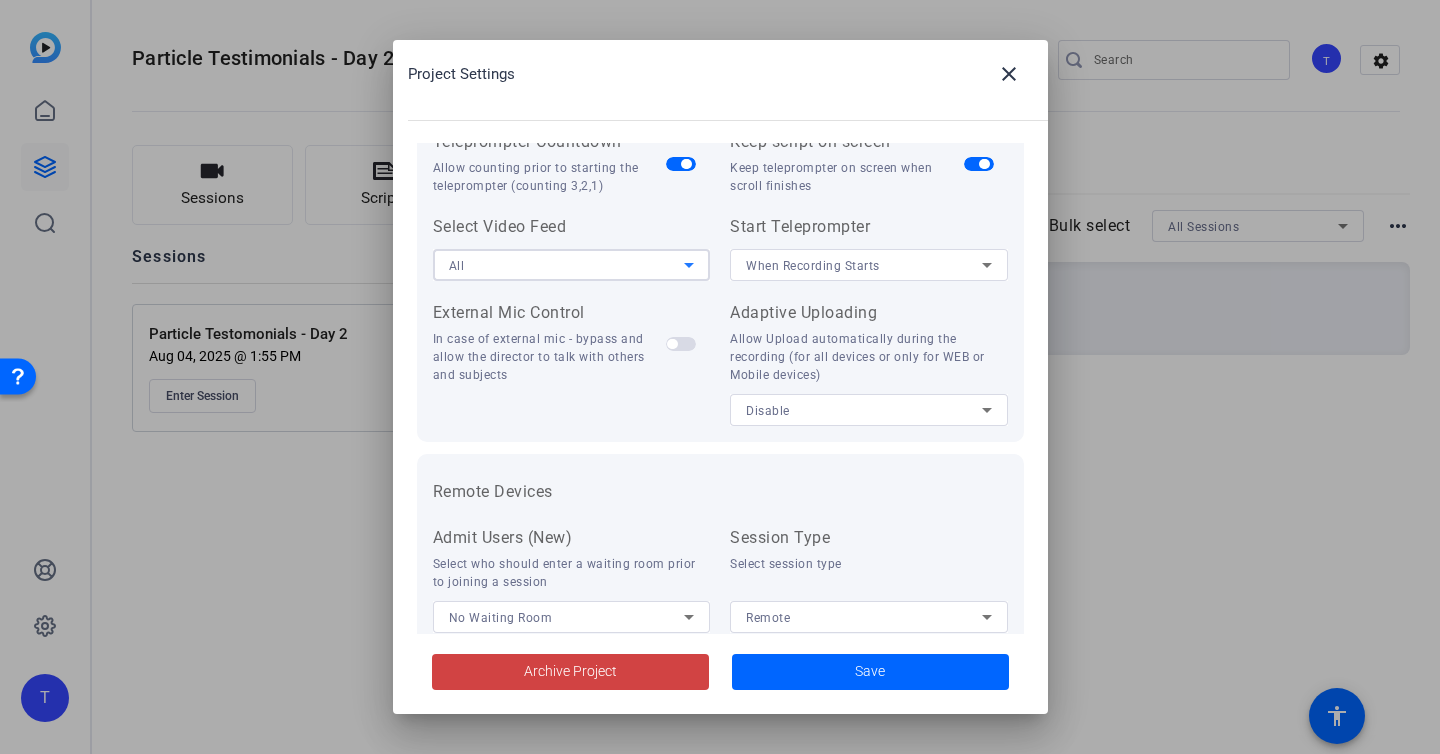 click on "All" at bounding box center (567, 265) 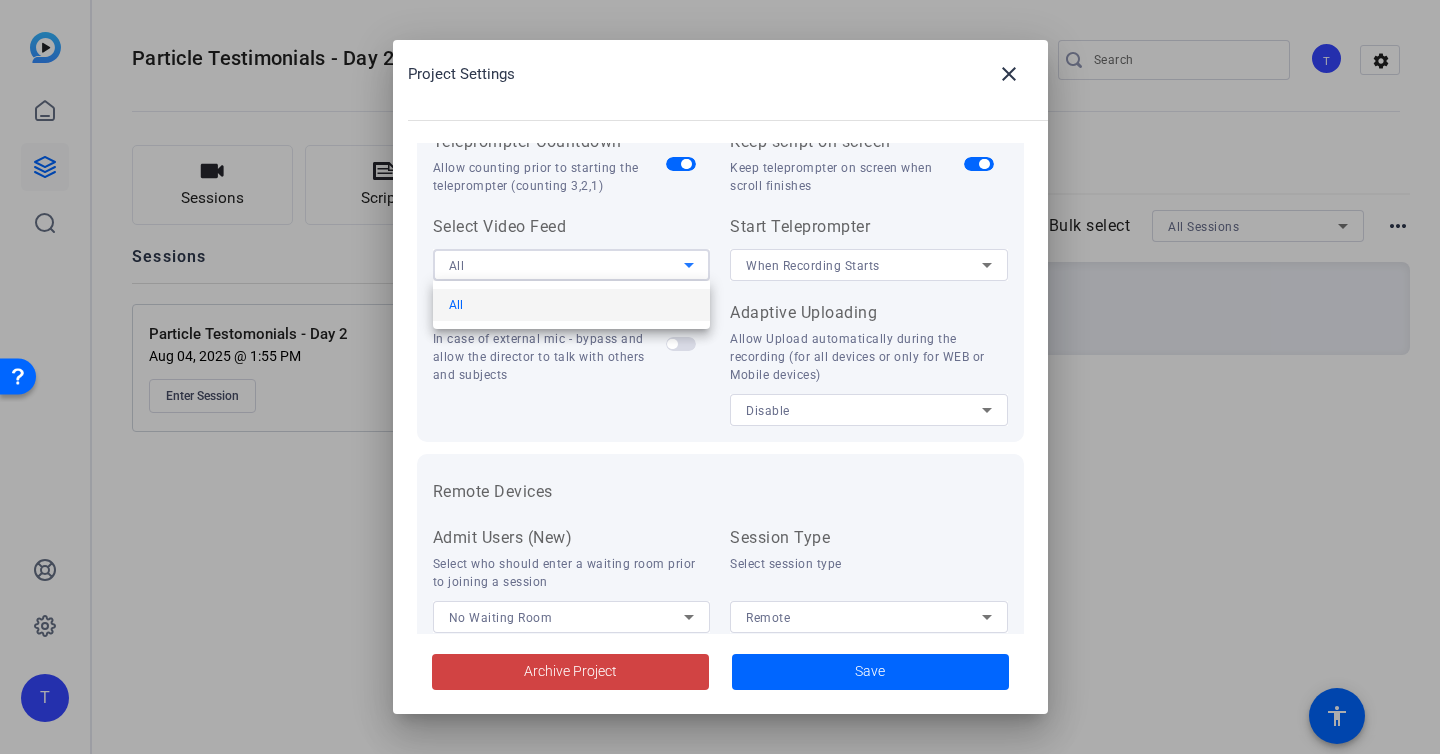 click at bounding box center (720, 377) 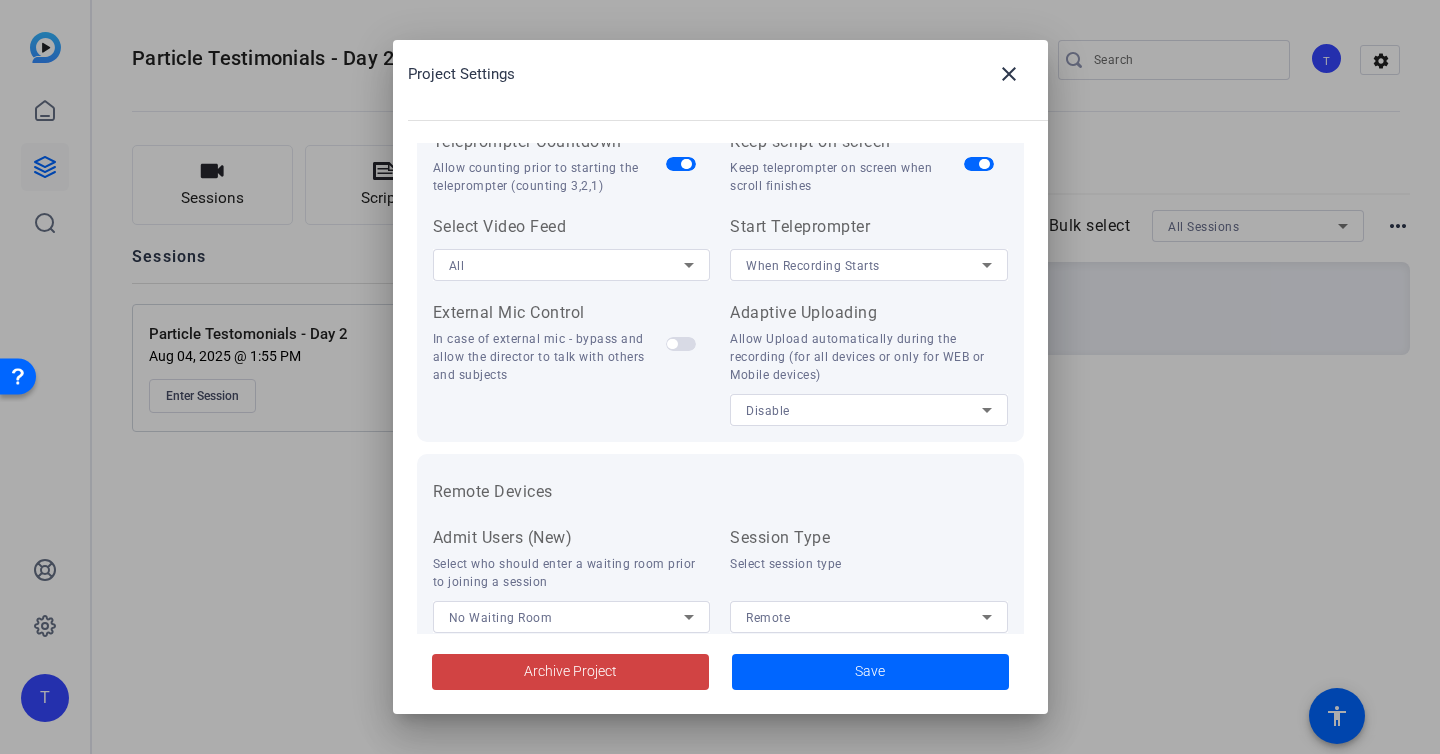 scroll, scrollTop: 423, scrollLeft: 0, axis: vertical 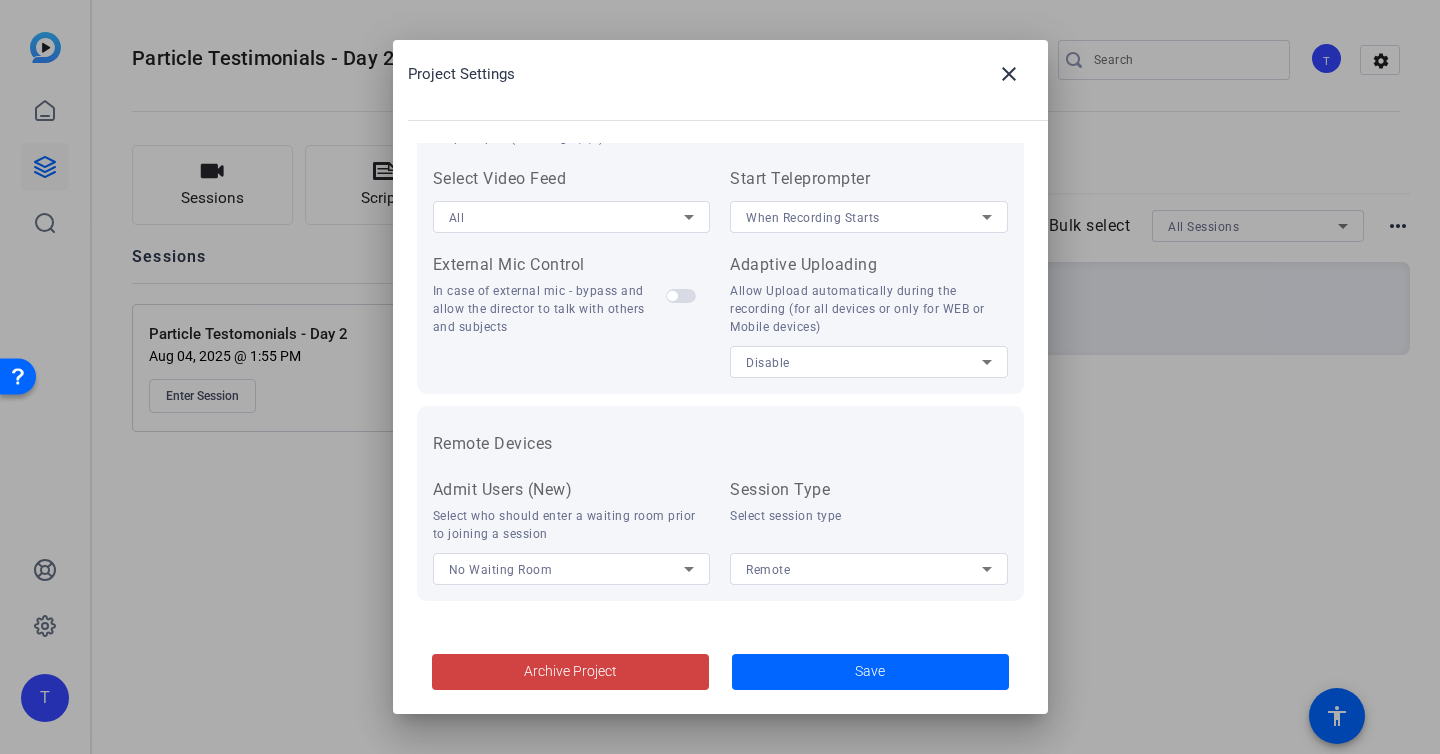 click on "Disable" at bounding box center [864, 362] 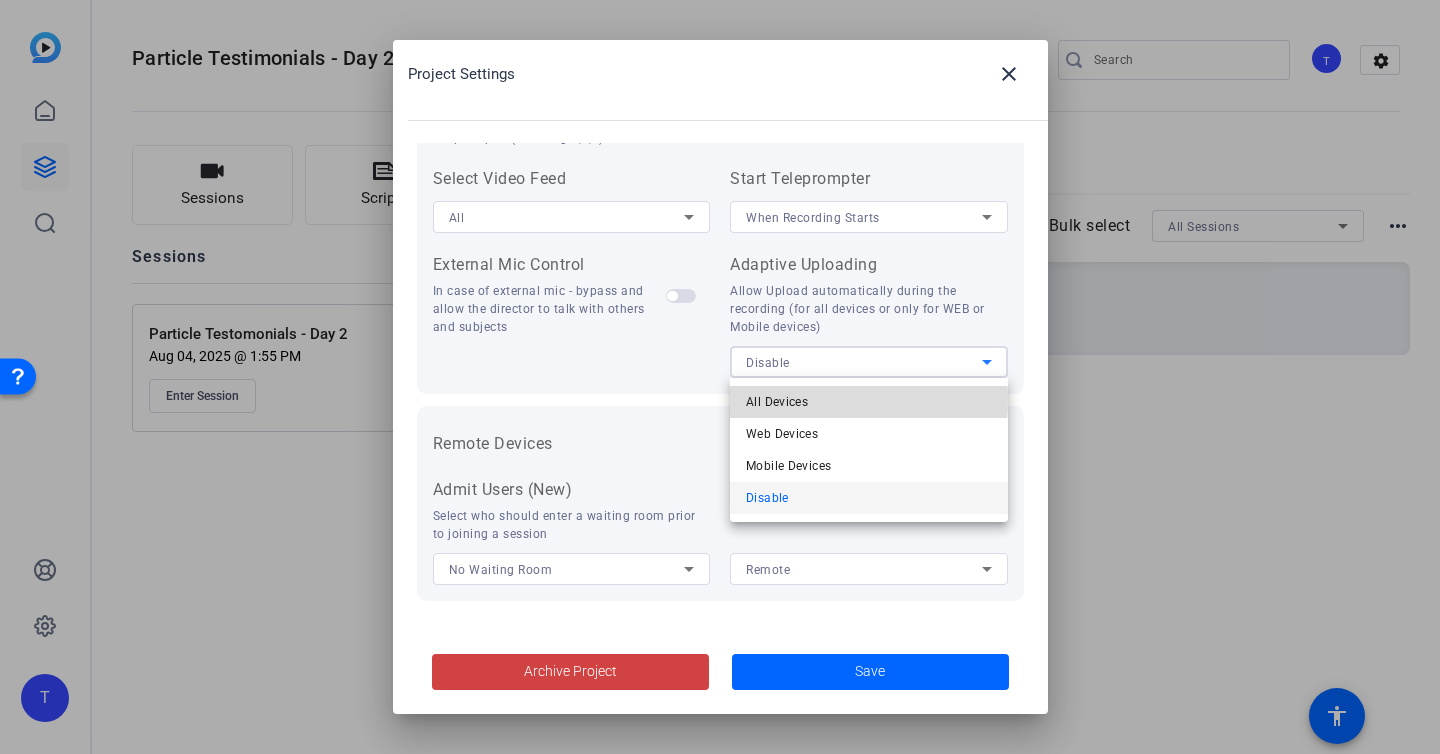 click on "All Devices" at bounding box center (777, 402) 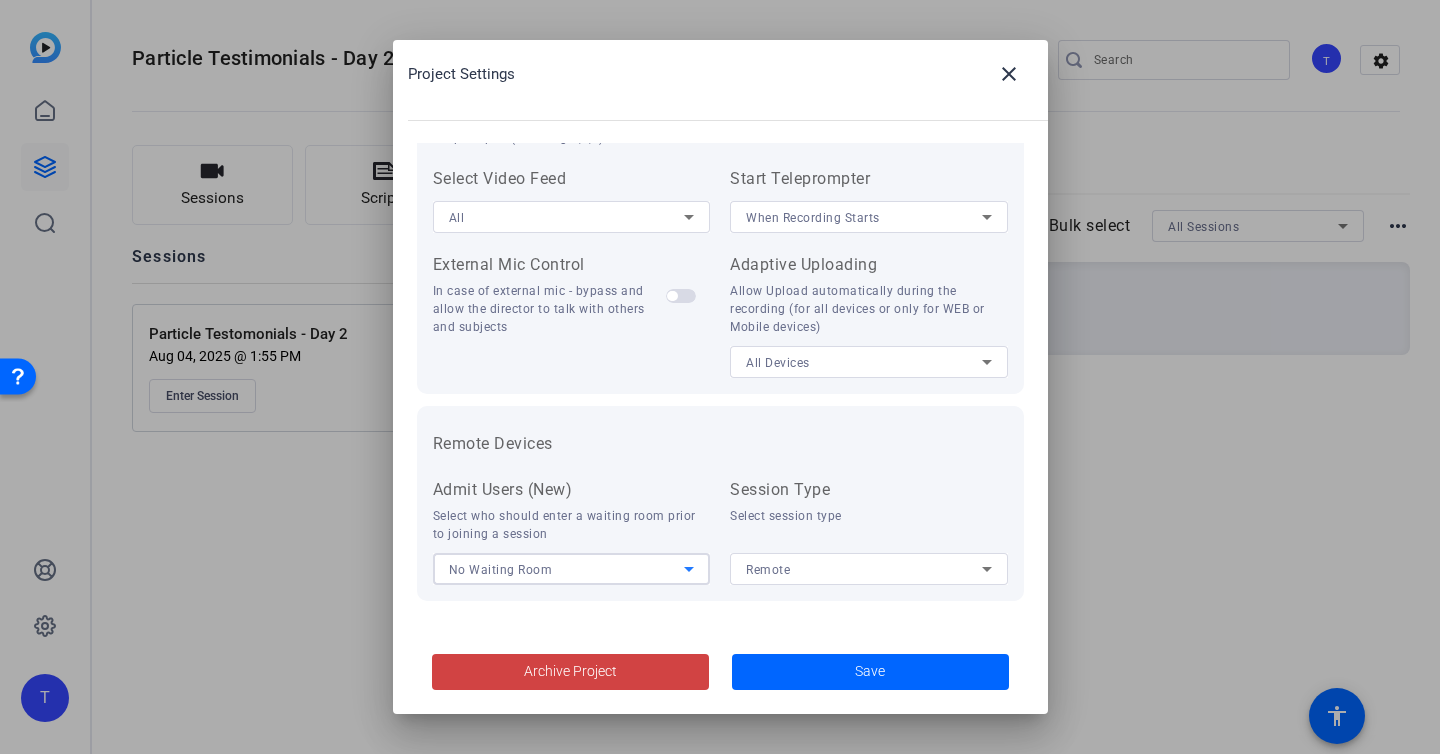 click on "No Waiting Room" at bounding box center [567, 569] 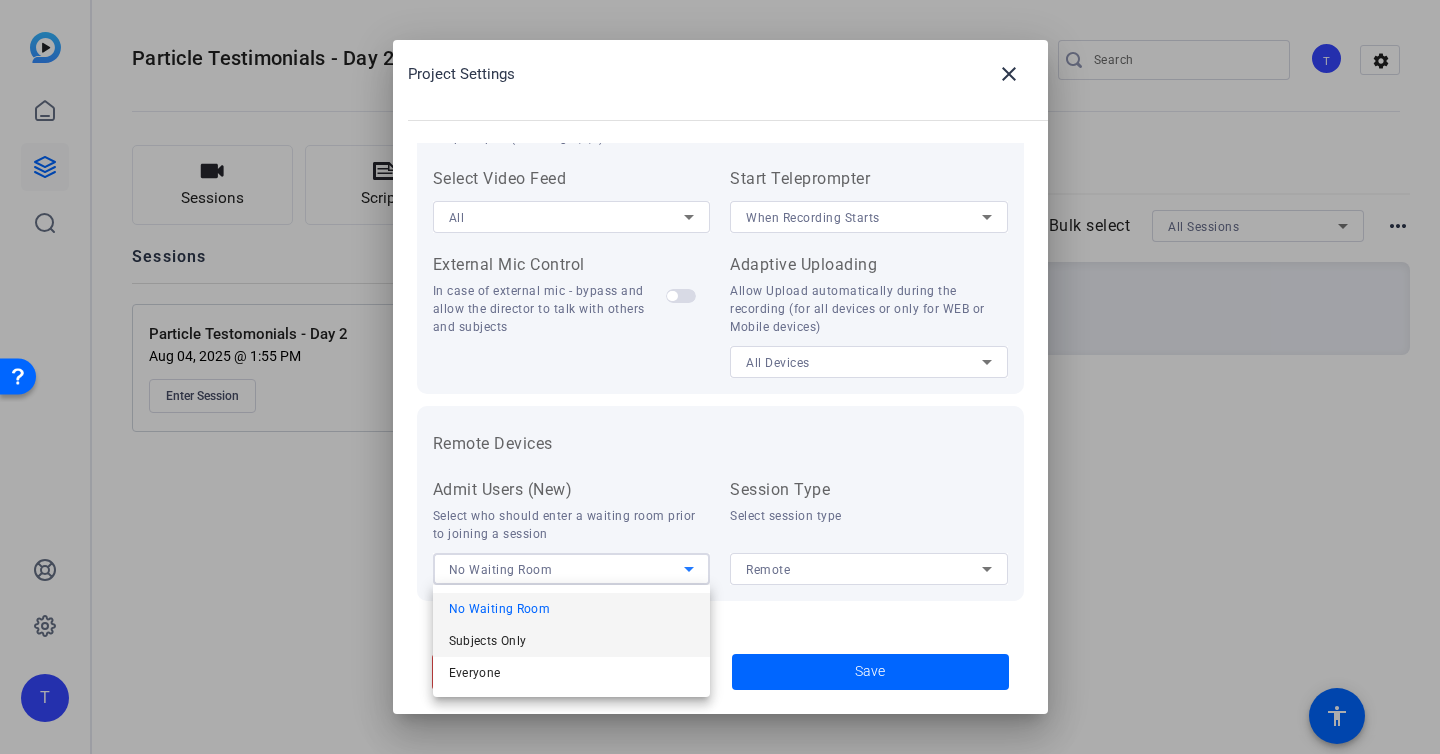 click on "Subjects Only" at bounding box center (488, 641) 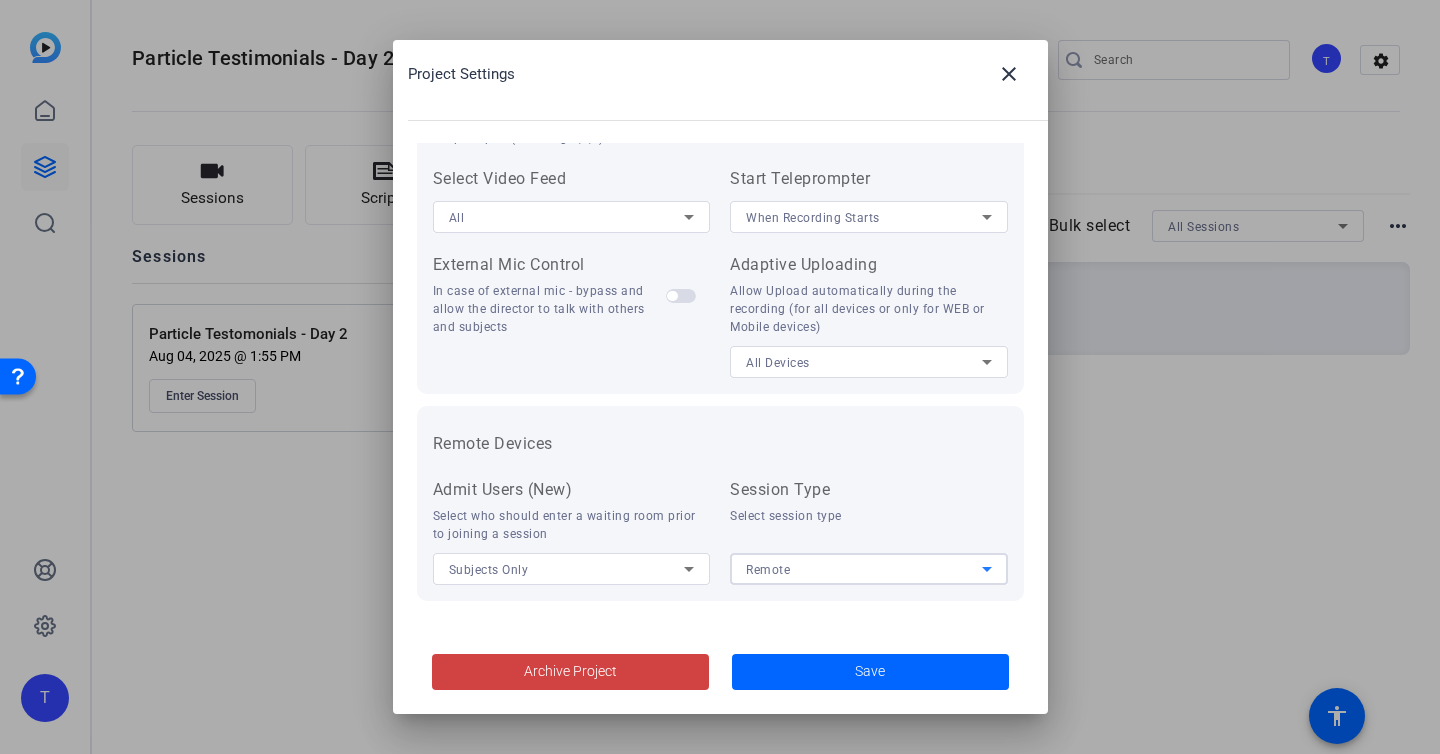 click on "Remote" at bounding box center [864, 569] 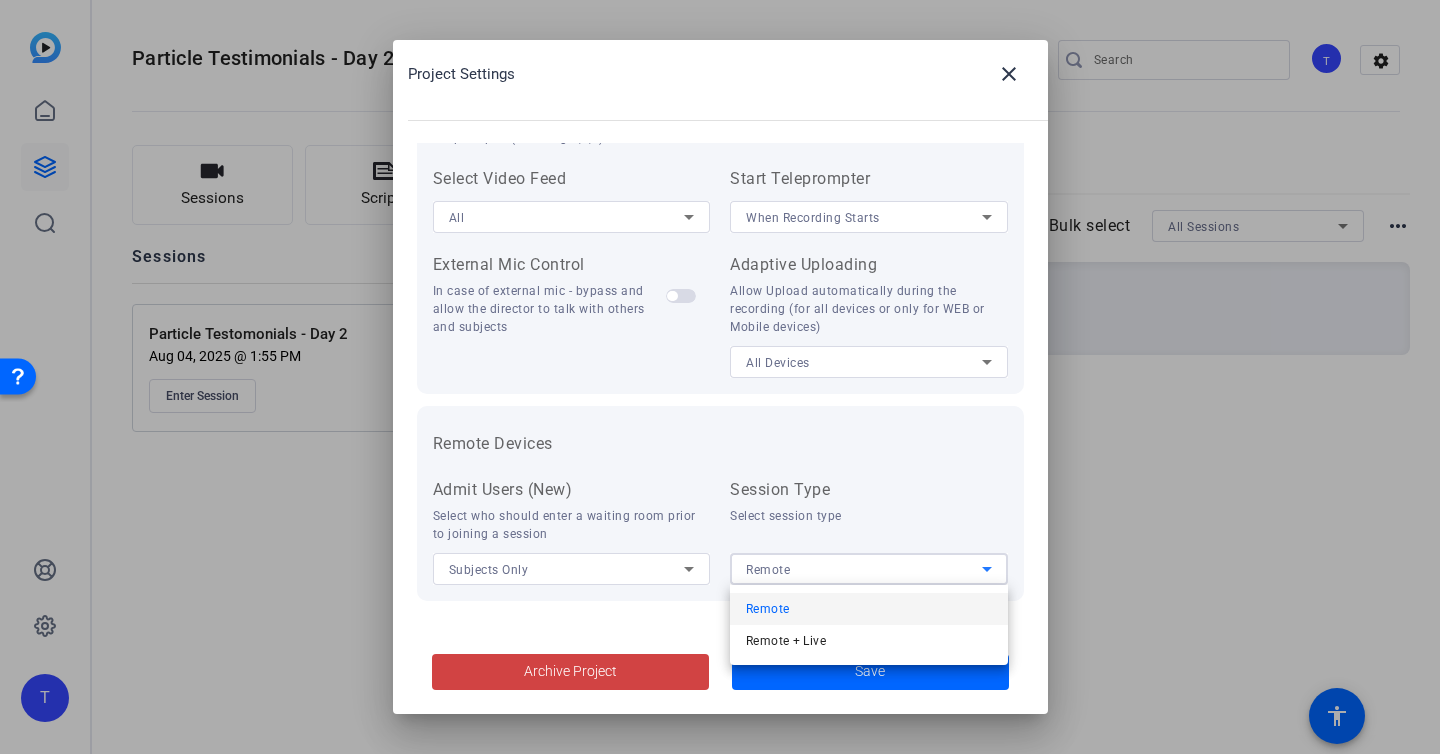 click at bounding box center (720, 377) 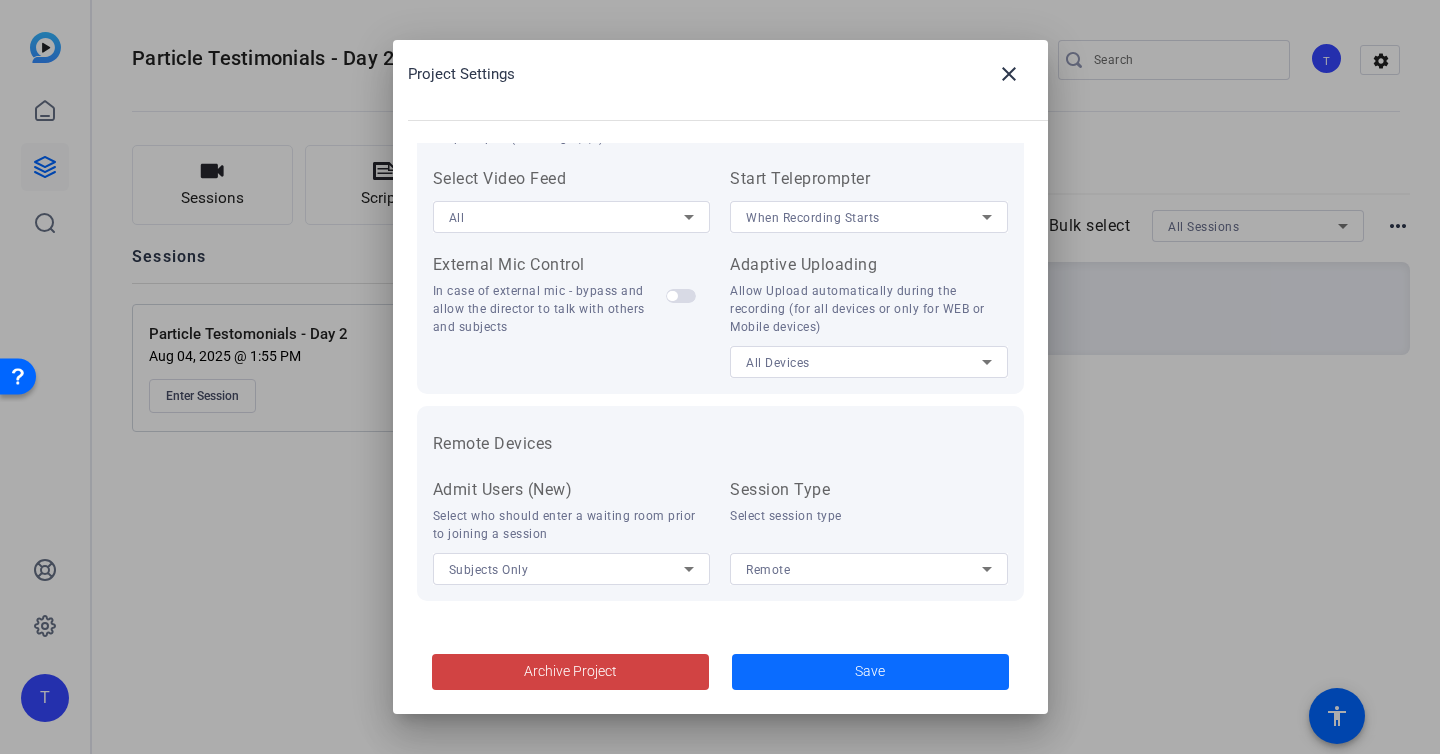 click 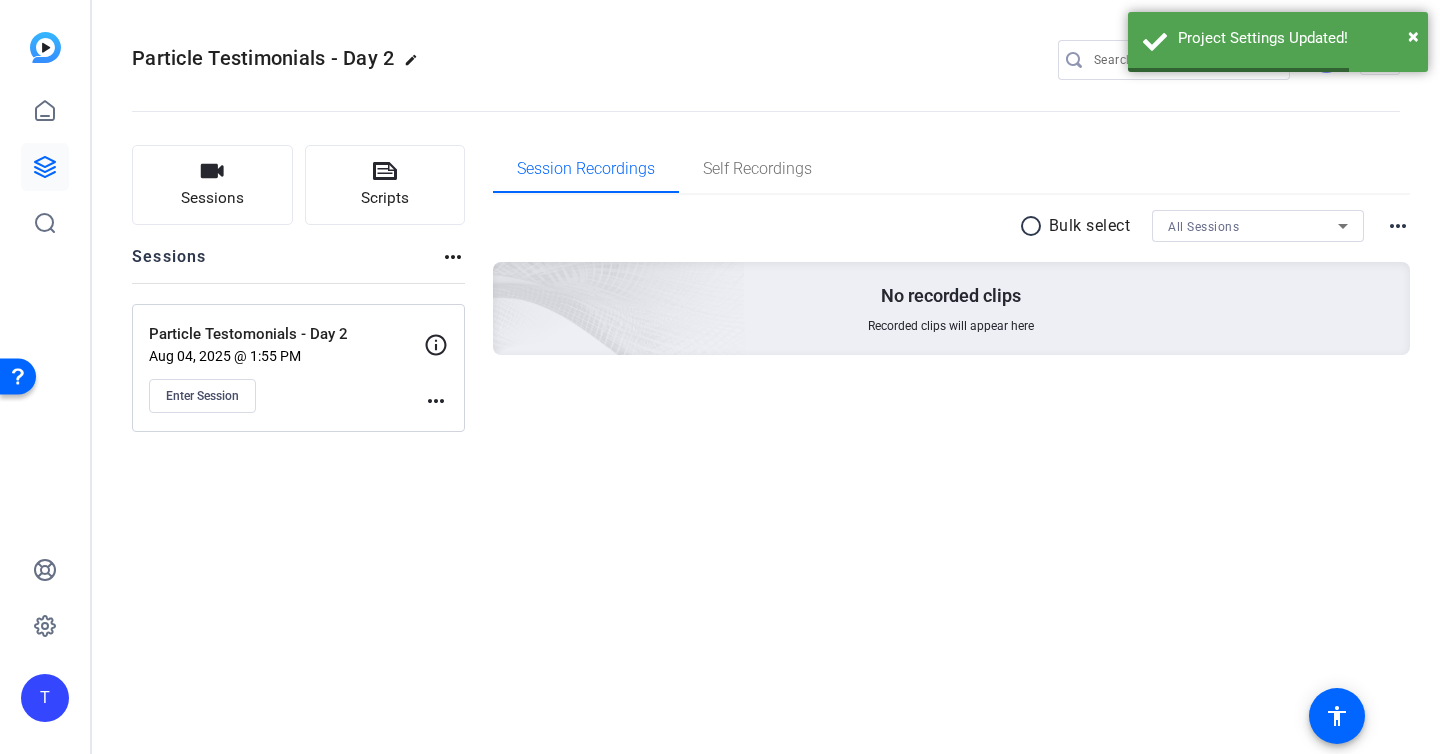 click on "more_horiz" 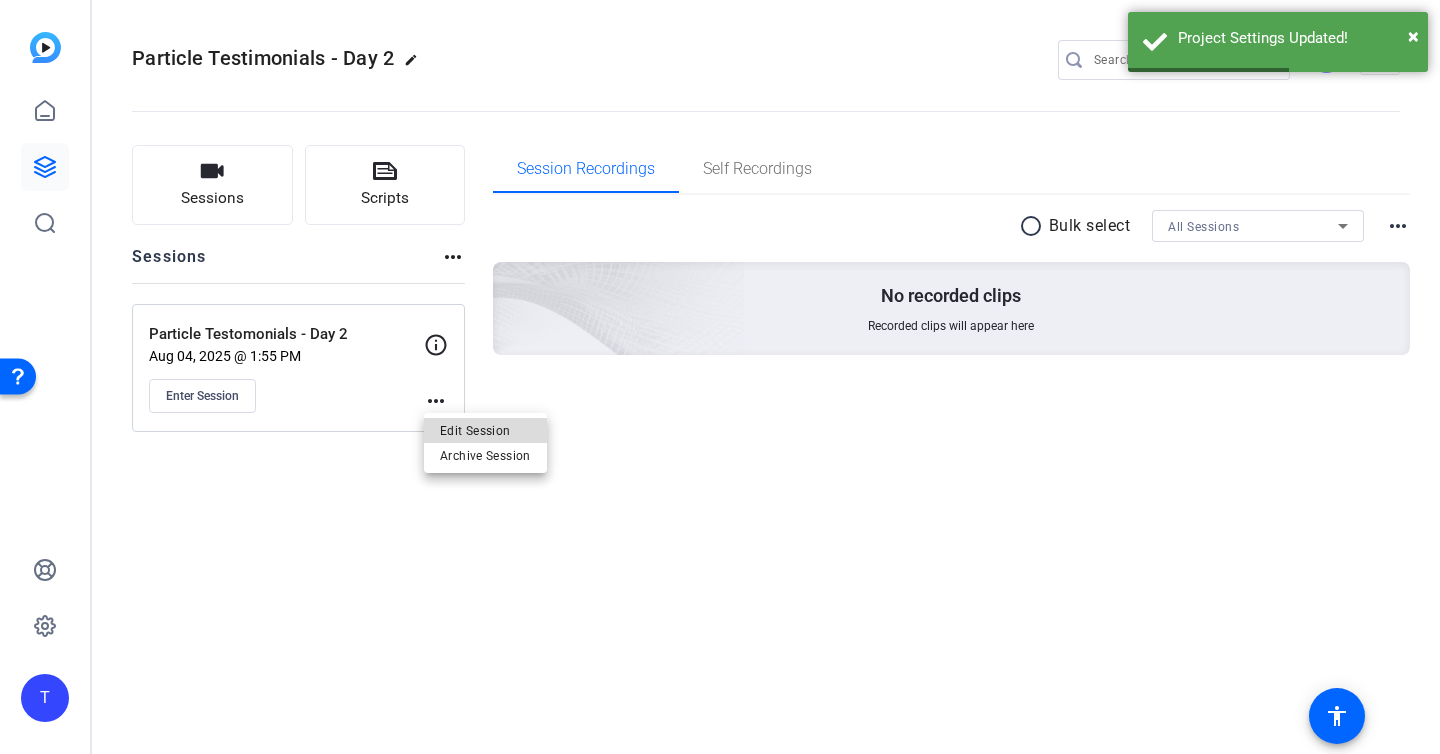 click on "Edit Session" at bounding box center (485, 430) 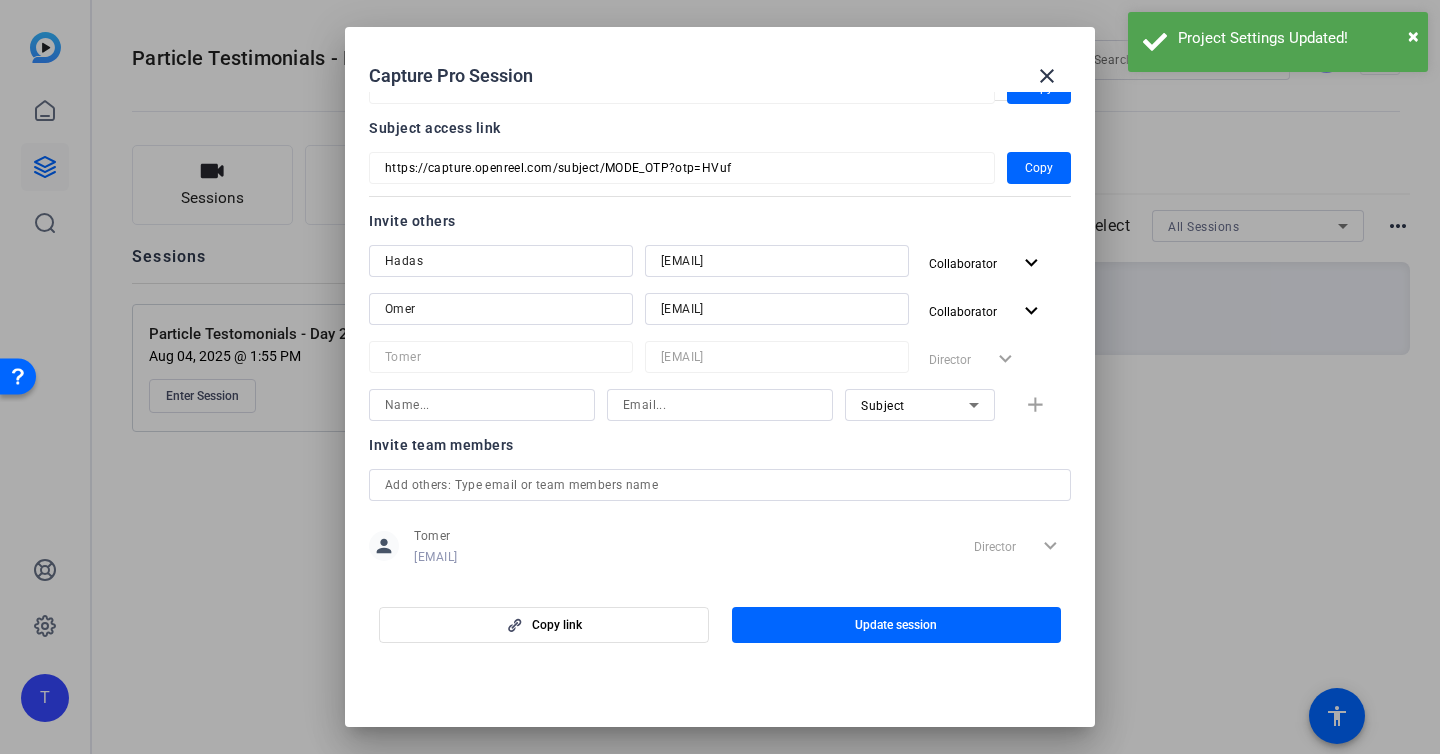 scroll, scrollTop: 187, scrollLeft: 0, axis: vertical 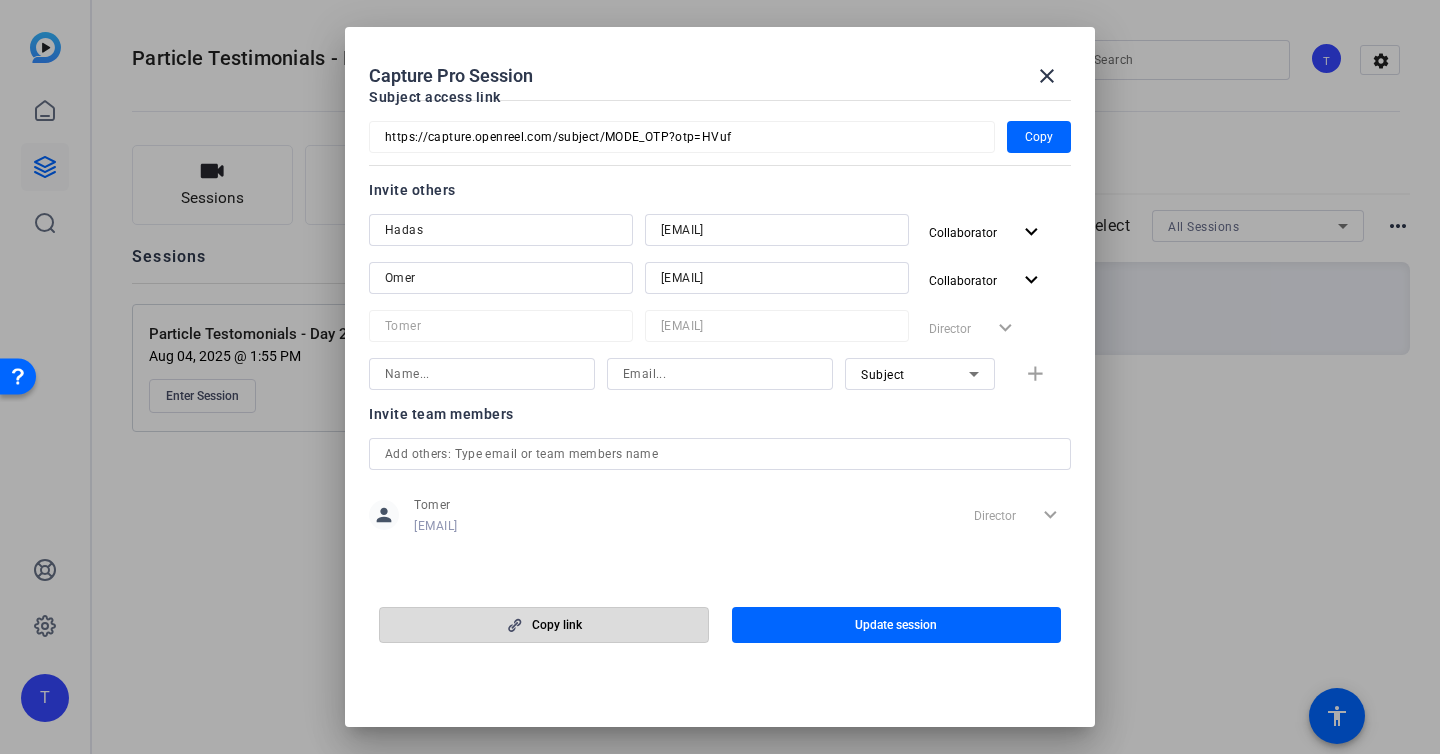 click on "Copy link" 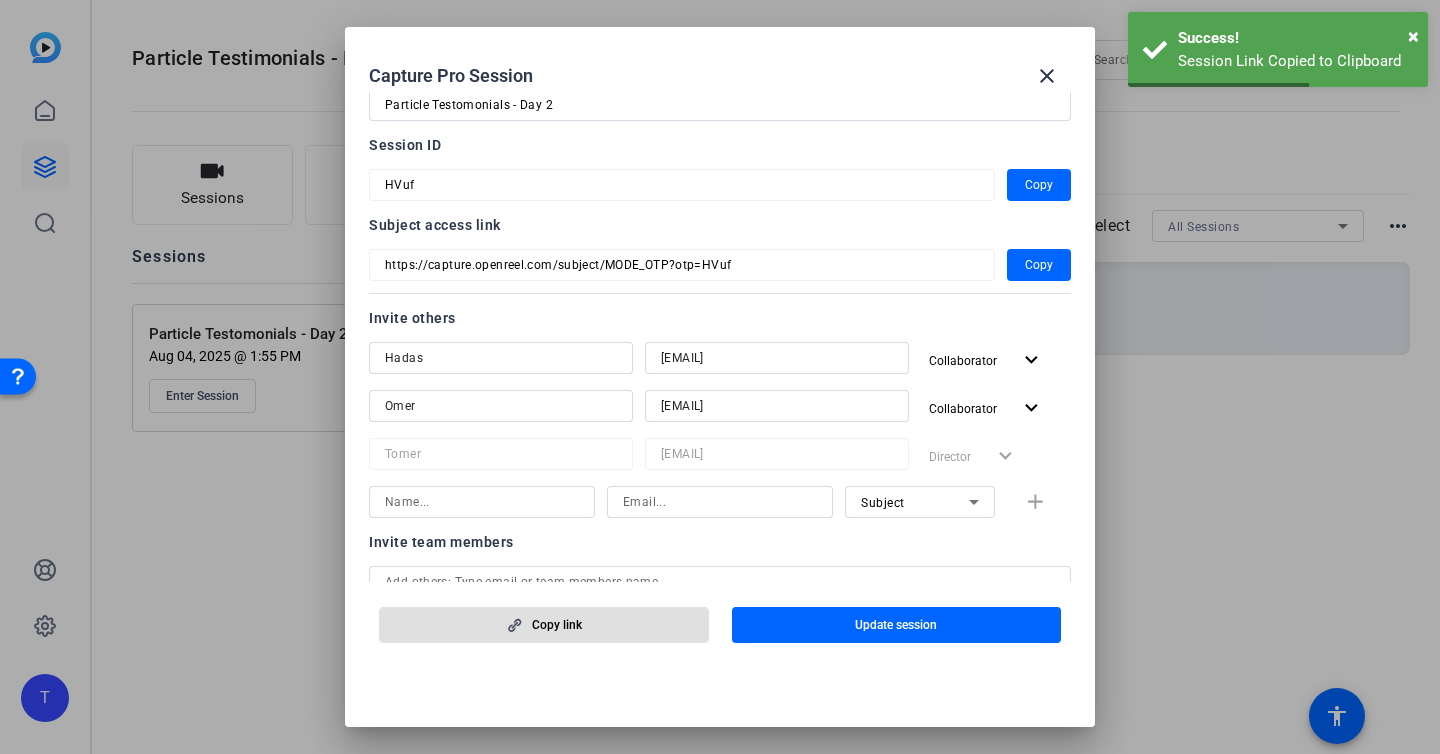 scroll, scrollTop: 0, scrollLeft: 0, axis: both 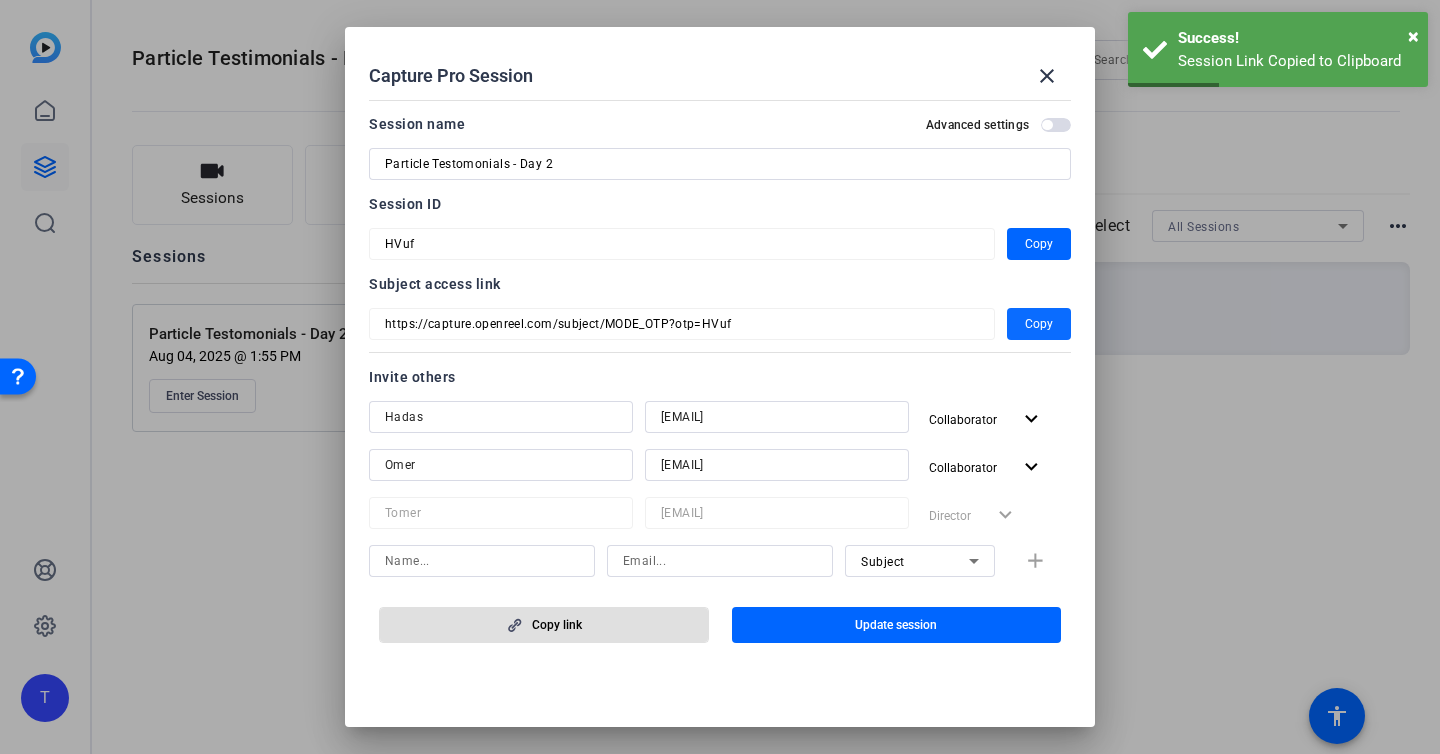 click on "Copy" at bounding box center [1039, 324] 